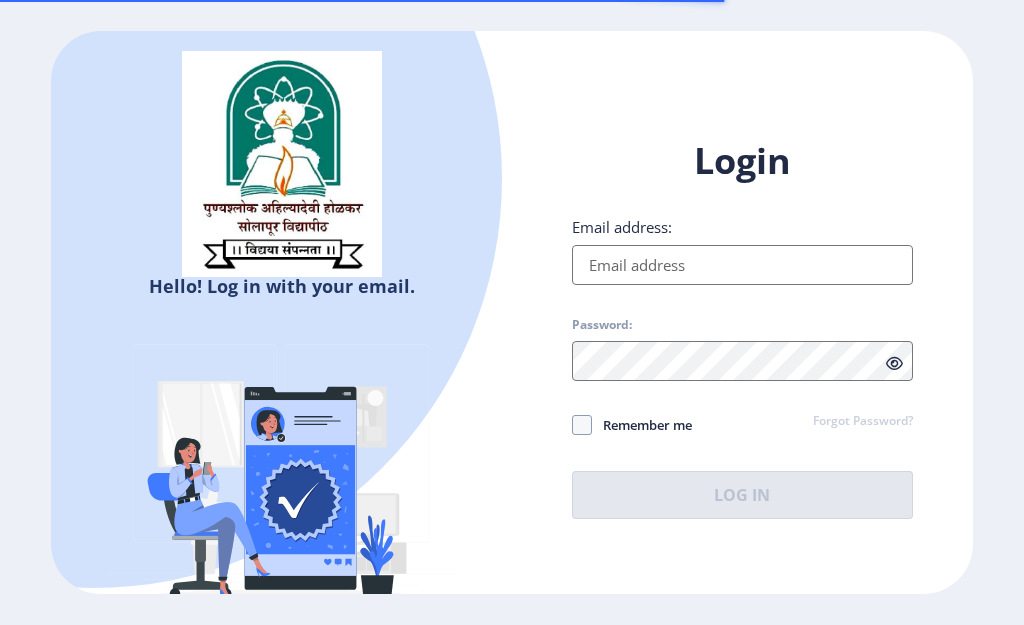 scroll, scrollTop: 0, scrollLeft: 0, axis: both 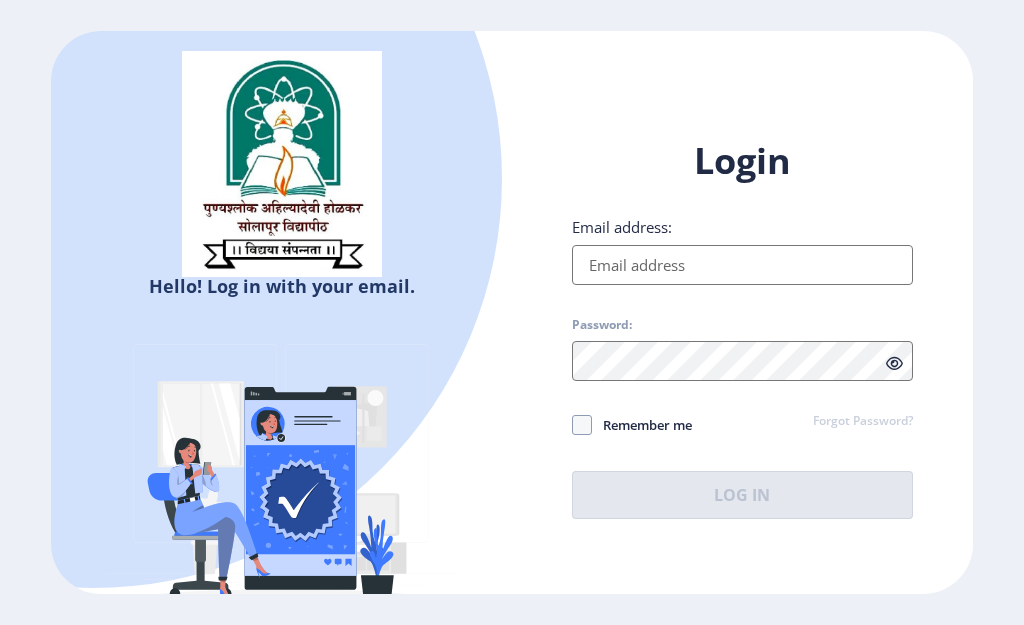 click on "Email address:" at bounding box center (742, 265) 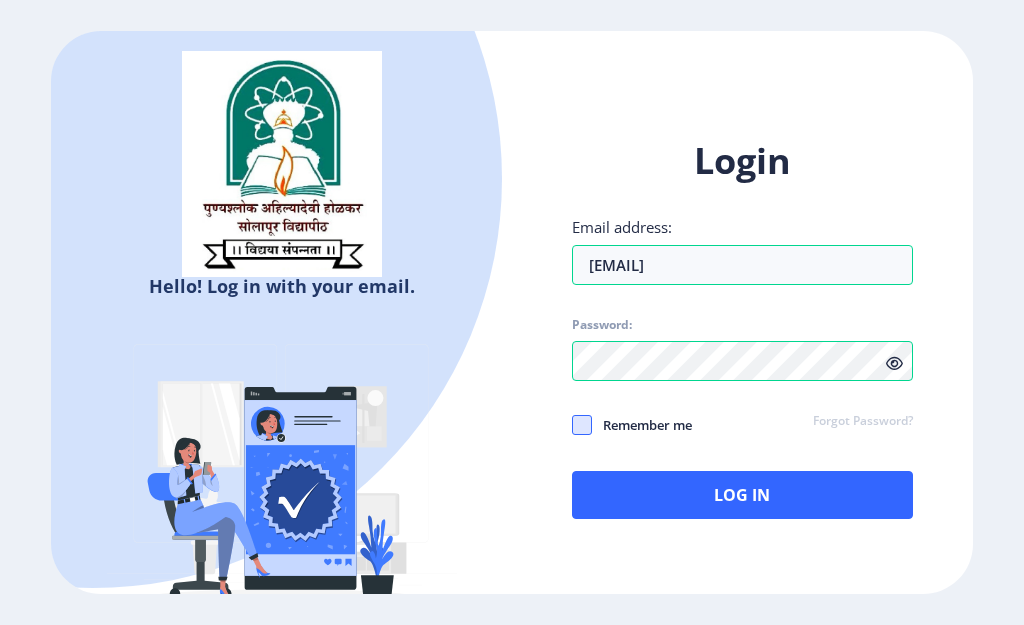 click 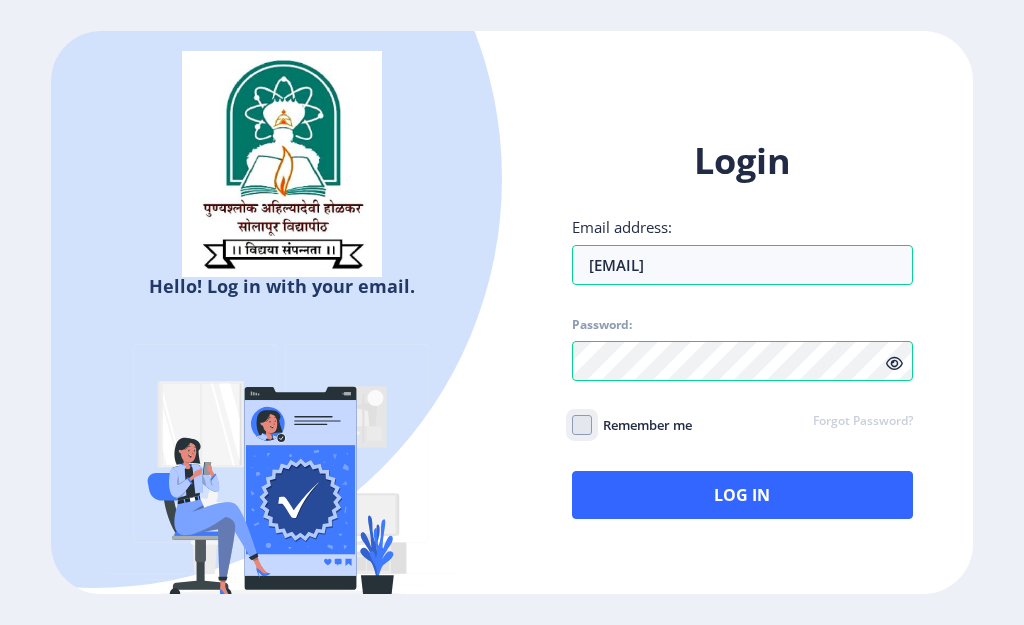 click on "Remember me" 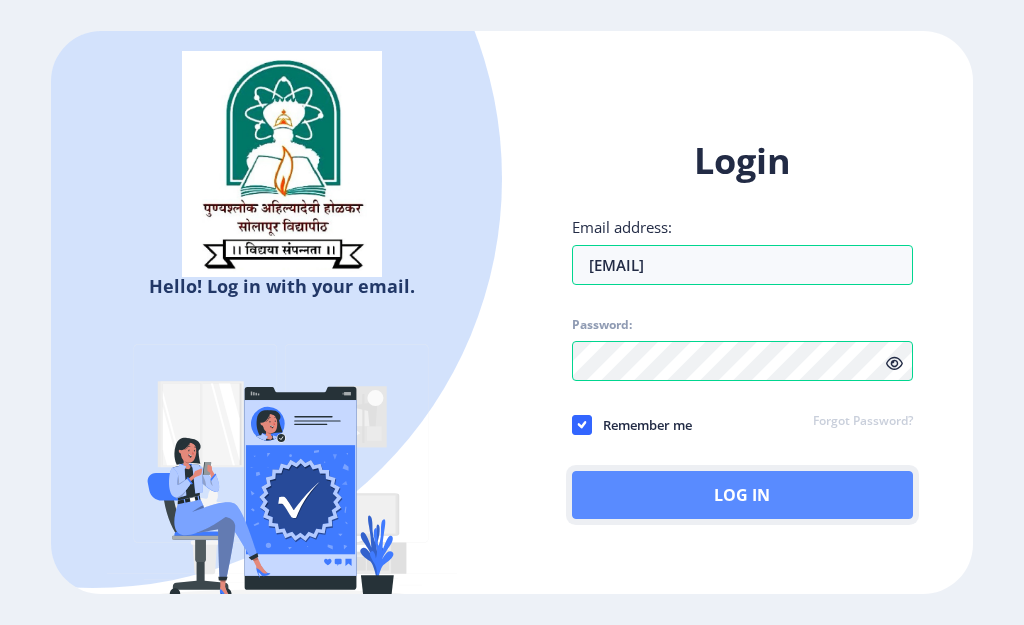 click on "Log In" 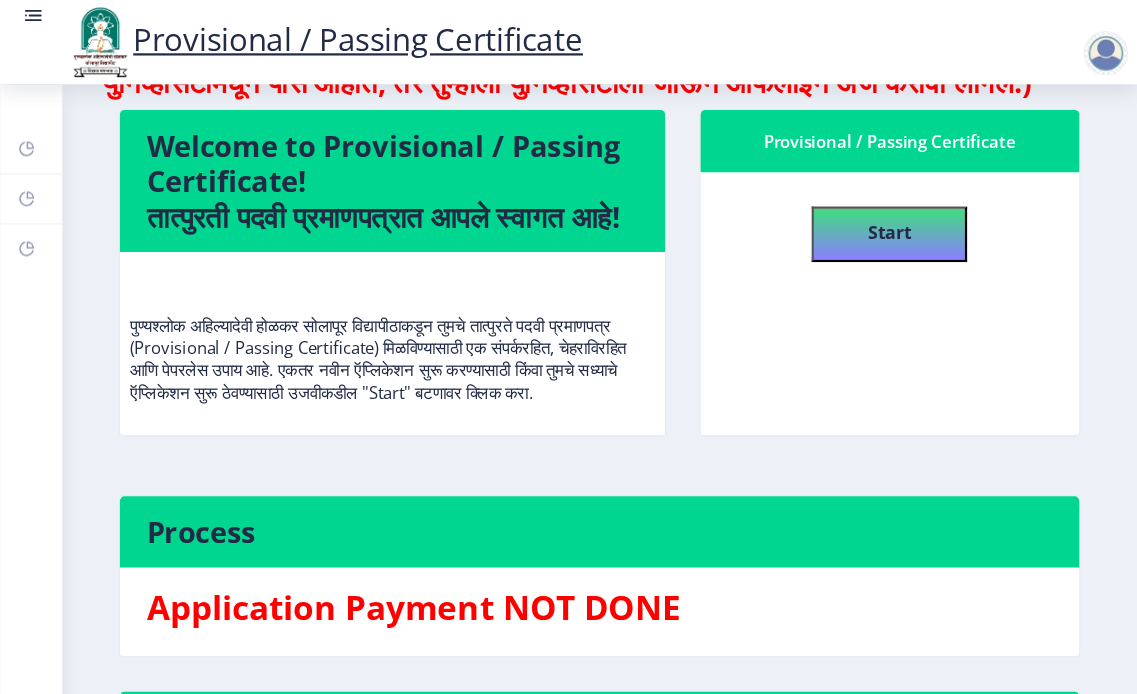 scroll, scrollTop: 0, scrollLeft: 0, axis: both 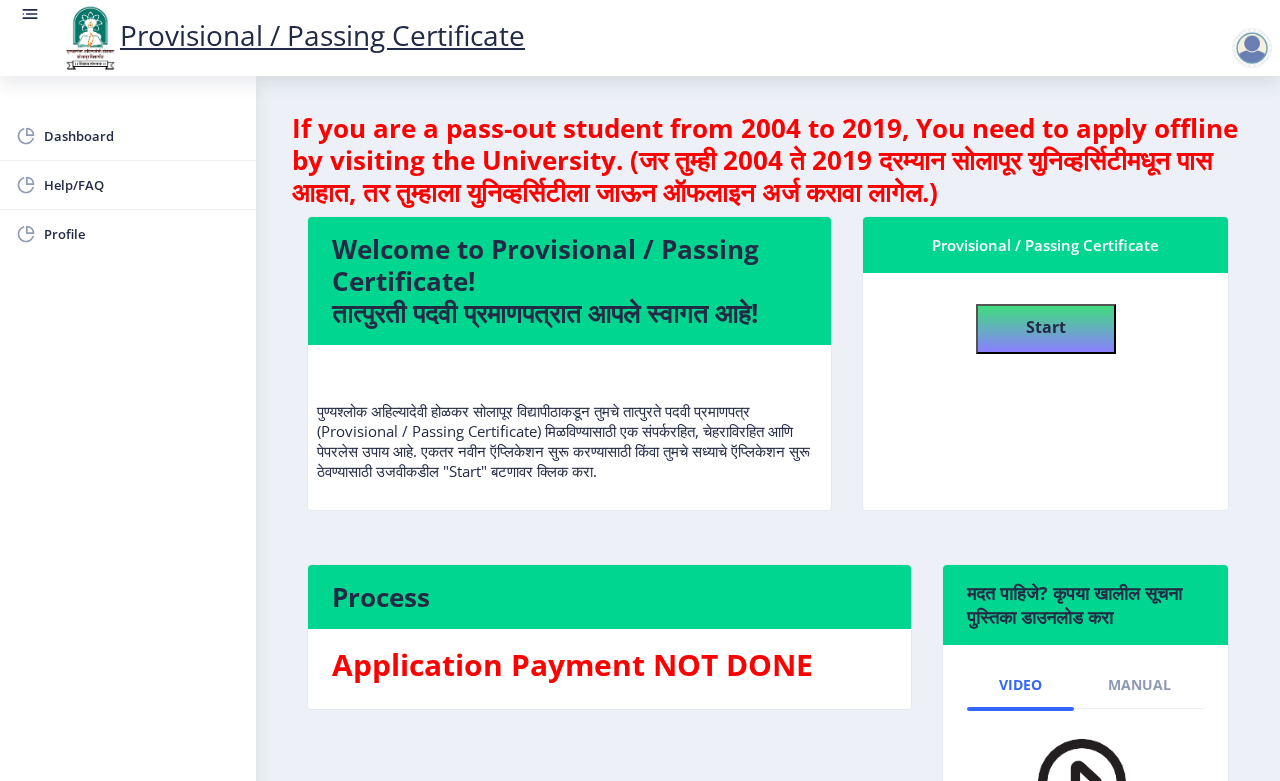 click on "Provisional / Passing Certificate" 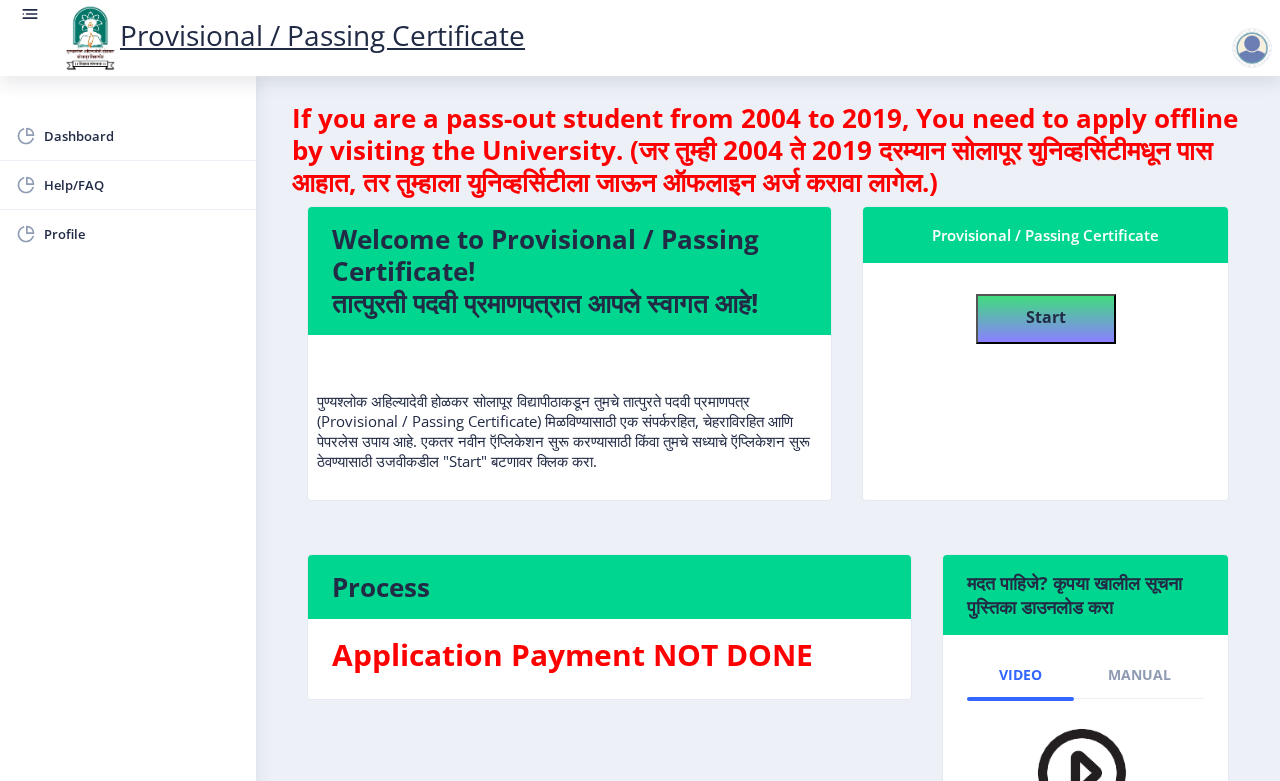 scroll, scrollTop: 0, scrollLeft: 0, axis: both 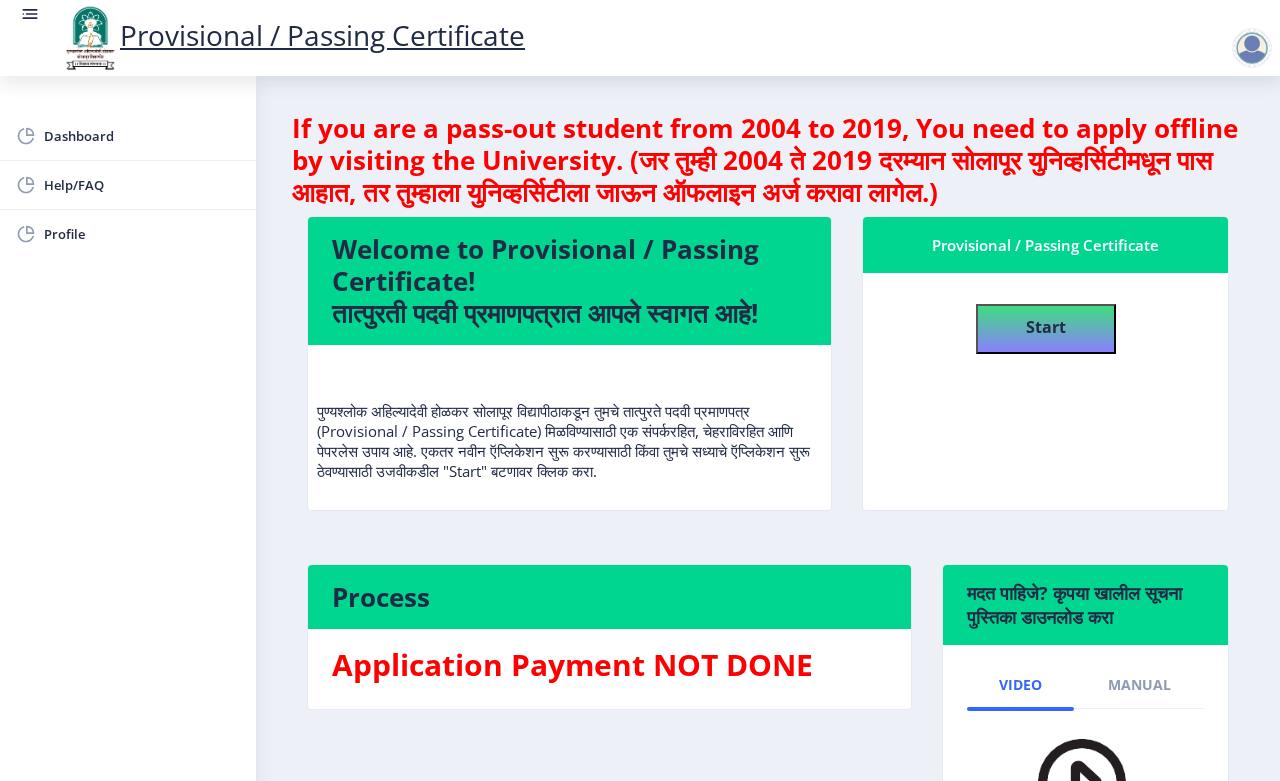 click 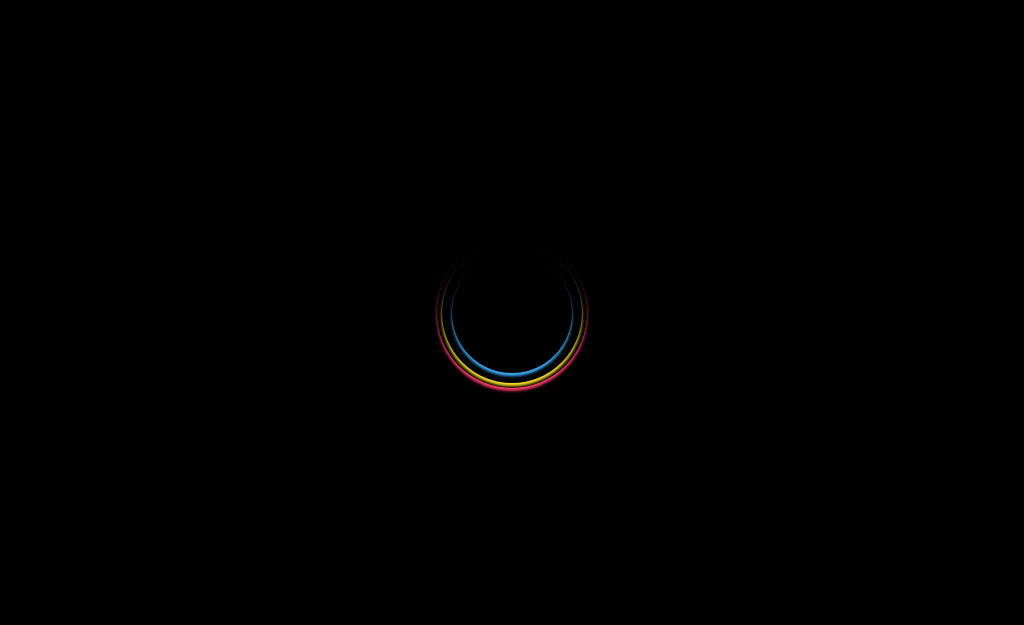 scroll, scrollTop: 0, scrollLeft: 0, axis: both 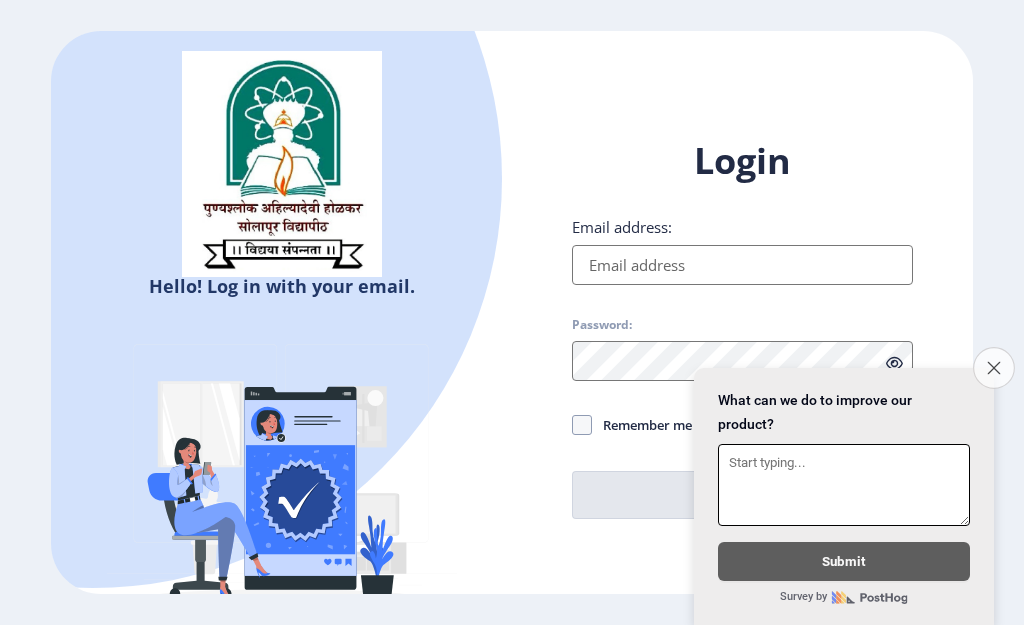click on "Close survey" 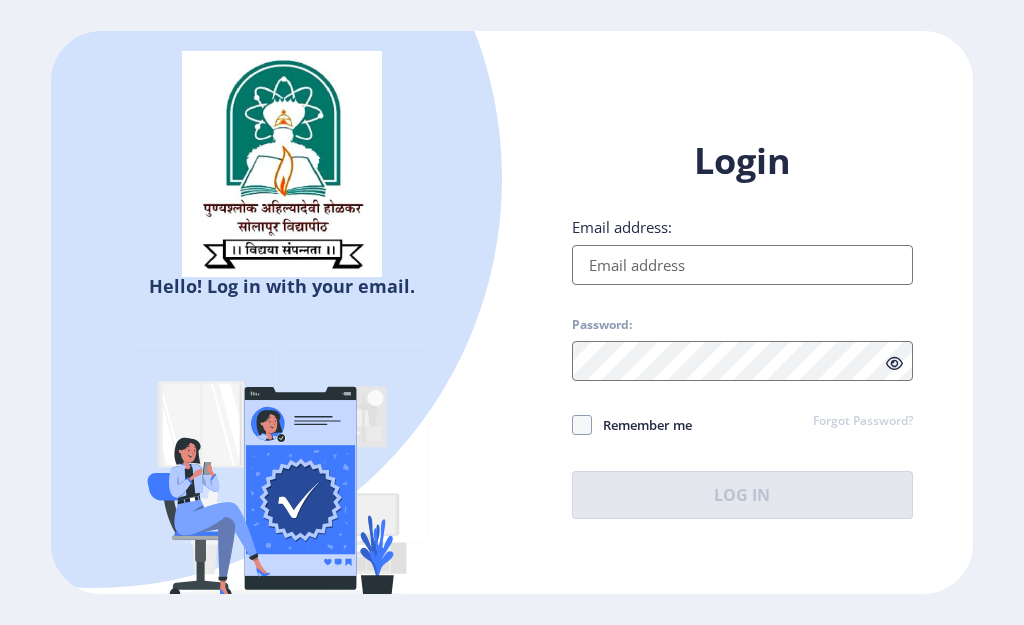 type on "[EMAIL]" 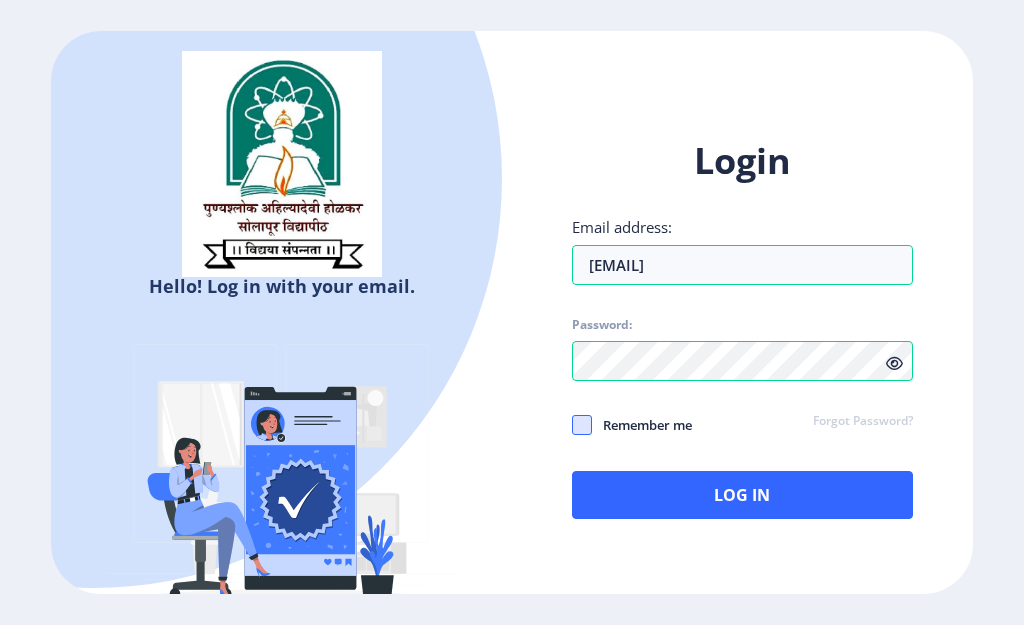 click 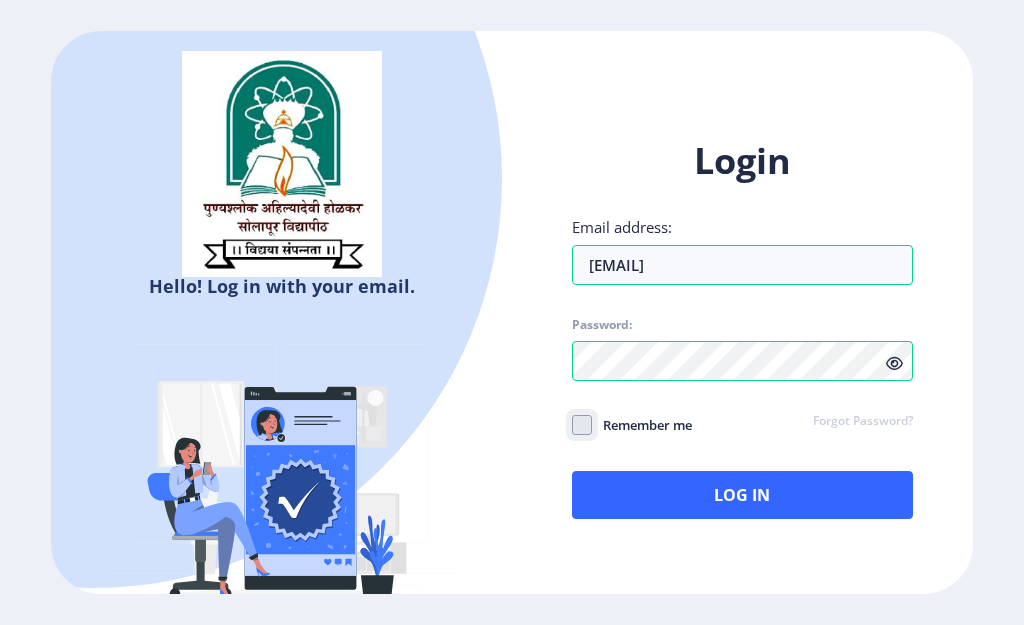 click on "Remember me" 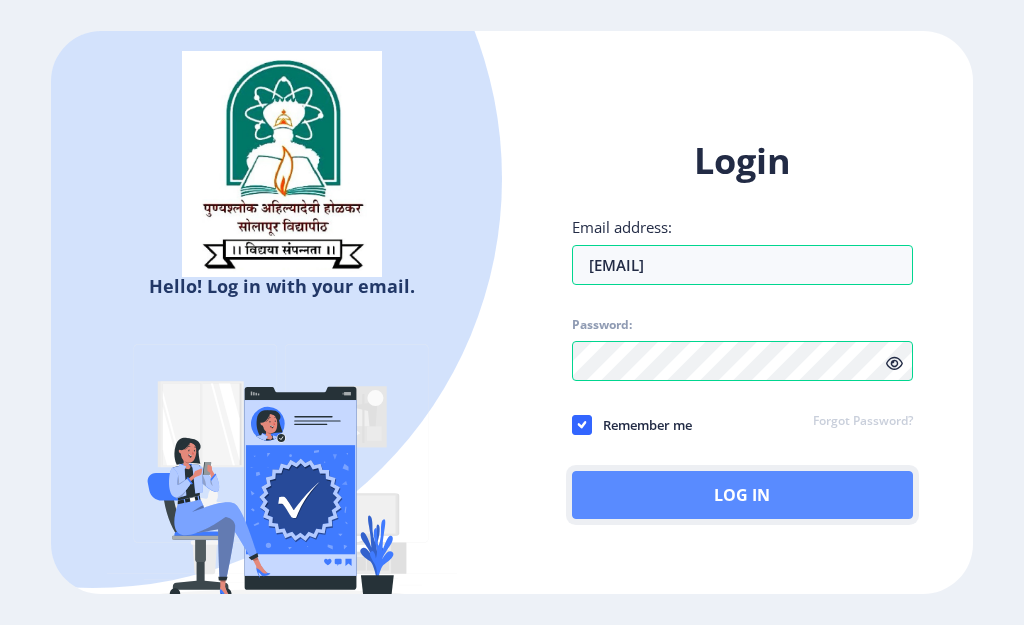 click on "Log In" 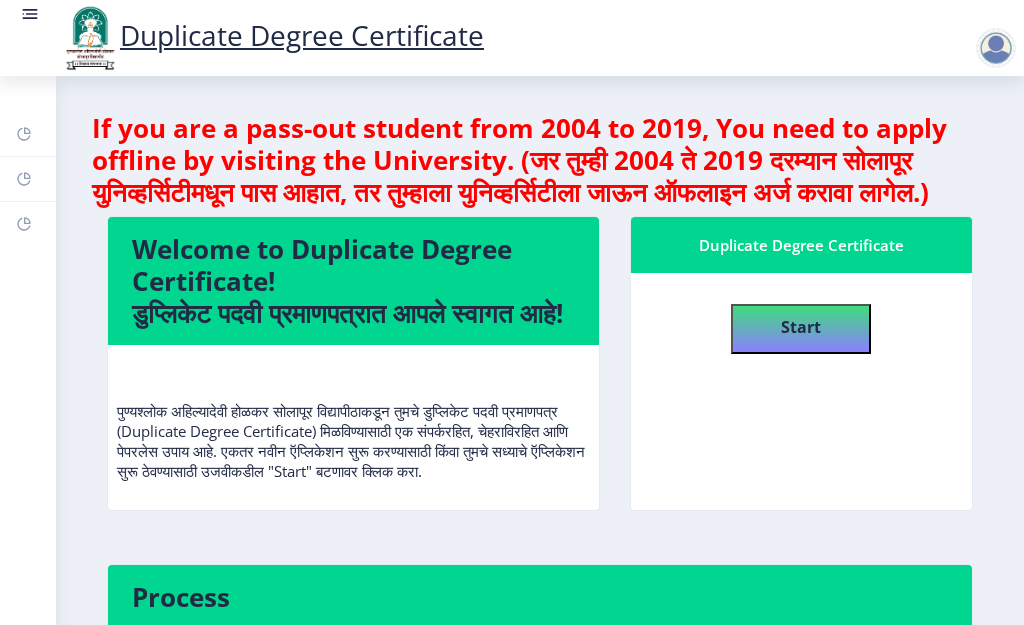 scroll, scrollTop: 100, scrollLeft: 0, axis: vertical 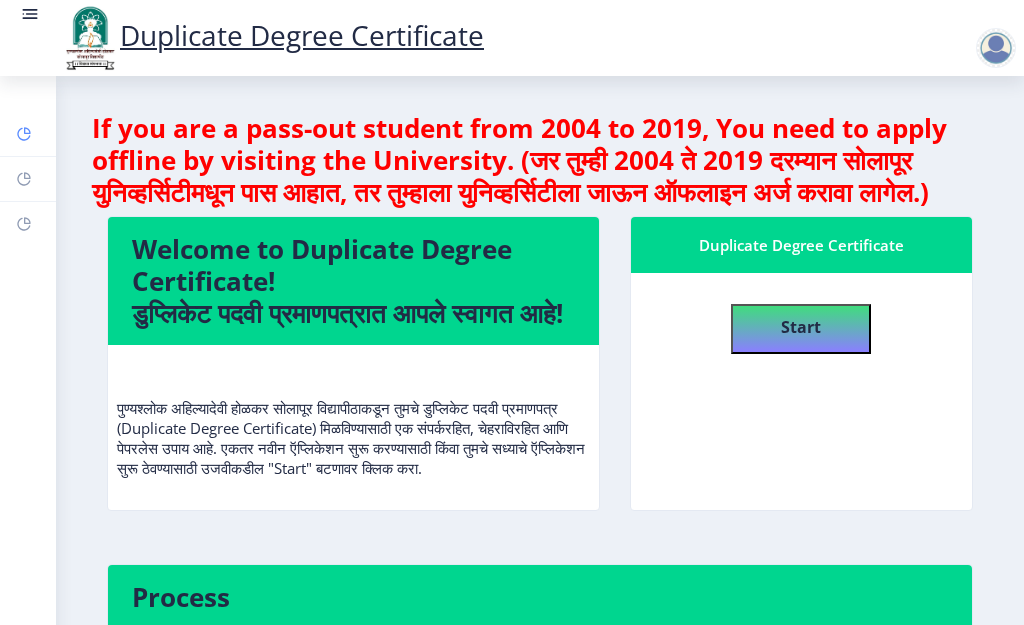 click 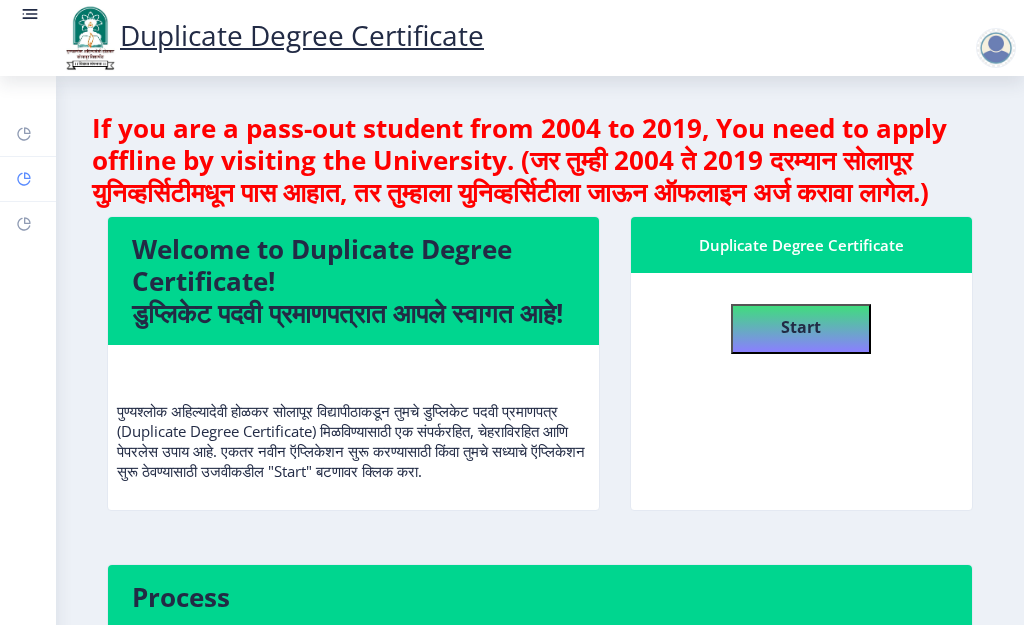 click 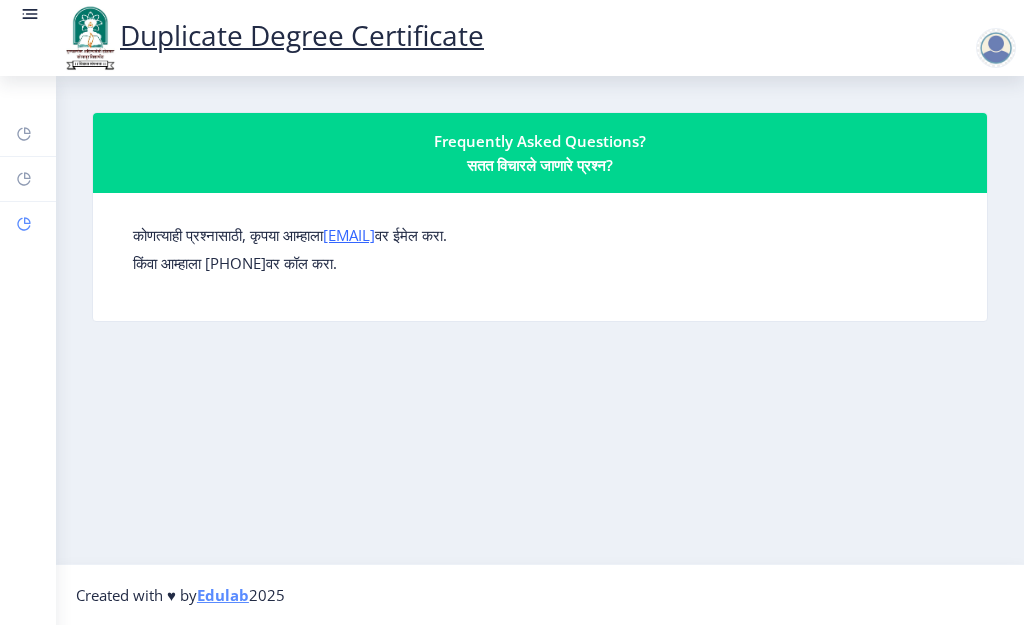 click 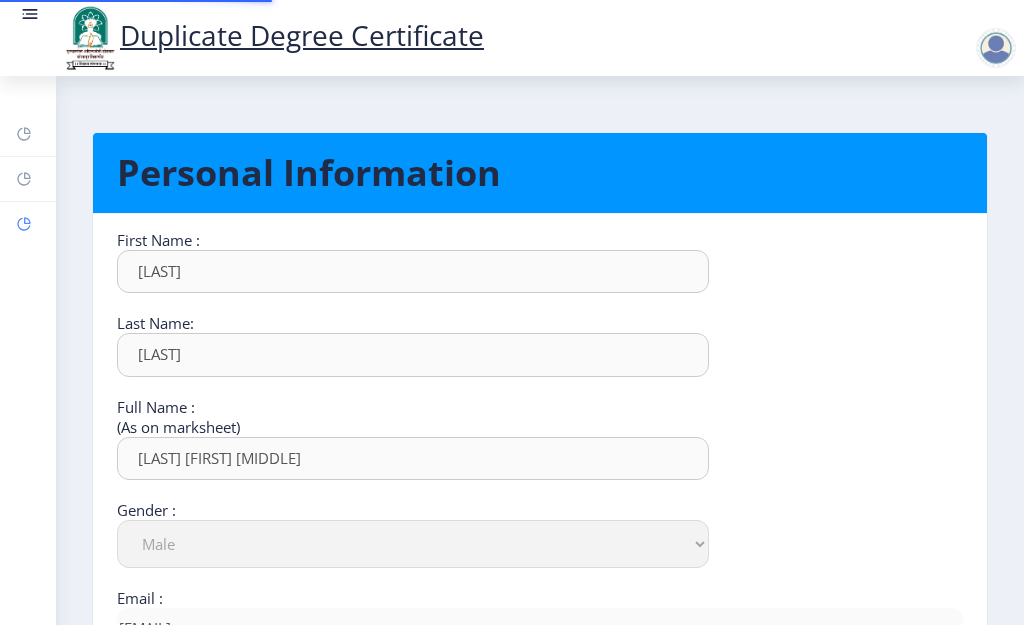 type on "899-960-28" 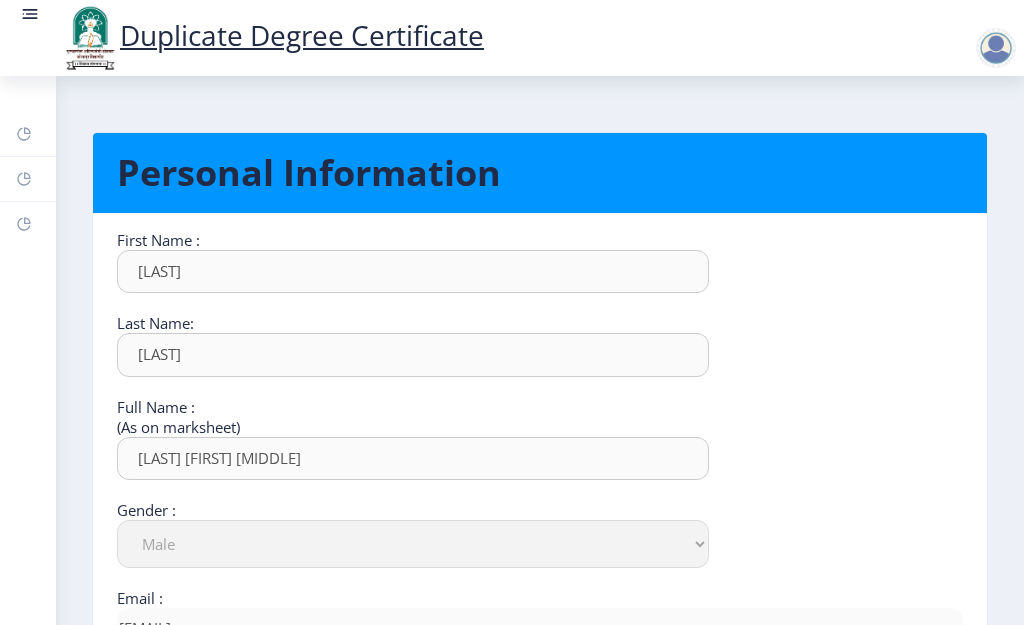 scroll, scrollTop: 1, scrollLeft: 0, axis: vertical 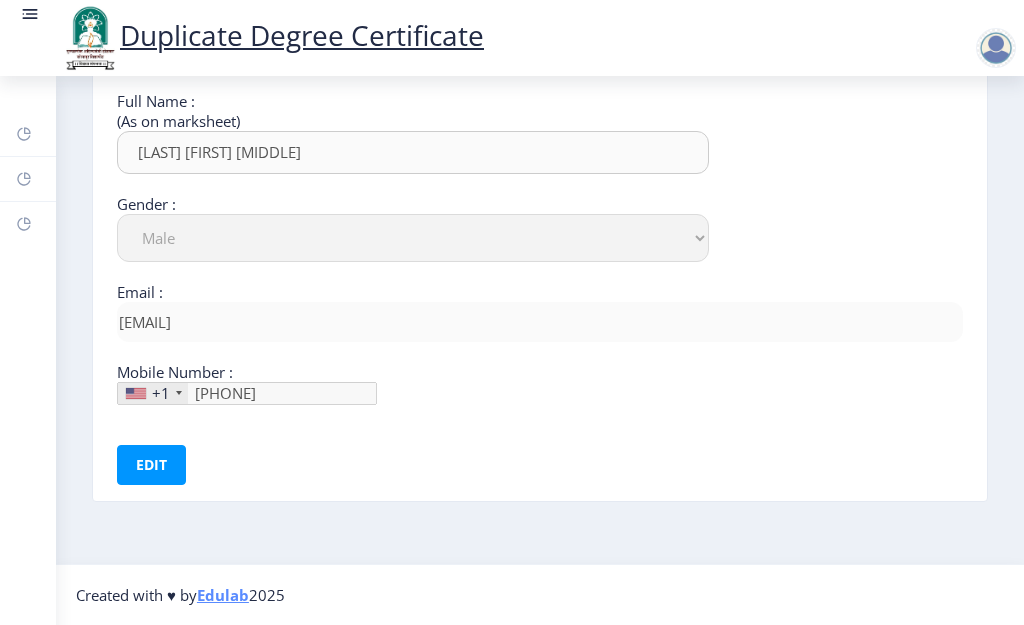 click 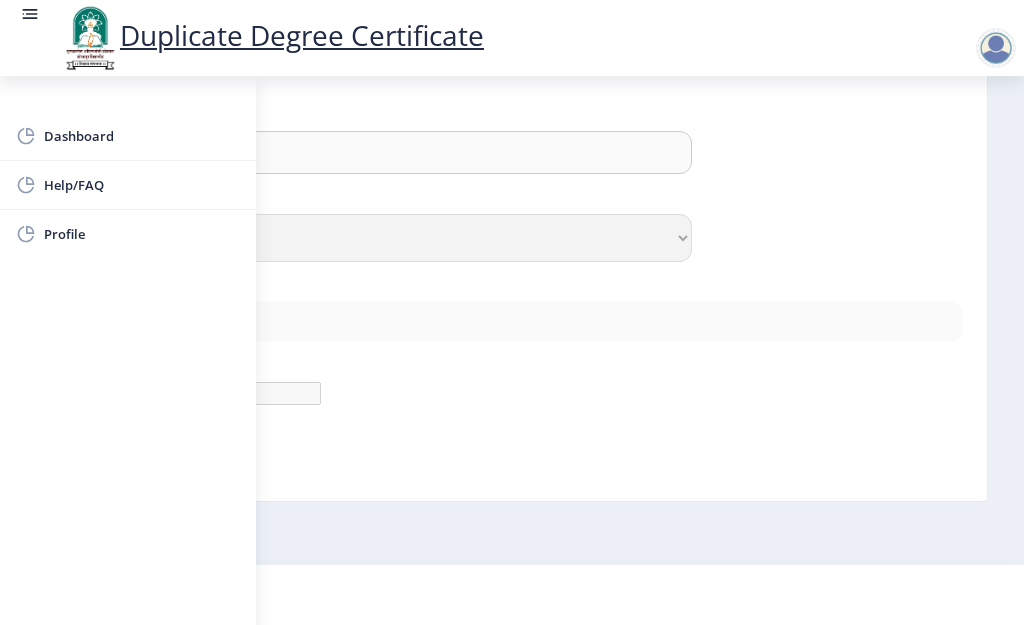 click 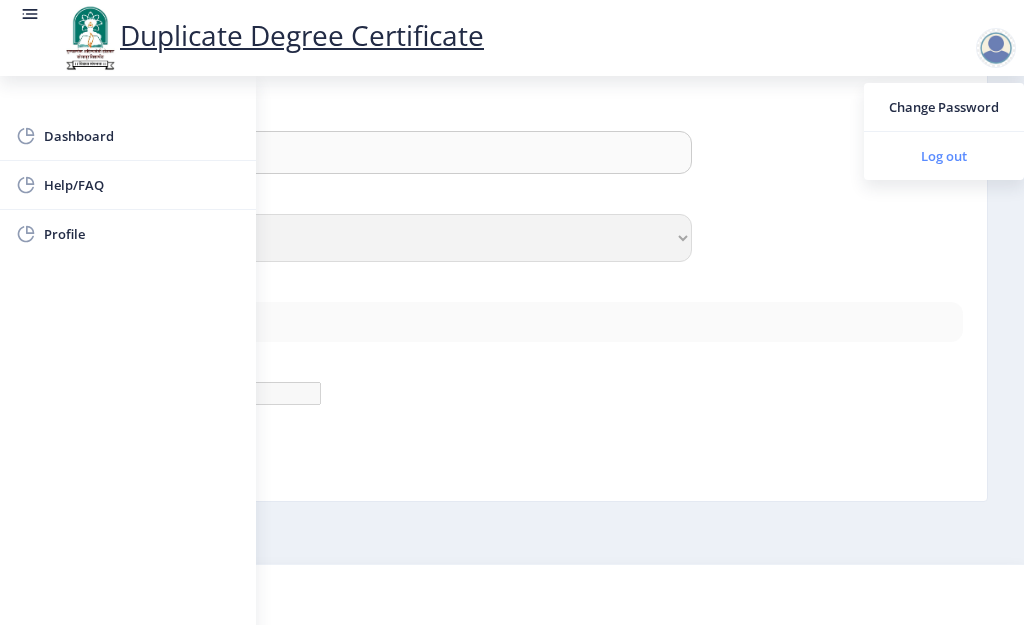 click on "Log out" at bounding box center [944, 156] 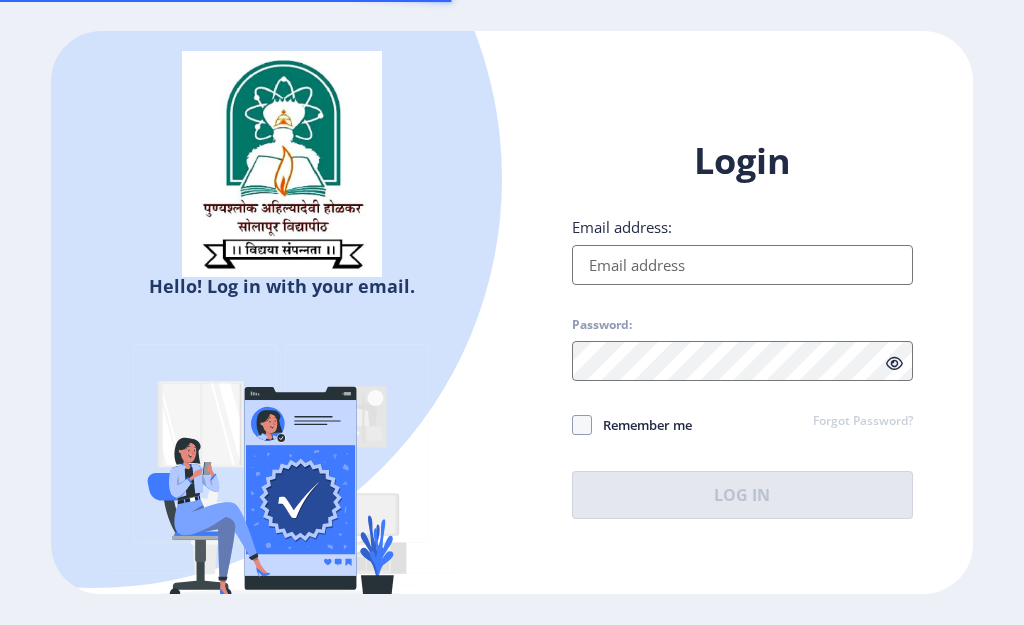 type on "[EMAIL]" 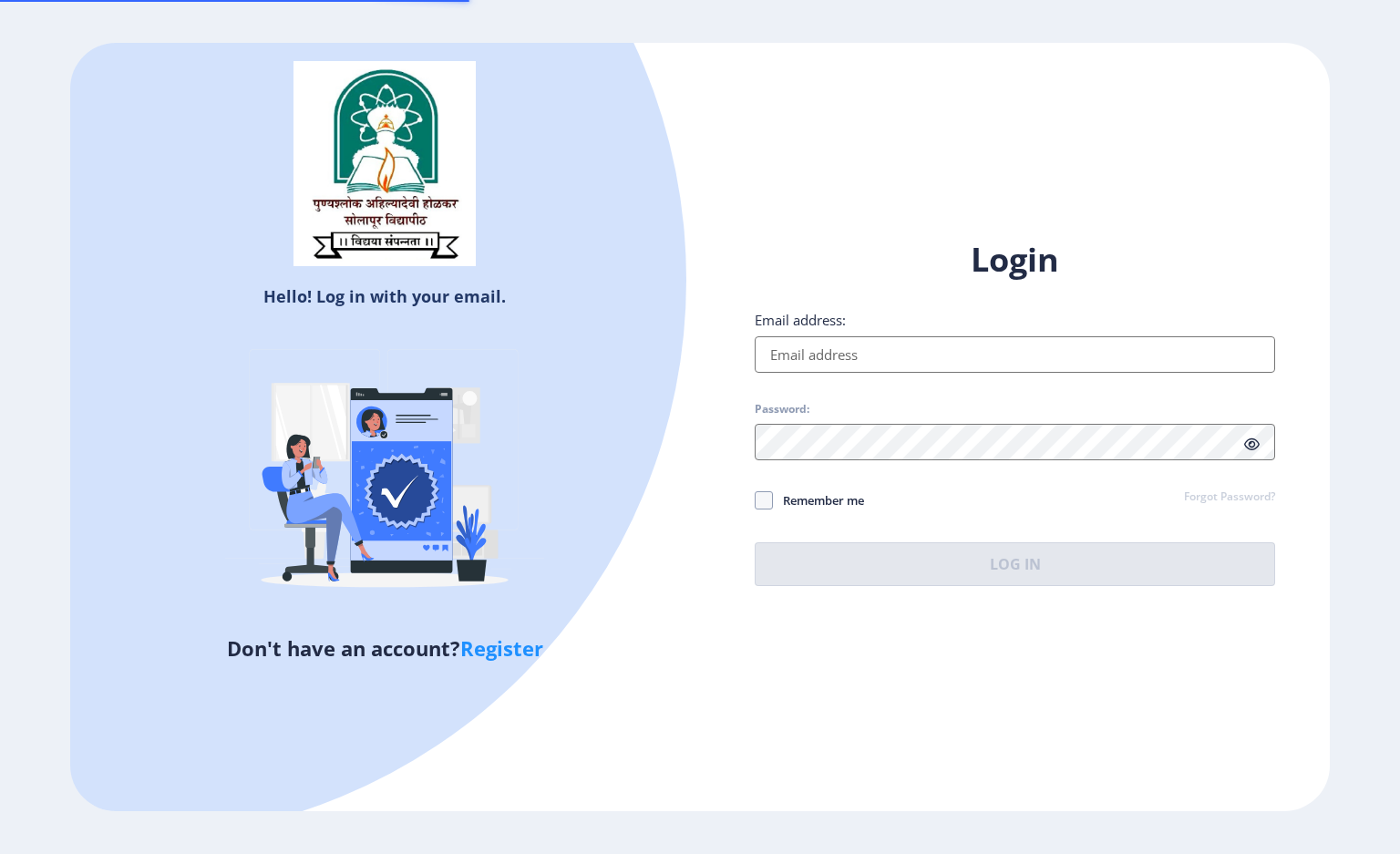 scroll, scrollTop: 0, scrollLeft: 0, axis: both 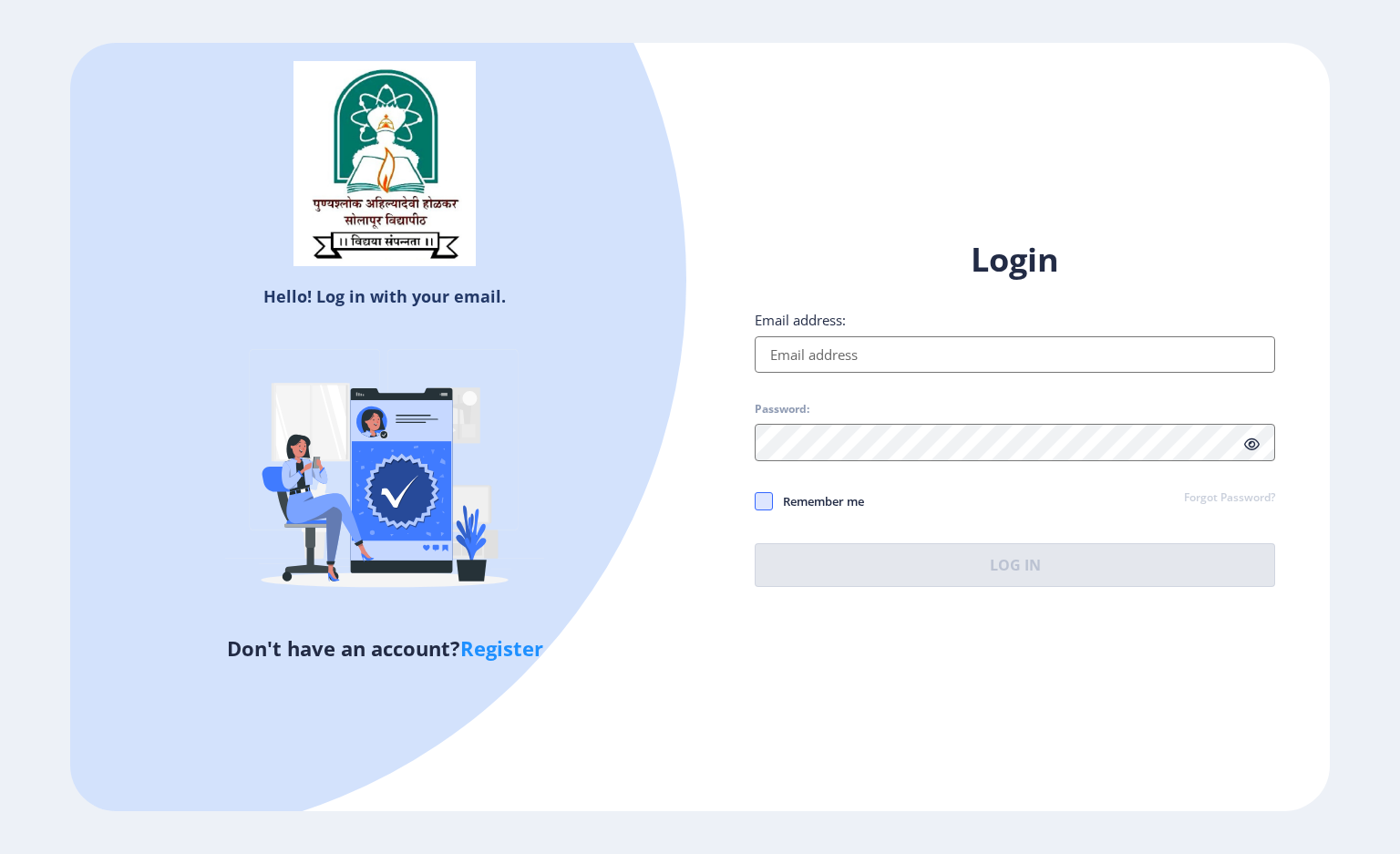 type on "[EMAIL]" 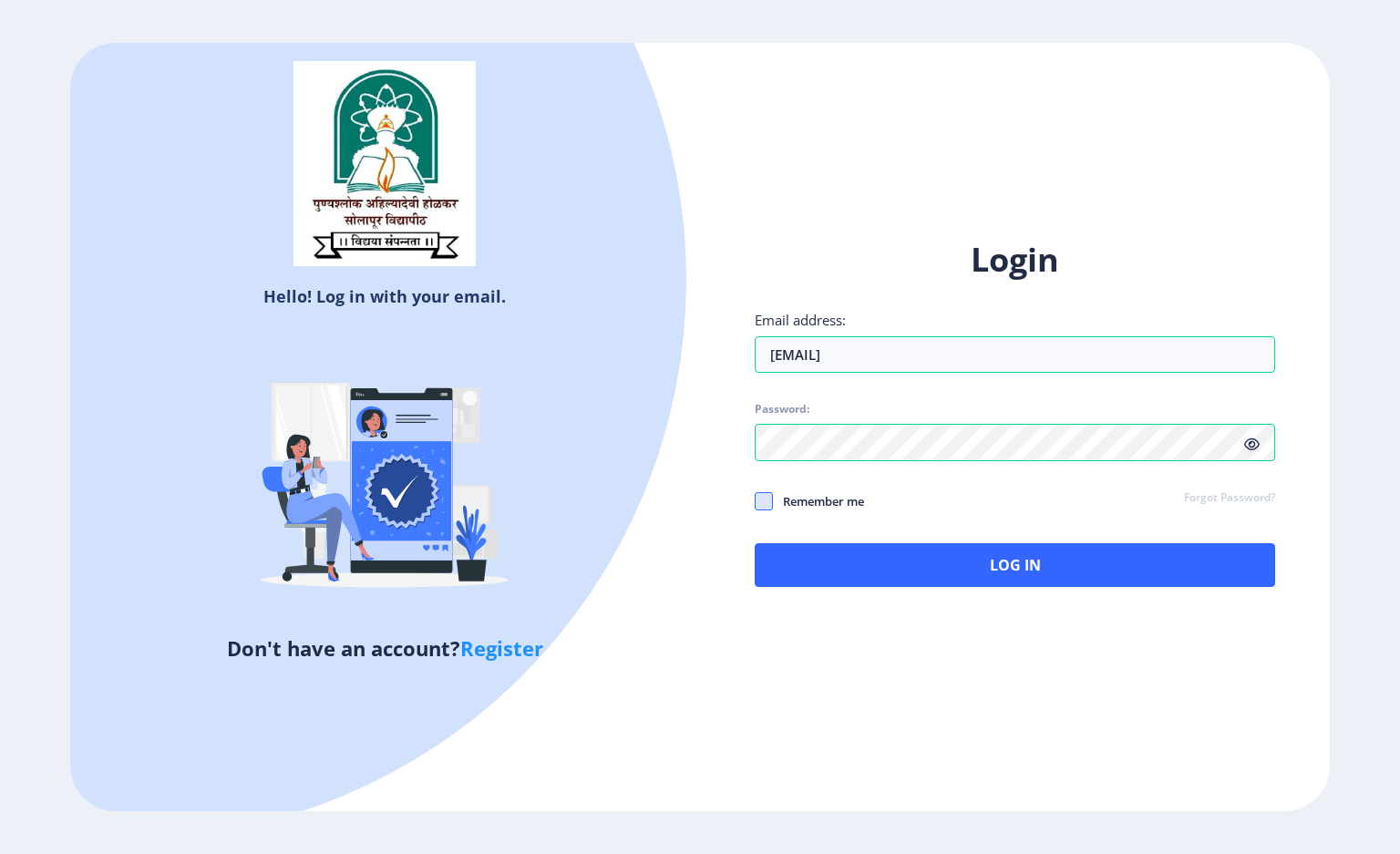 click 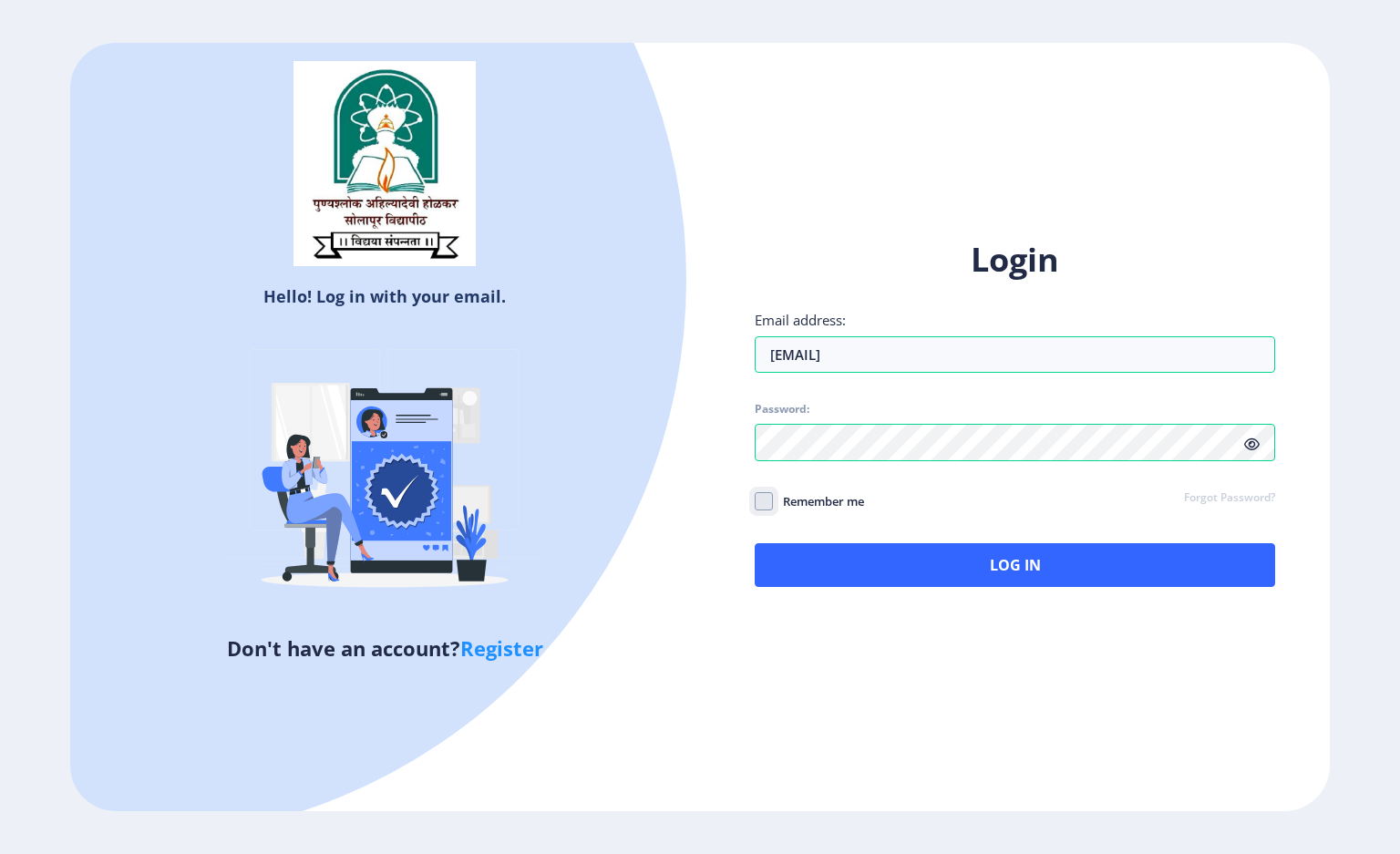 checkbox on "true" 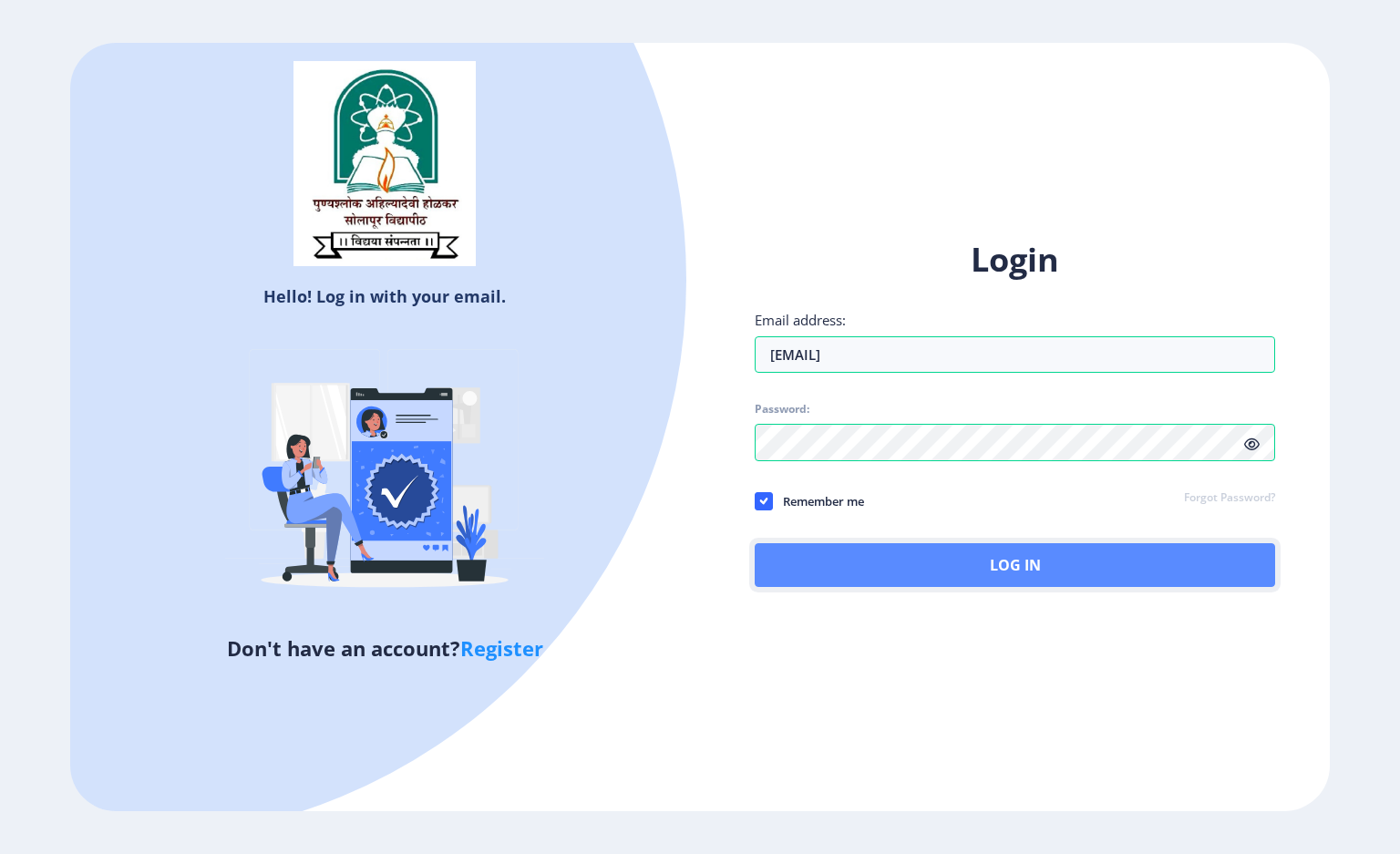 click on "Log In" 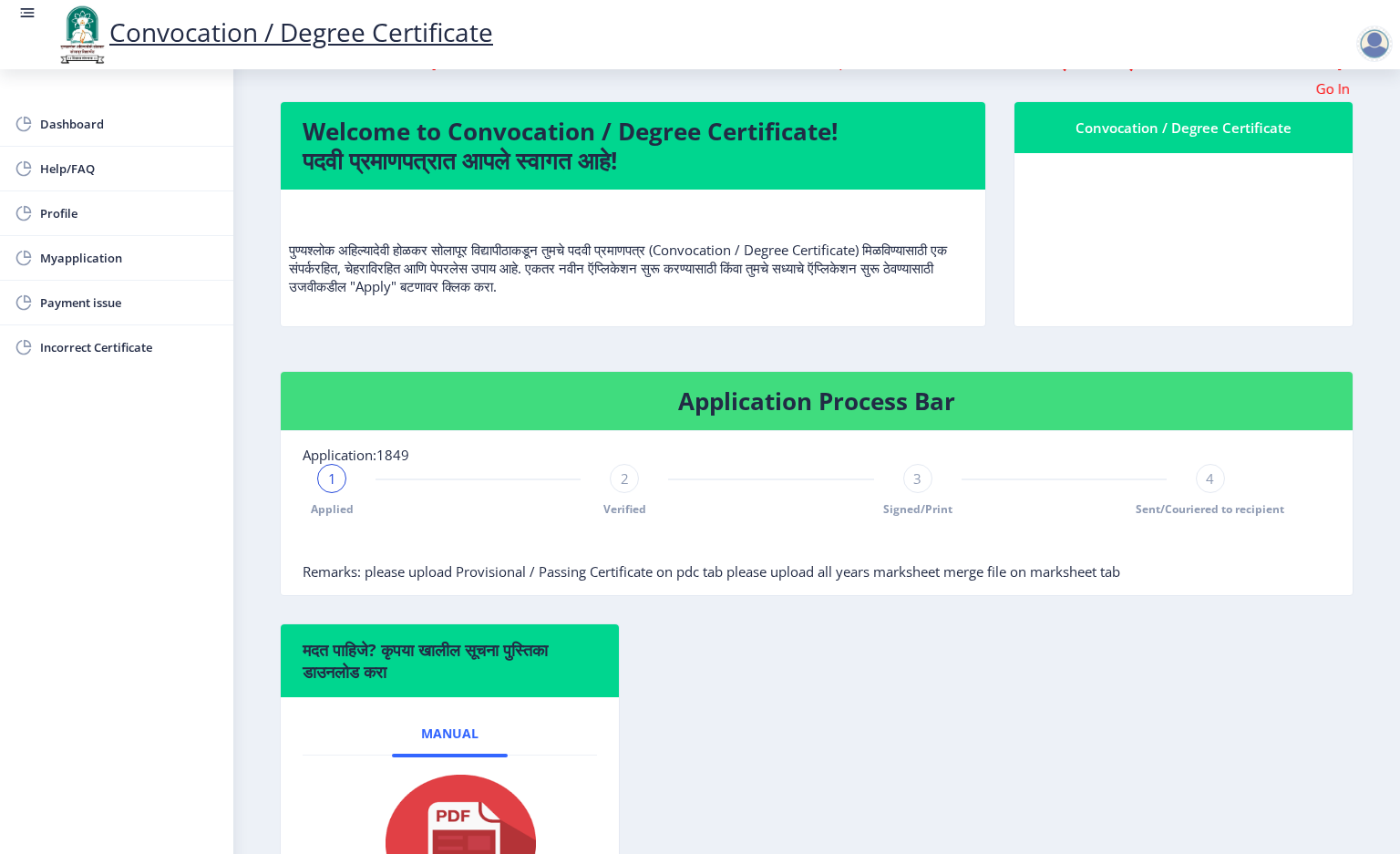 scroll, scrollTop: 137, scrollLeft: 0, axis: vertical 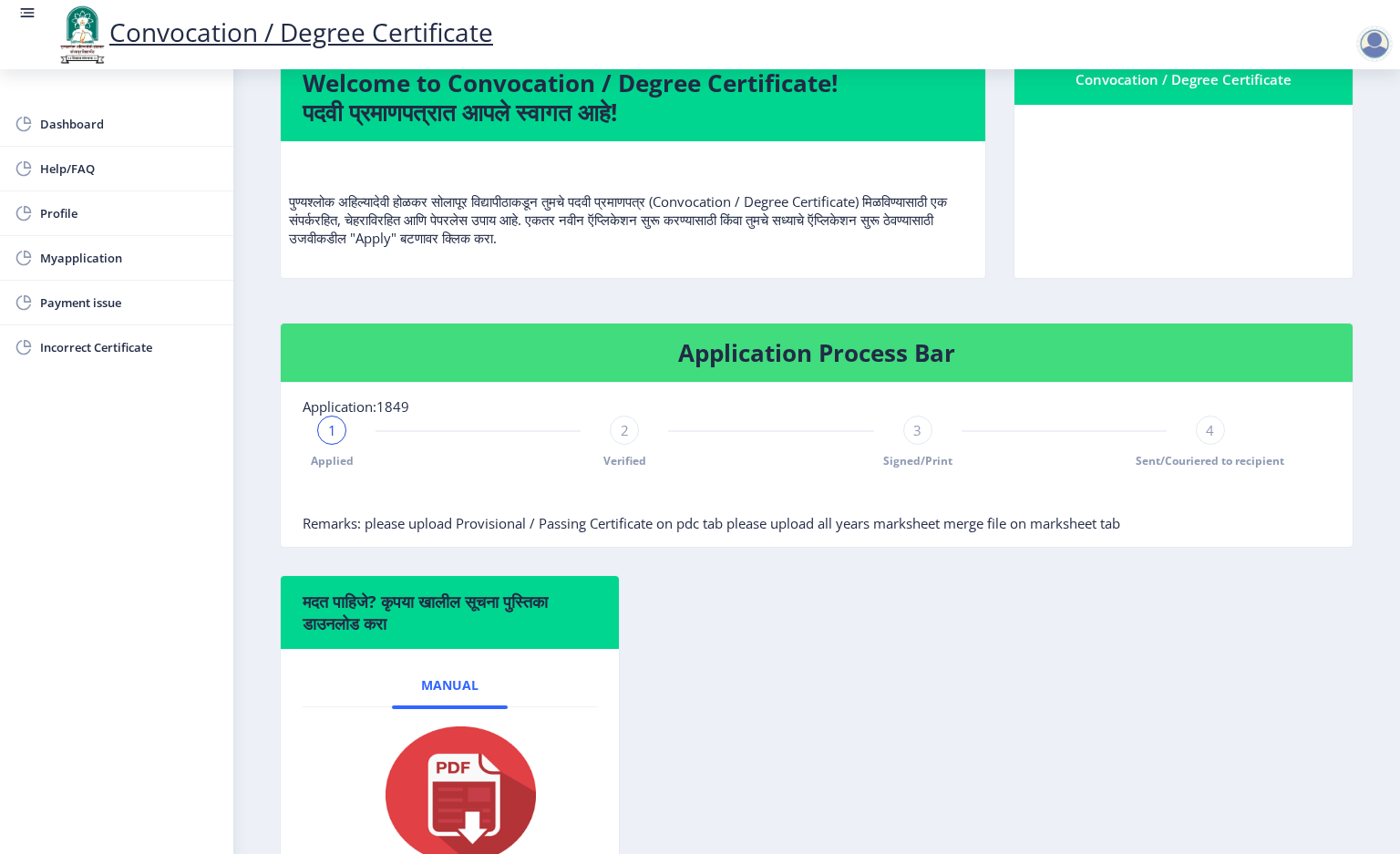 click on "1" 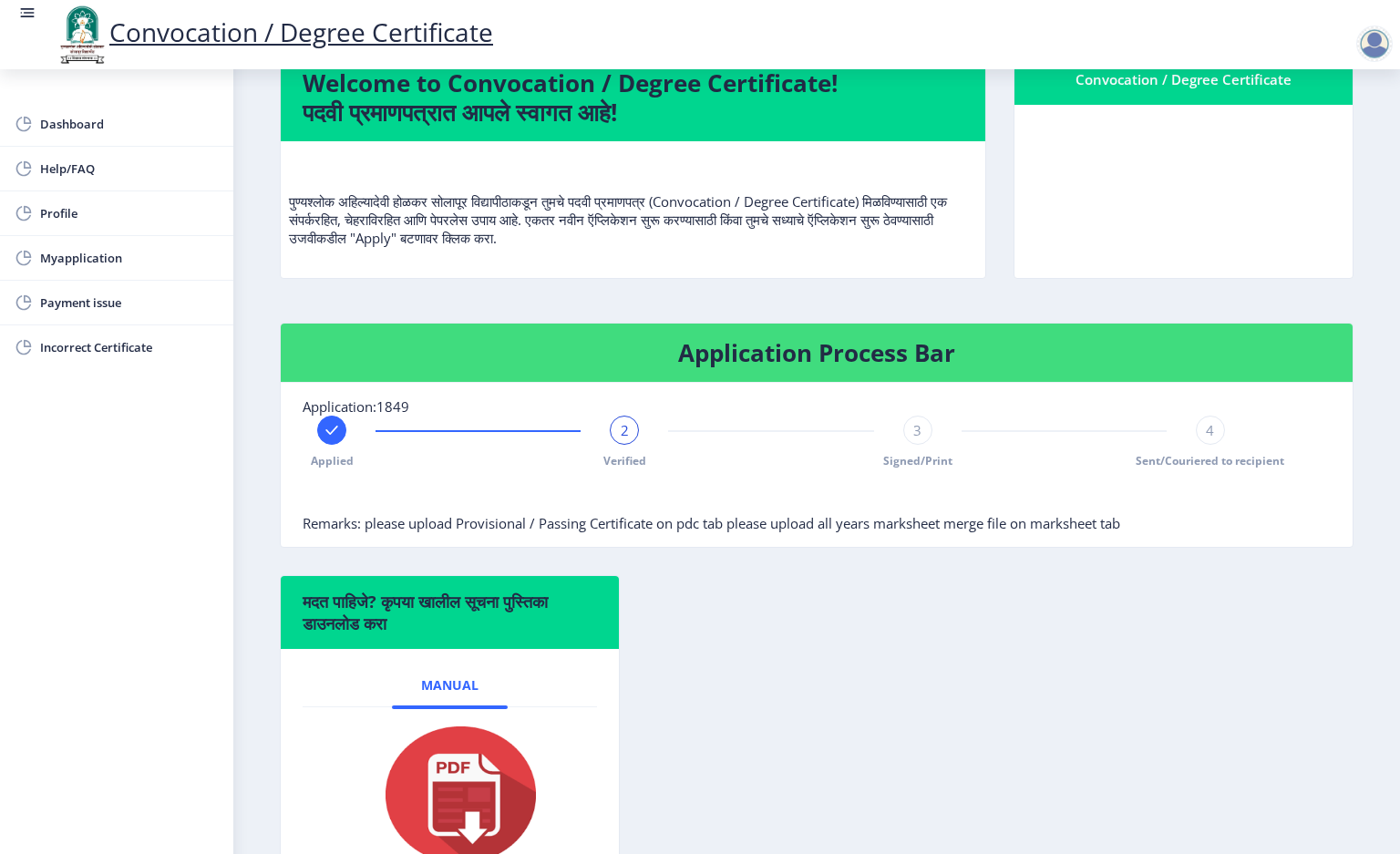click on "3" 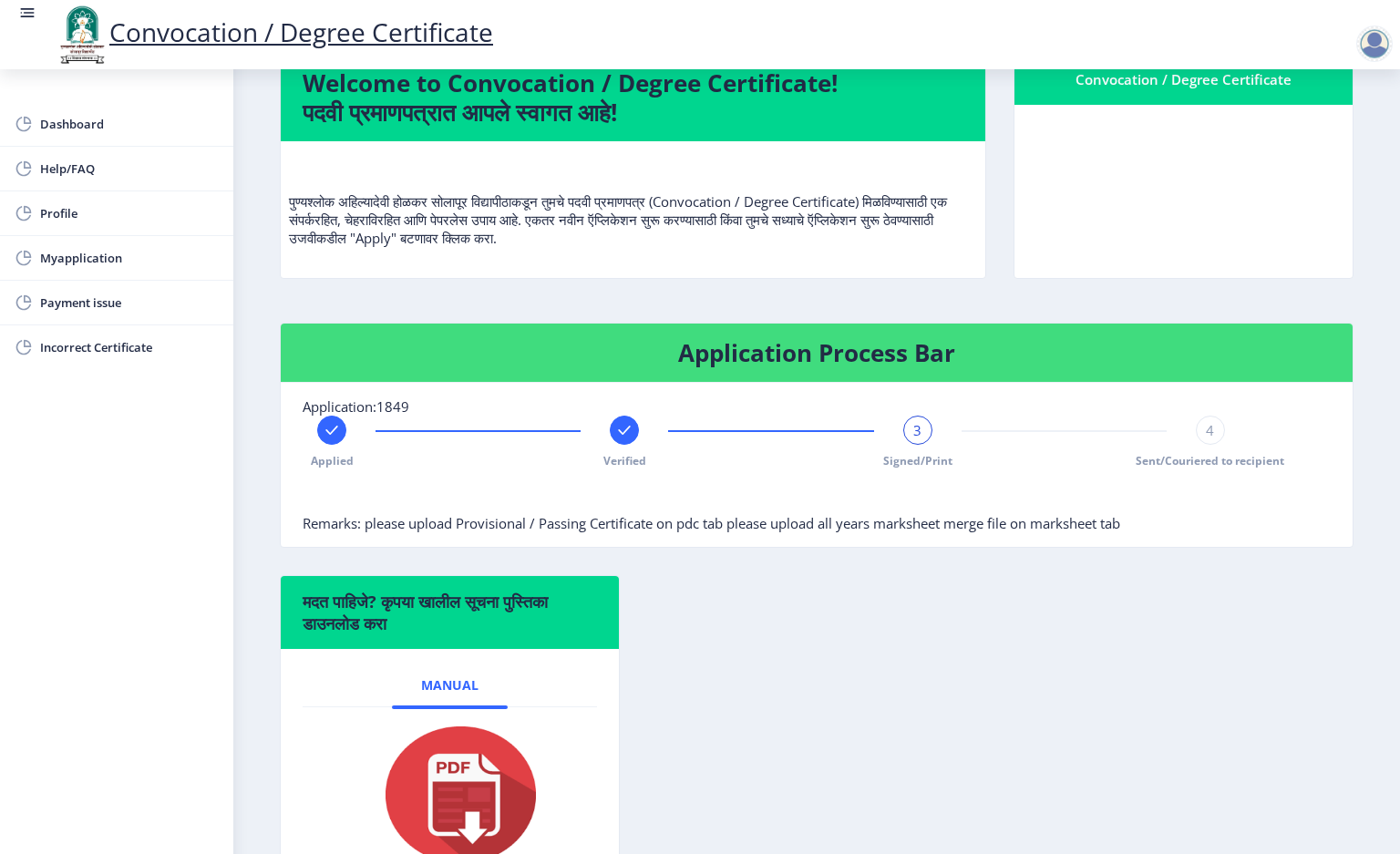 click on "Applied Verified 3 Signed/Print 4 Sent/Couriered to recipient" 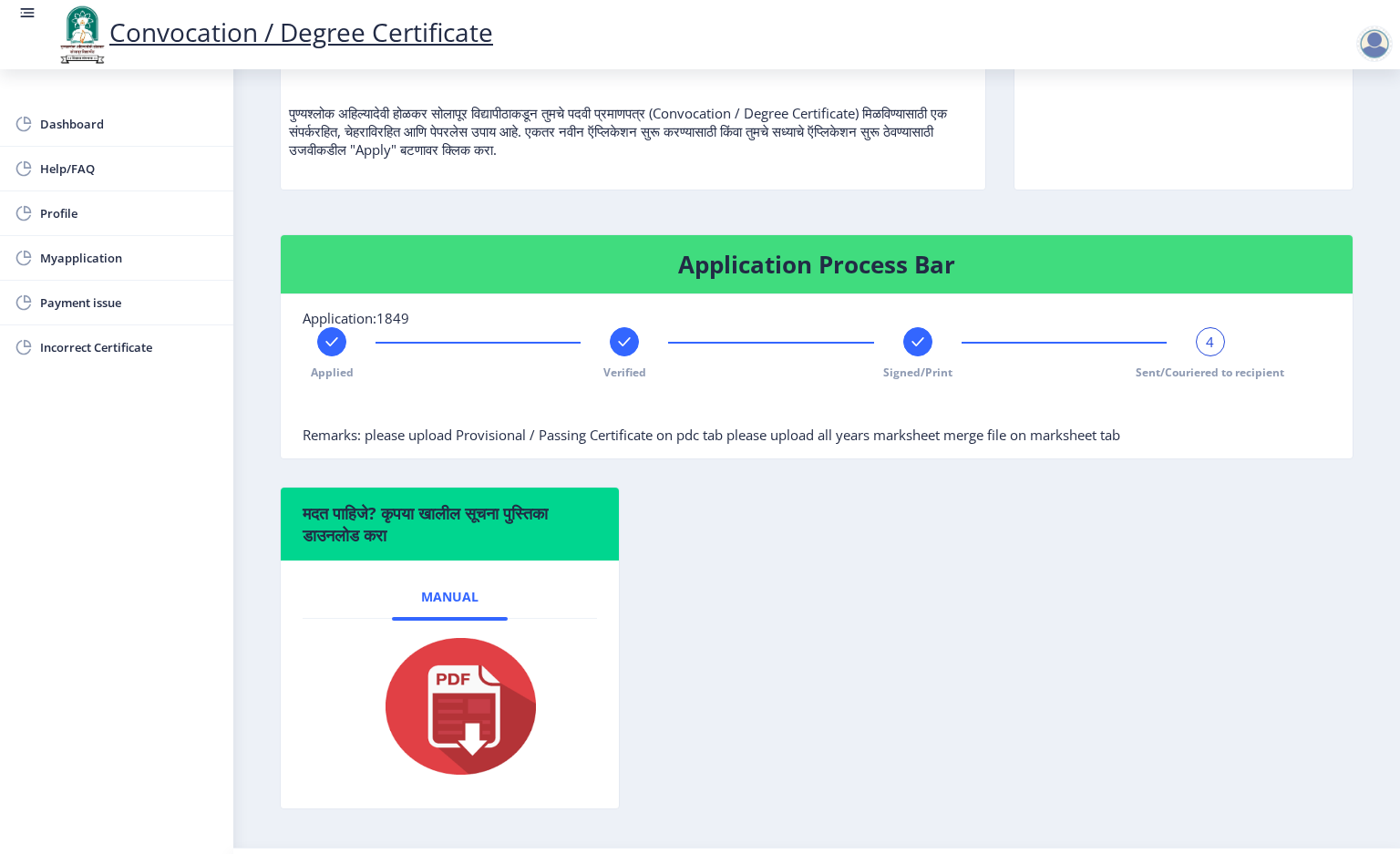 scroll, scrollTop: 273, scrollLeft: 0, axis: vertical 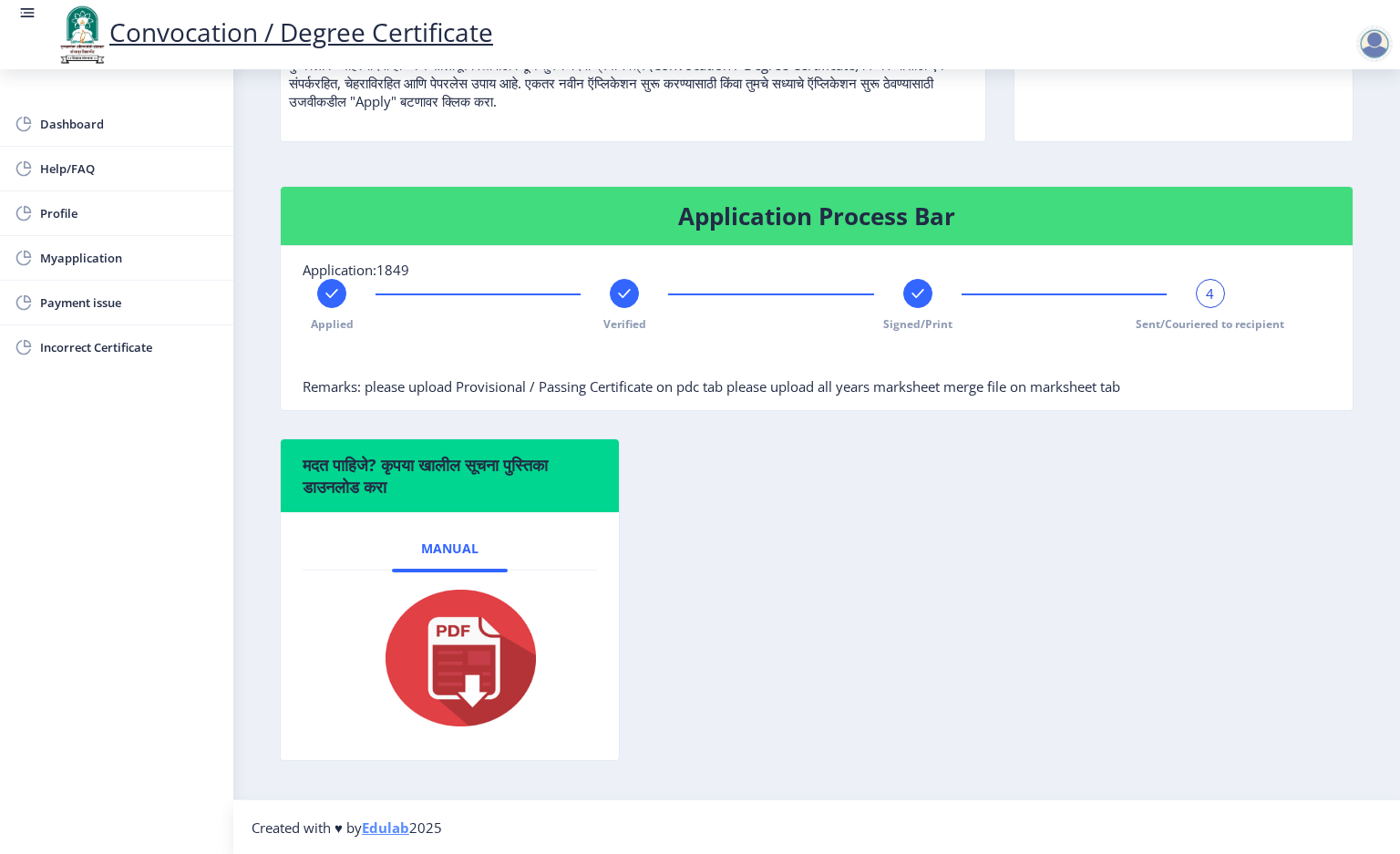 click 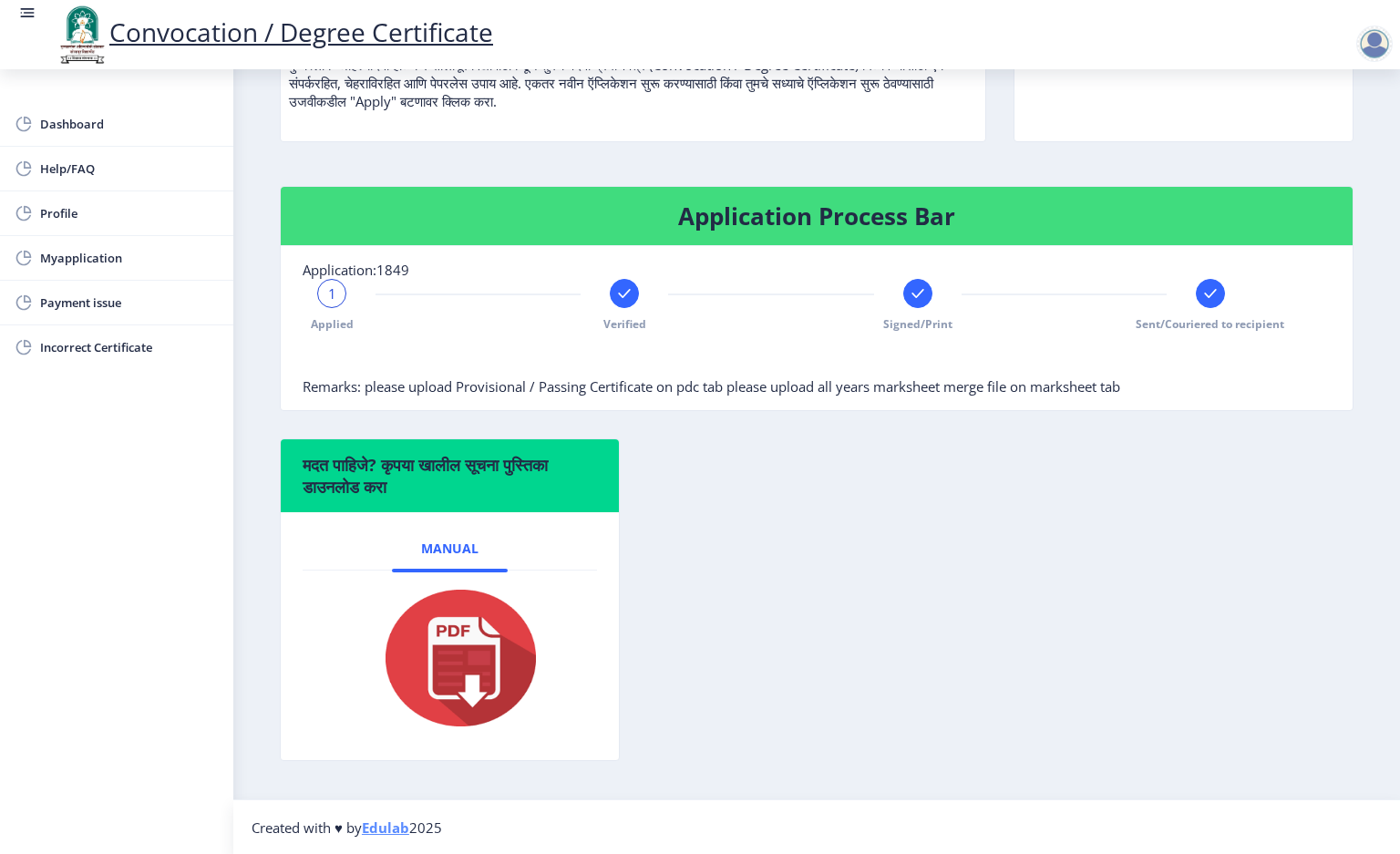 click 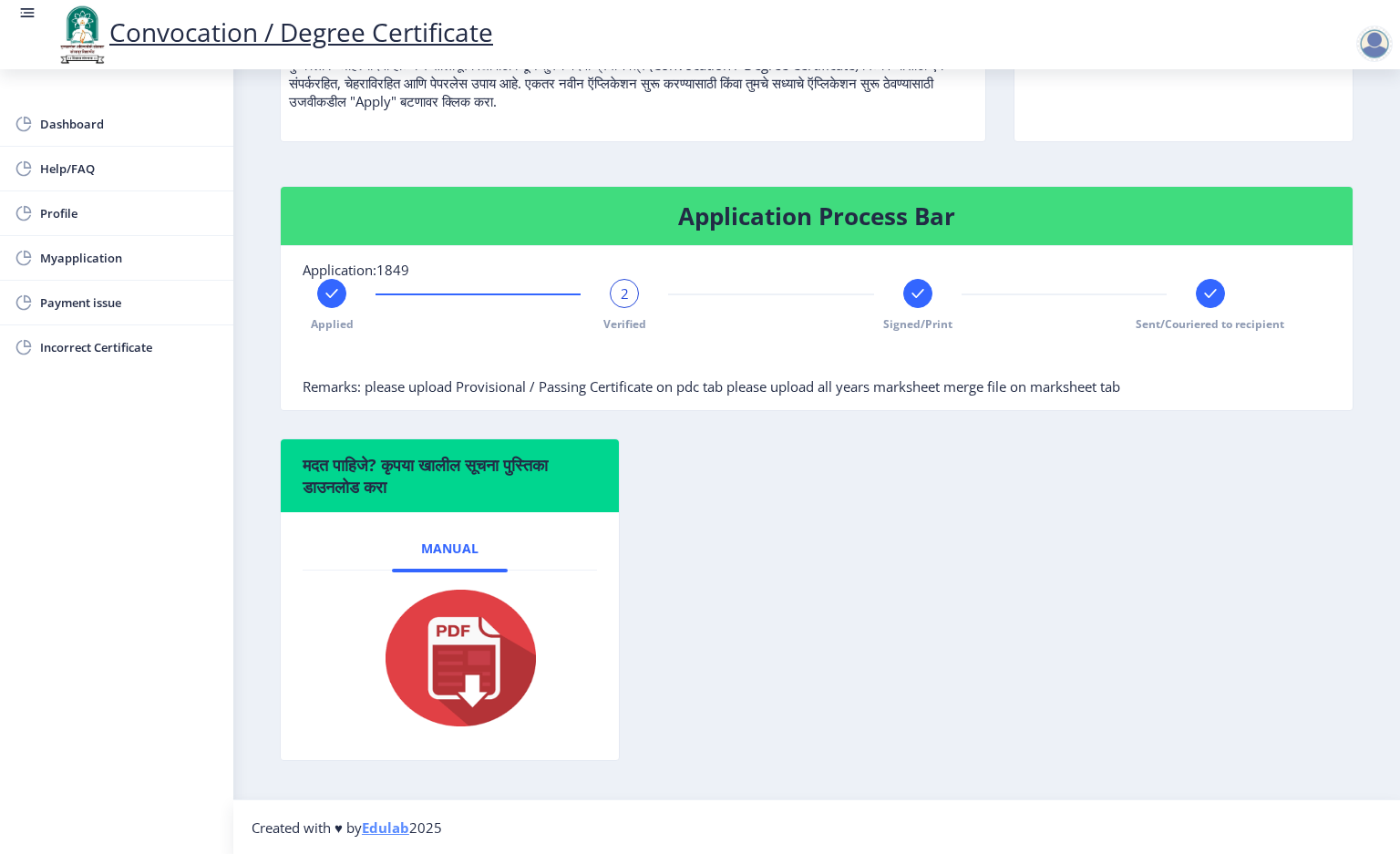 click 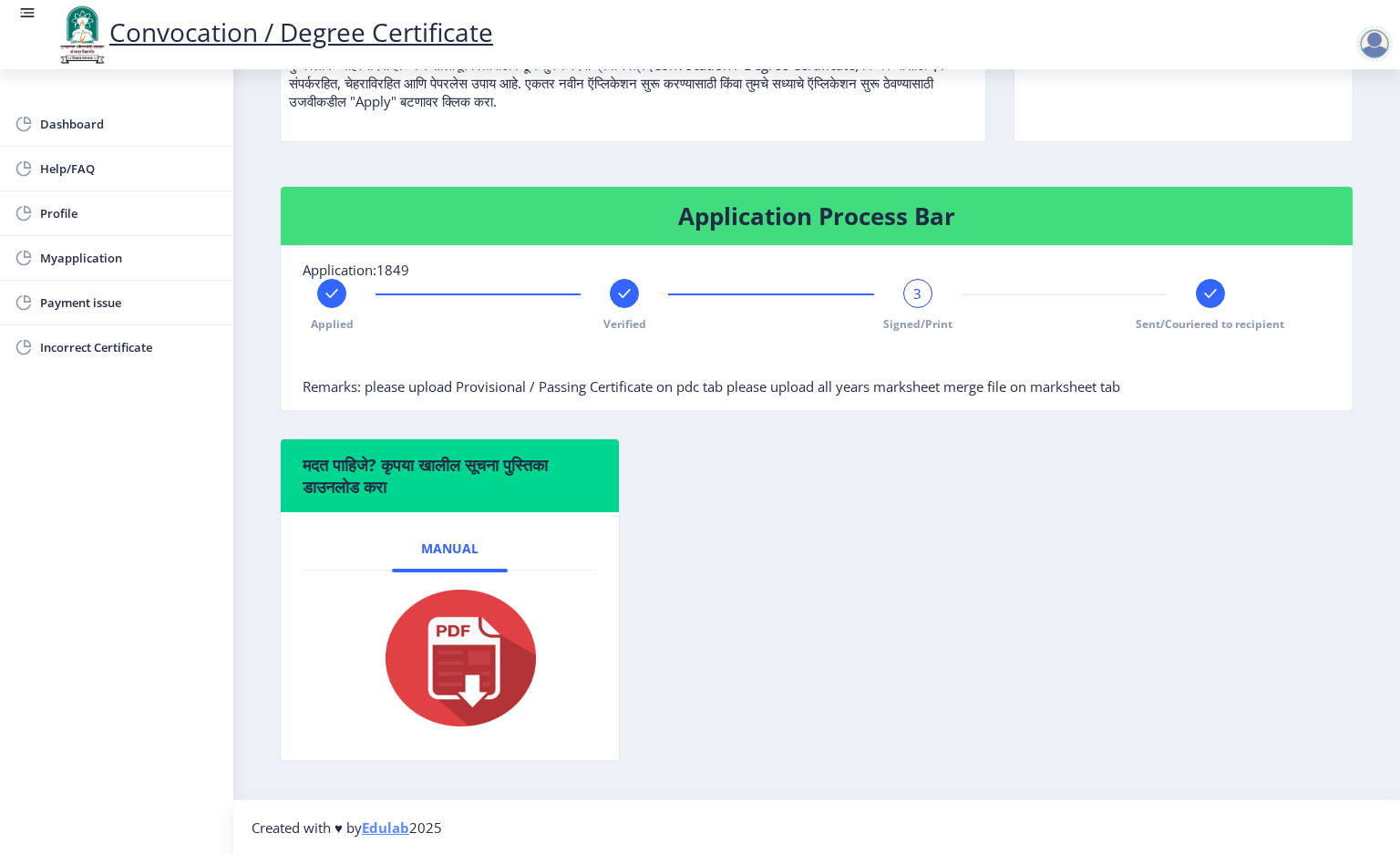 click 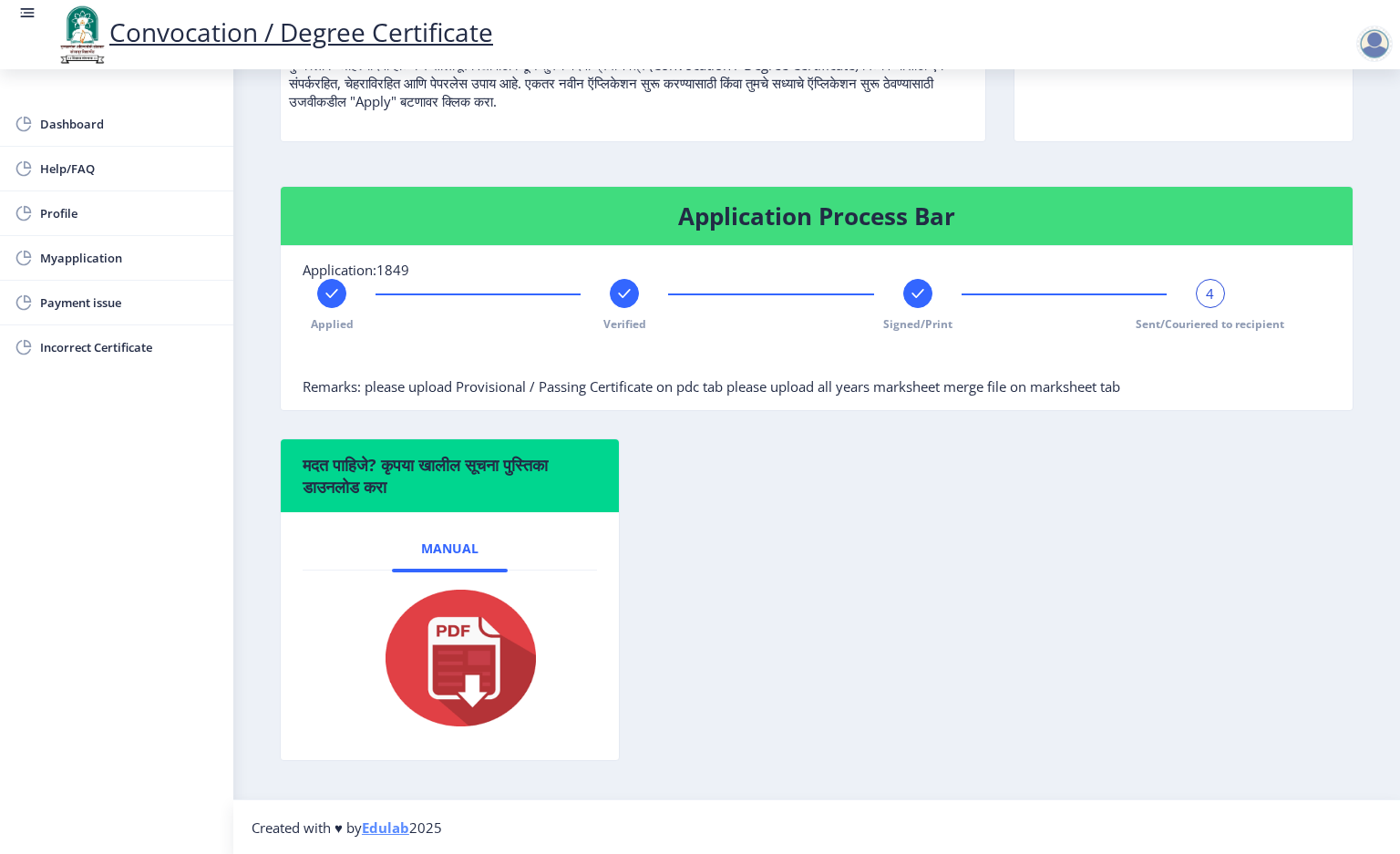 click on "Applied Verified Signed/Print 4 Sent/Couriered to recipient" 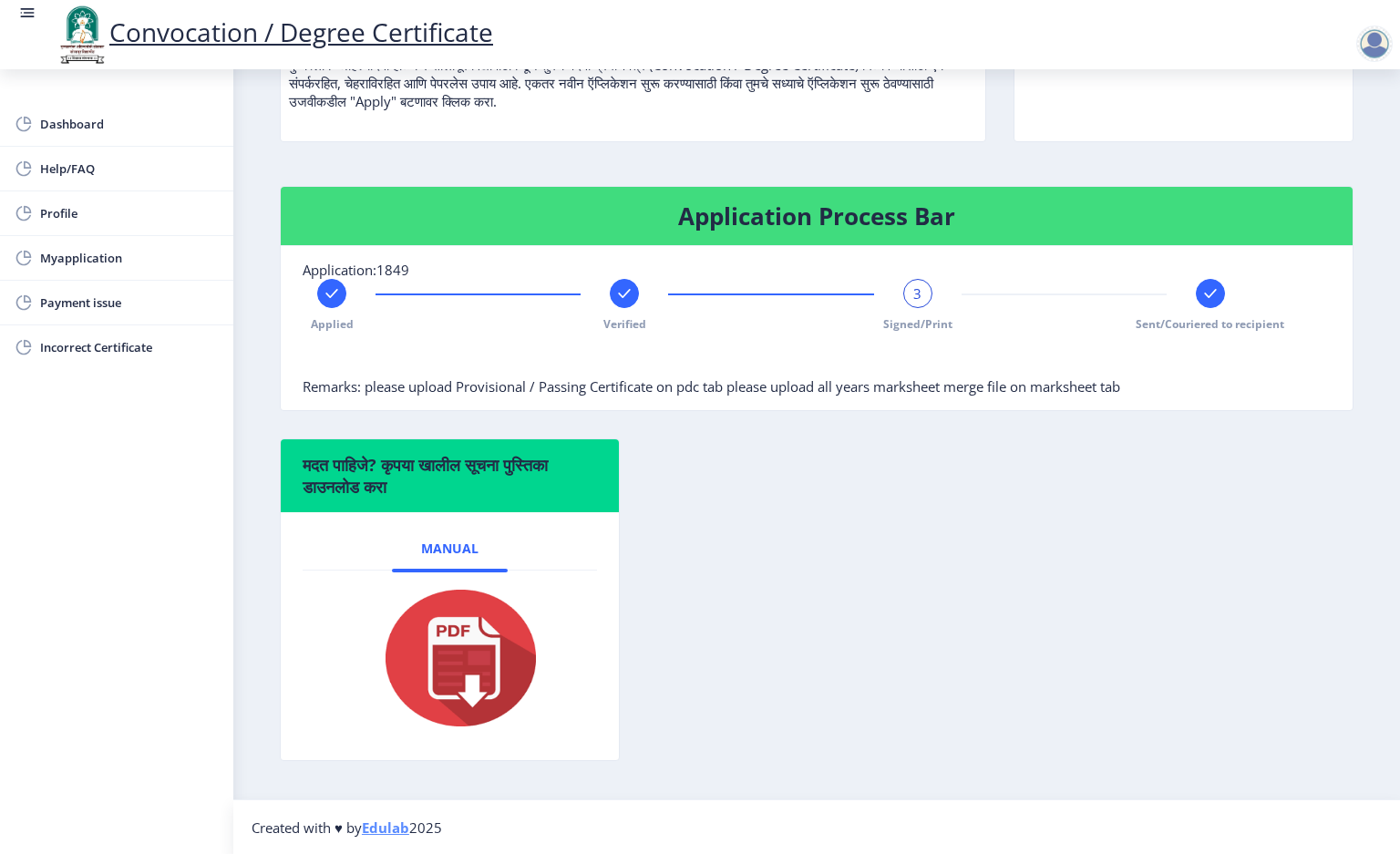 click 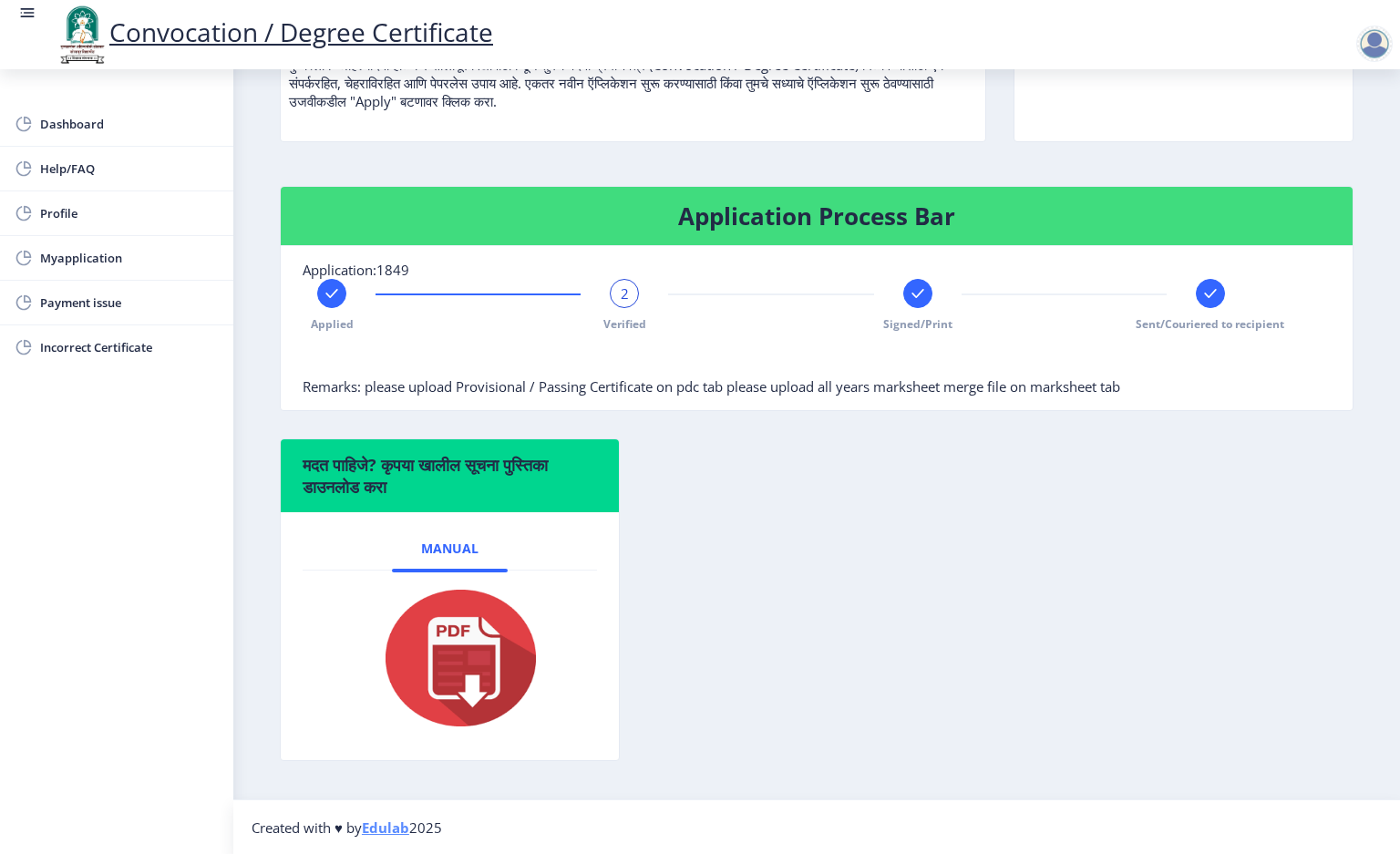click 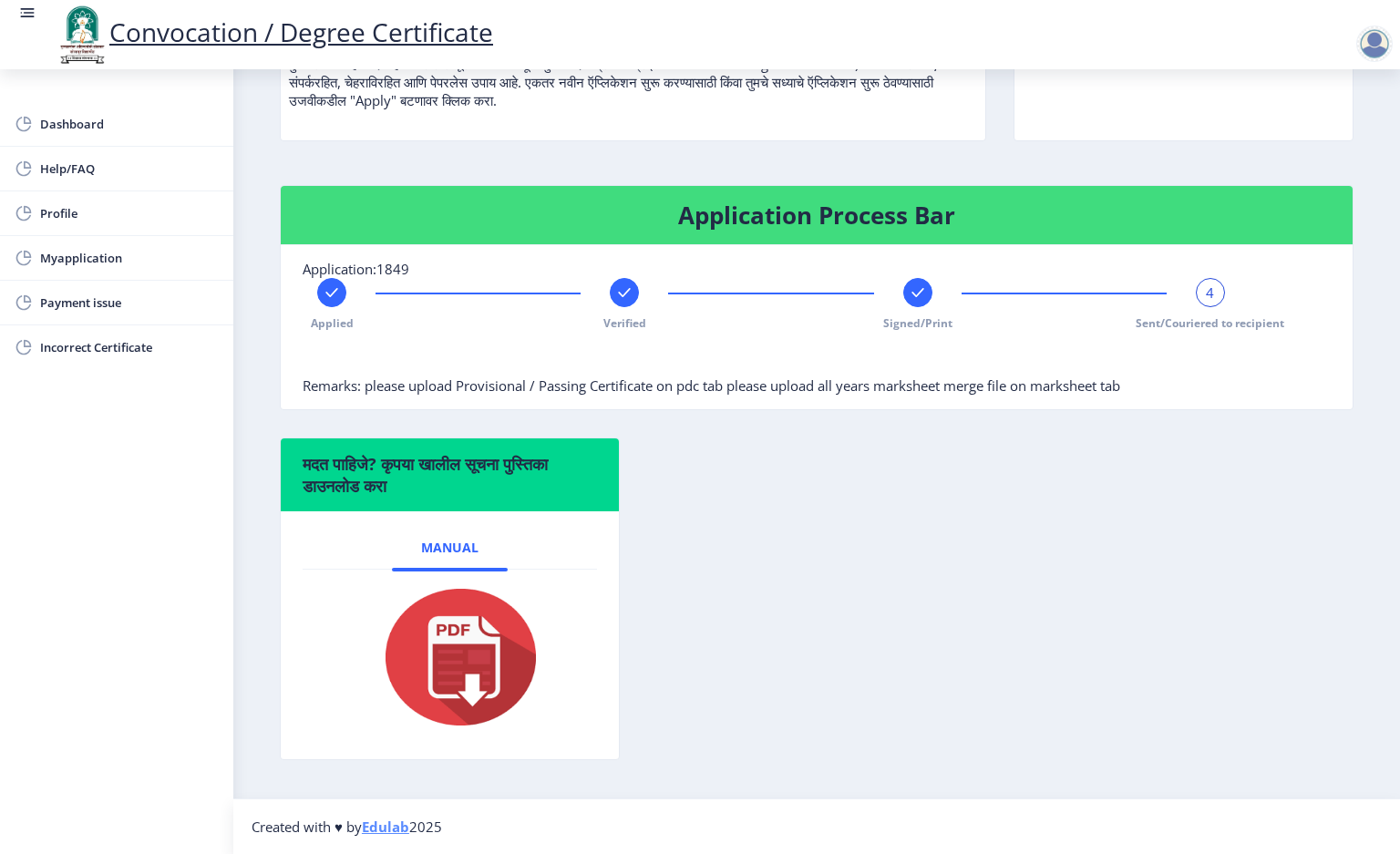 scroll, scrollTop: 307, scrollLeft: 0, axis: vertical 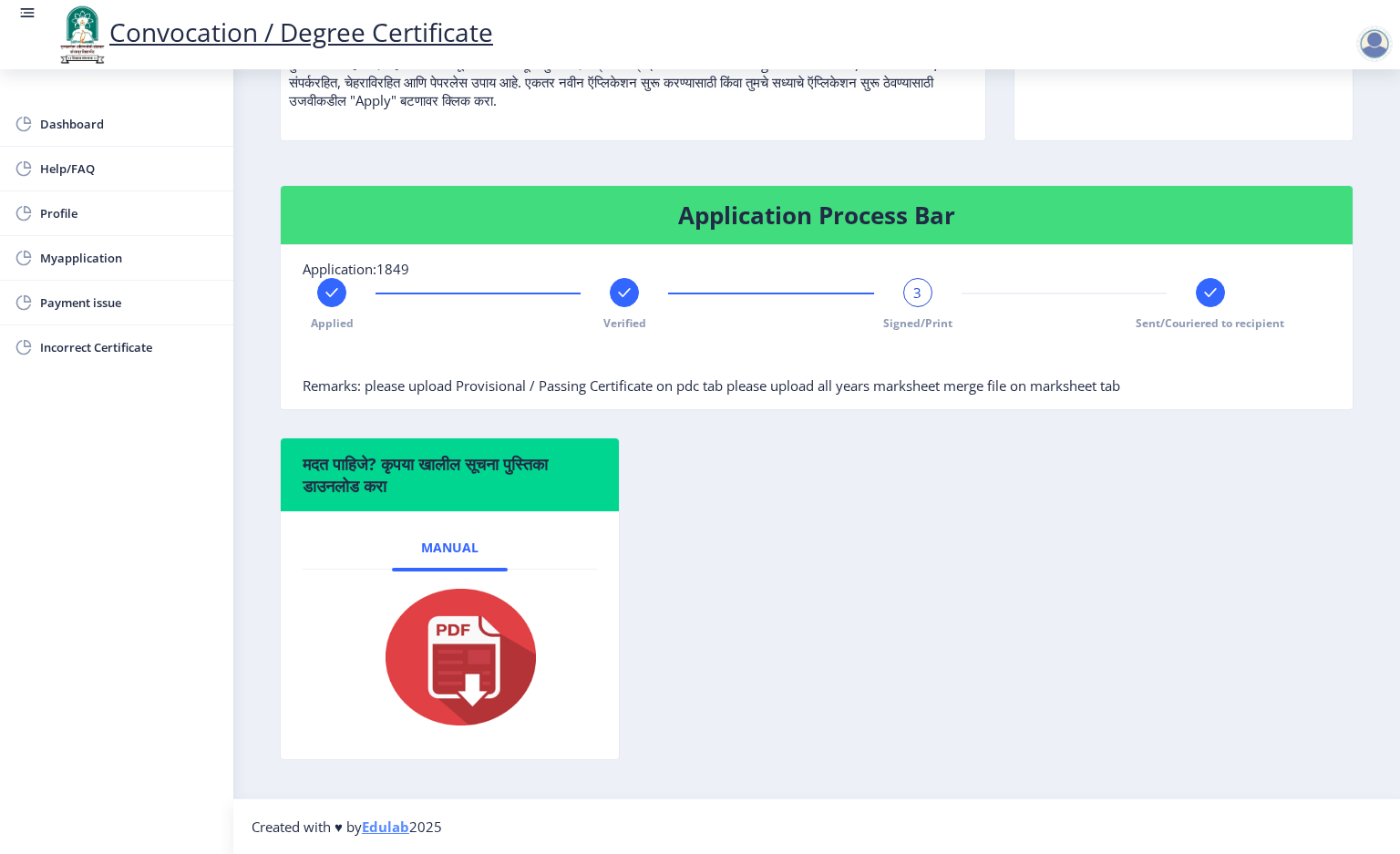 click 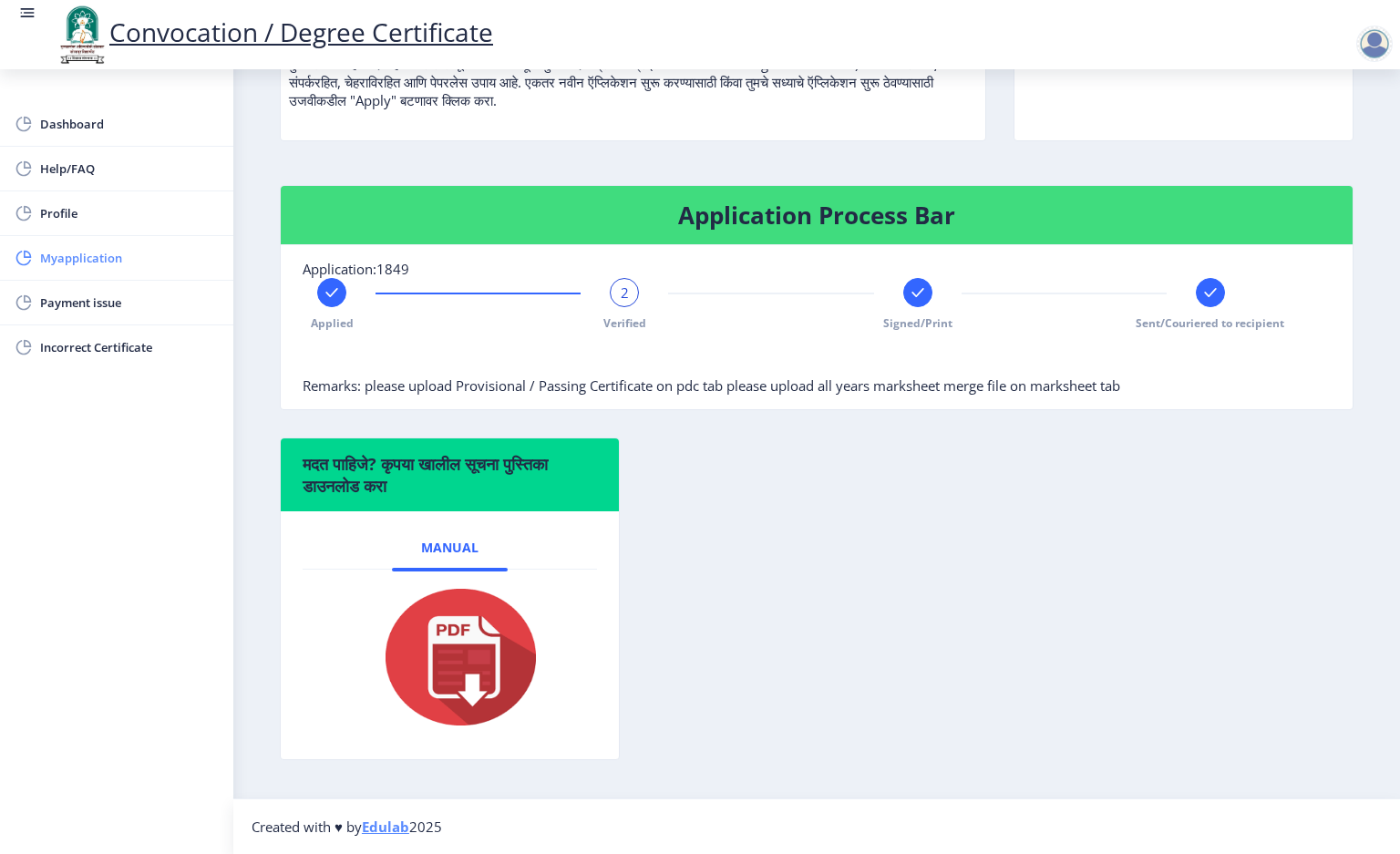 click on "Myapplication" 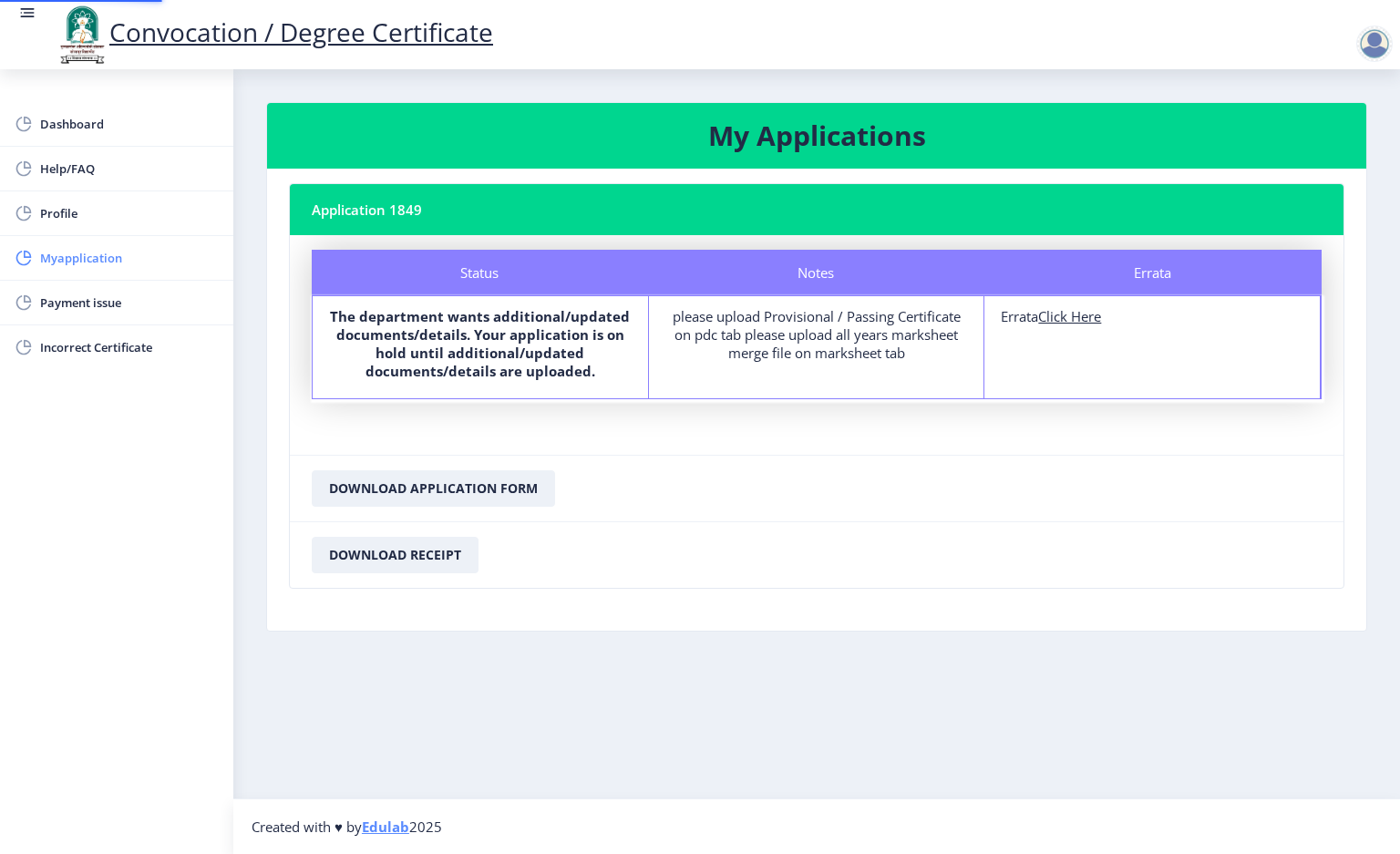scroll, scrollTop: 0, scrollLeft: 0, axis: both 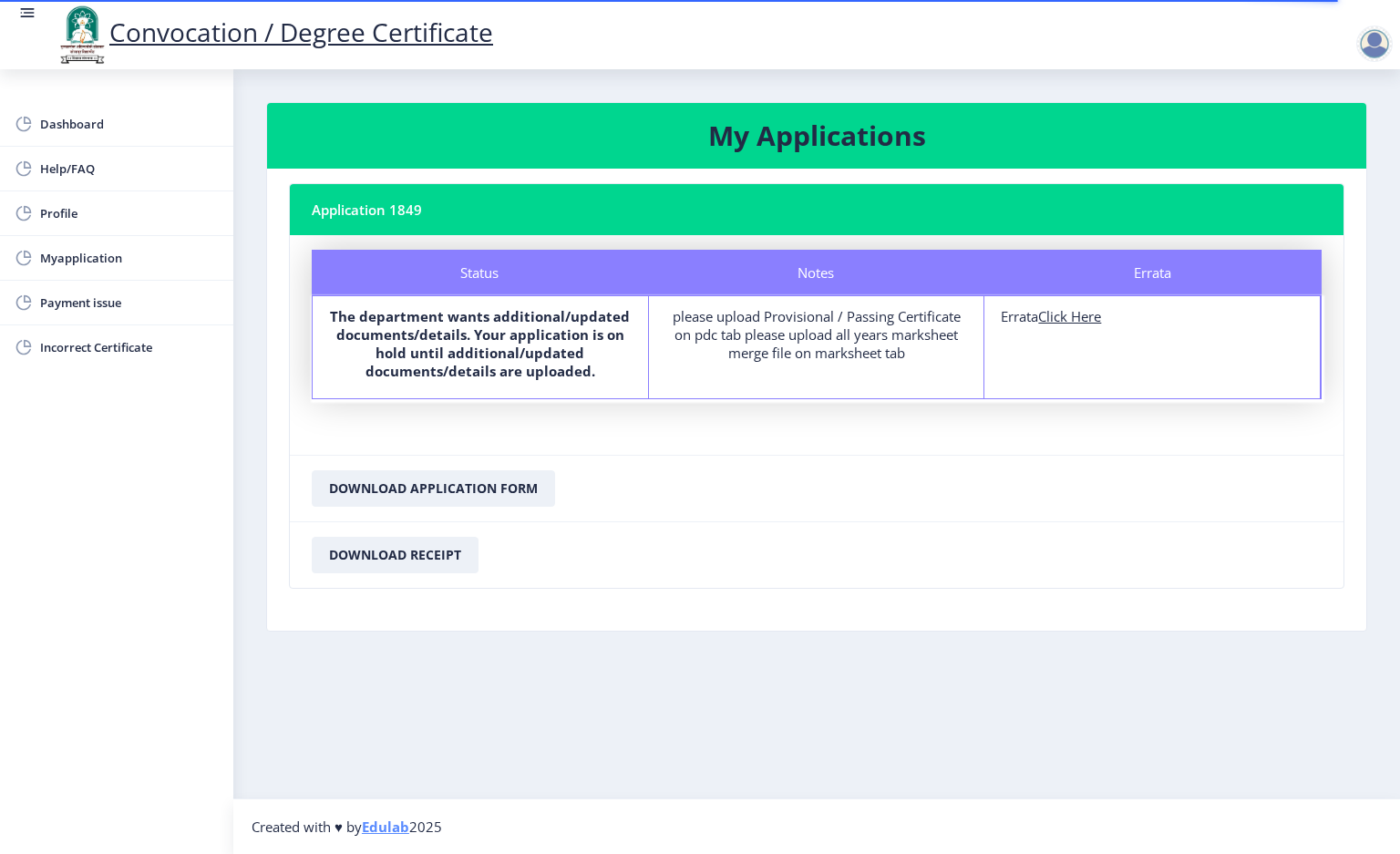 click on "Click Here" 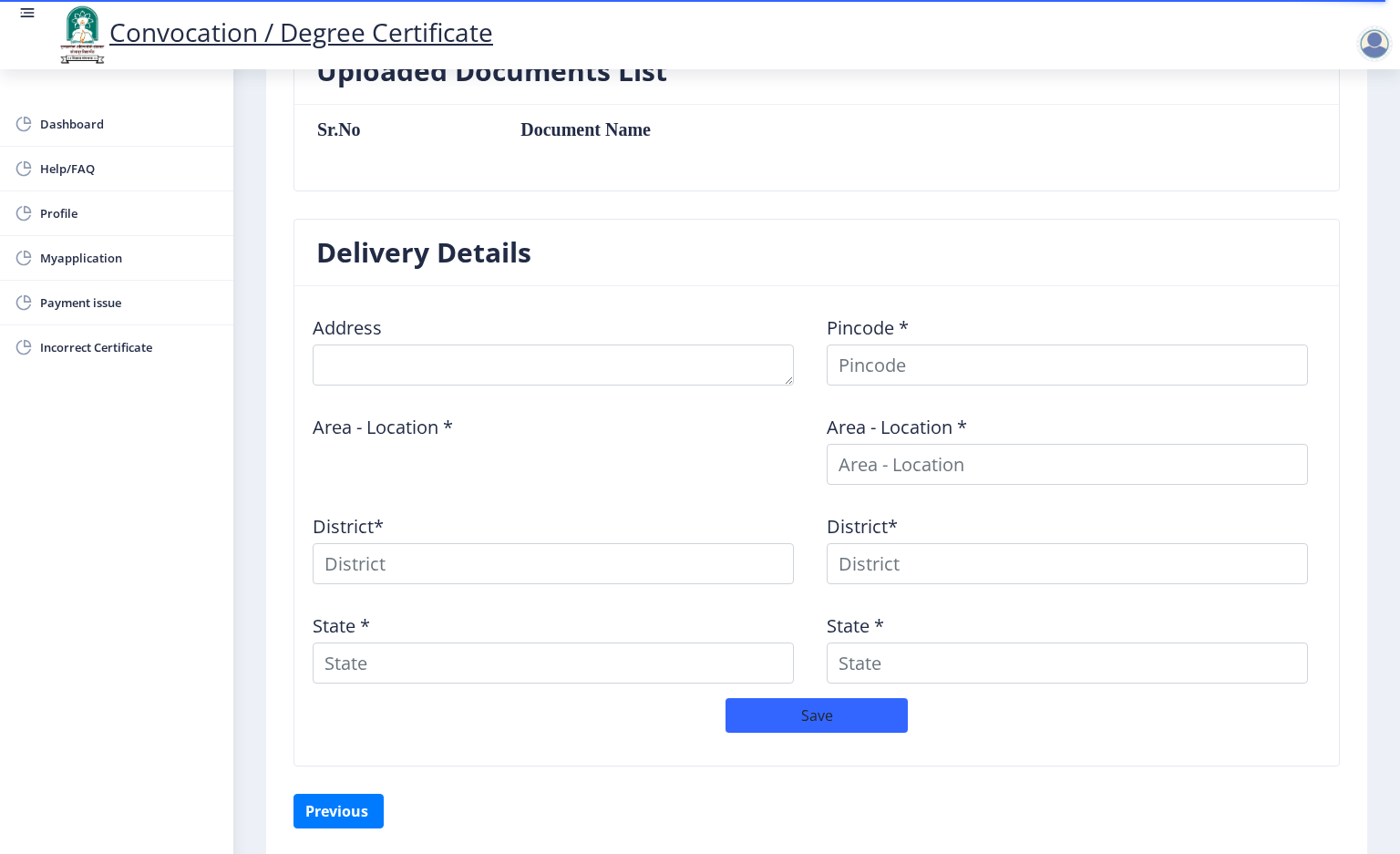 scroll, scrollTop: 273, scrollLeft: 0, axis: vertical 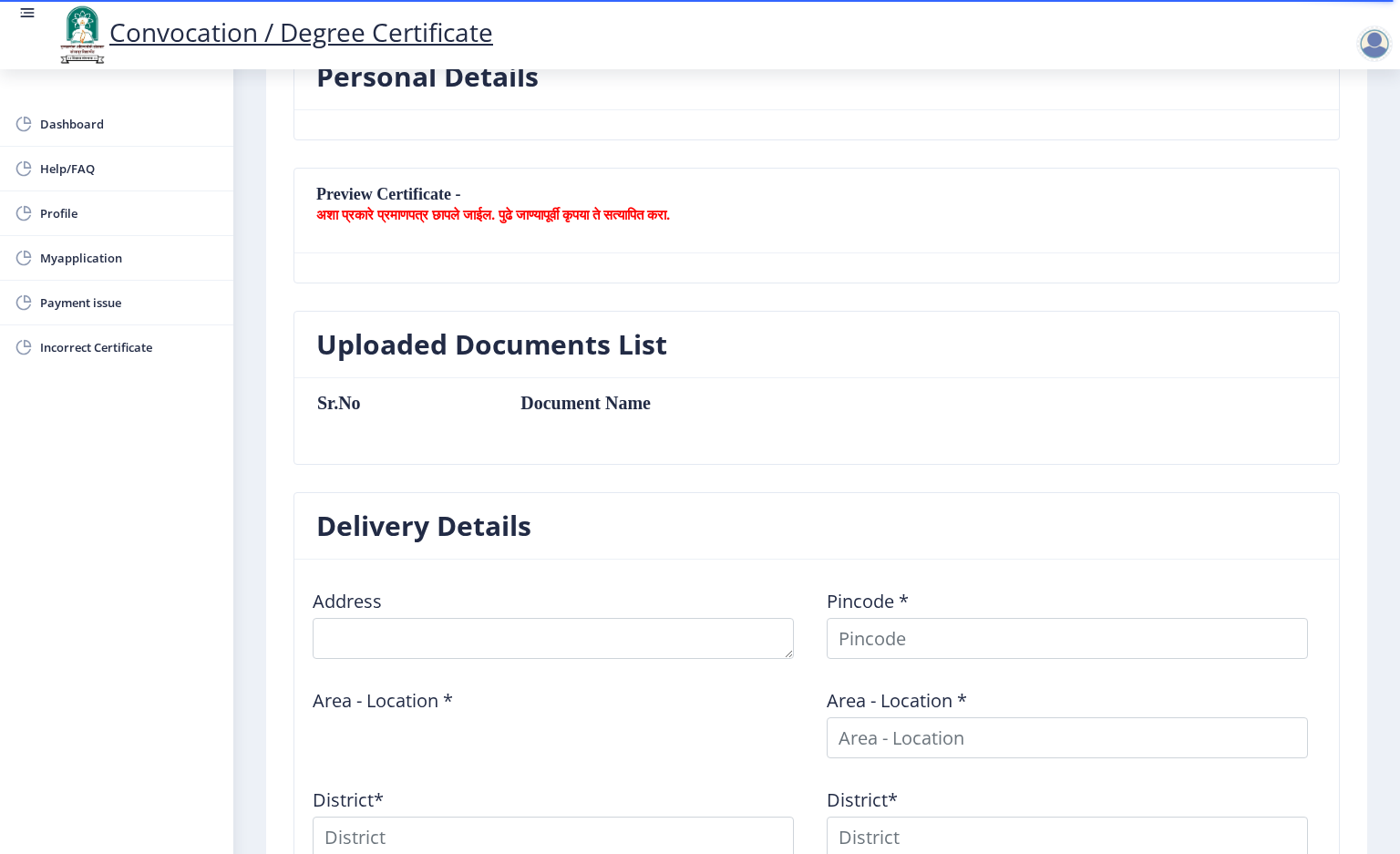 click on "अशा प्रकारे प्रमाणपत्र छापले जाईल. पुढे जाण्यापूर्वी कृपया ते सत्यापित करा." 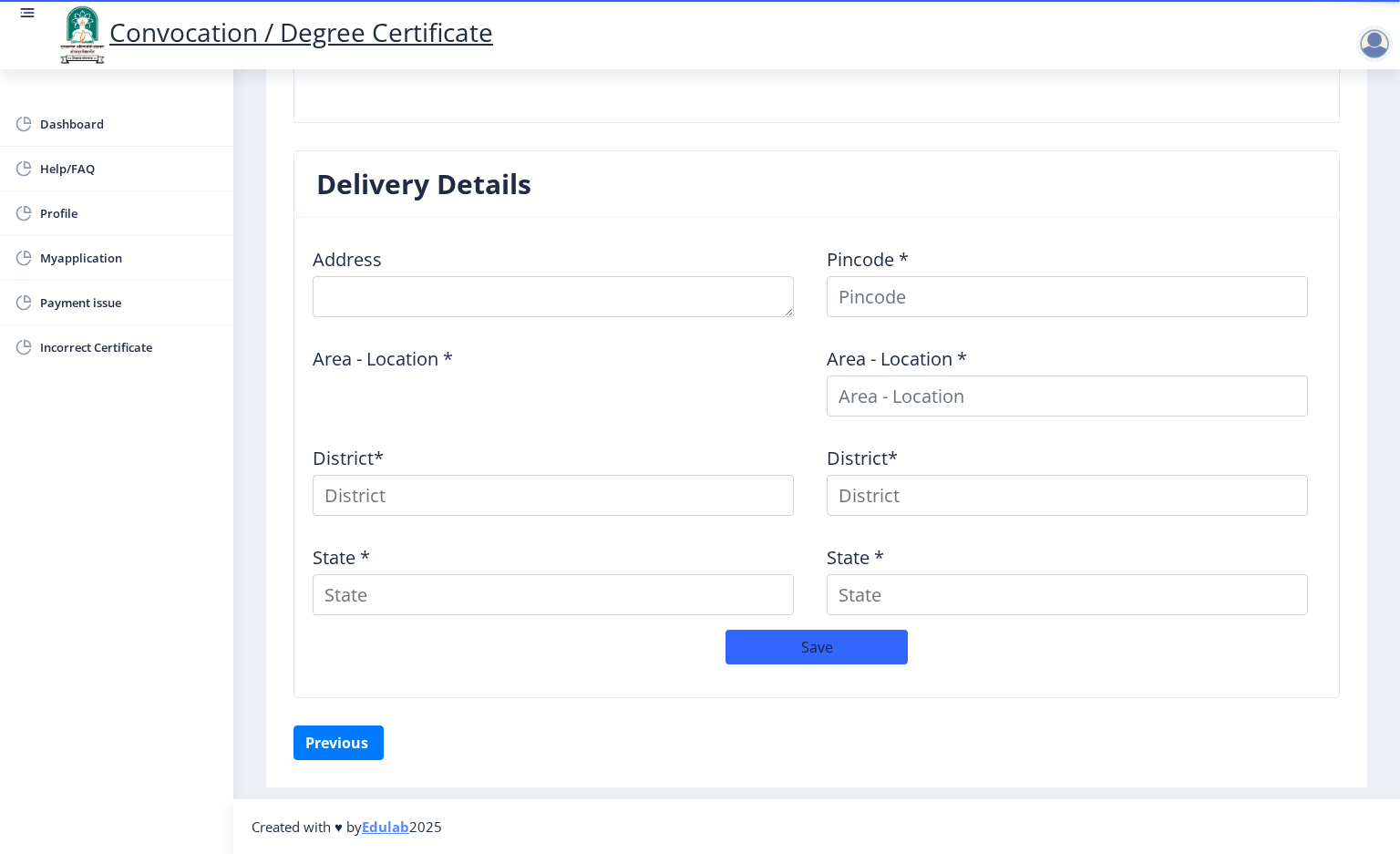 scroll, scrollTop: 77, scrollLeft: 0, axis: vertical 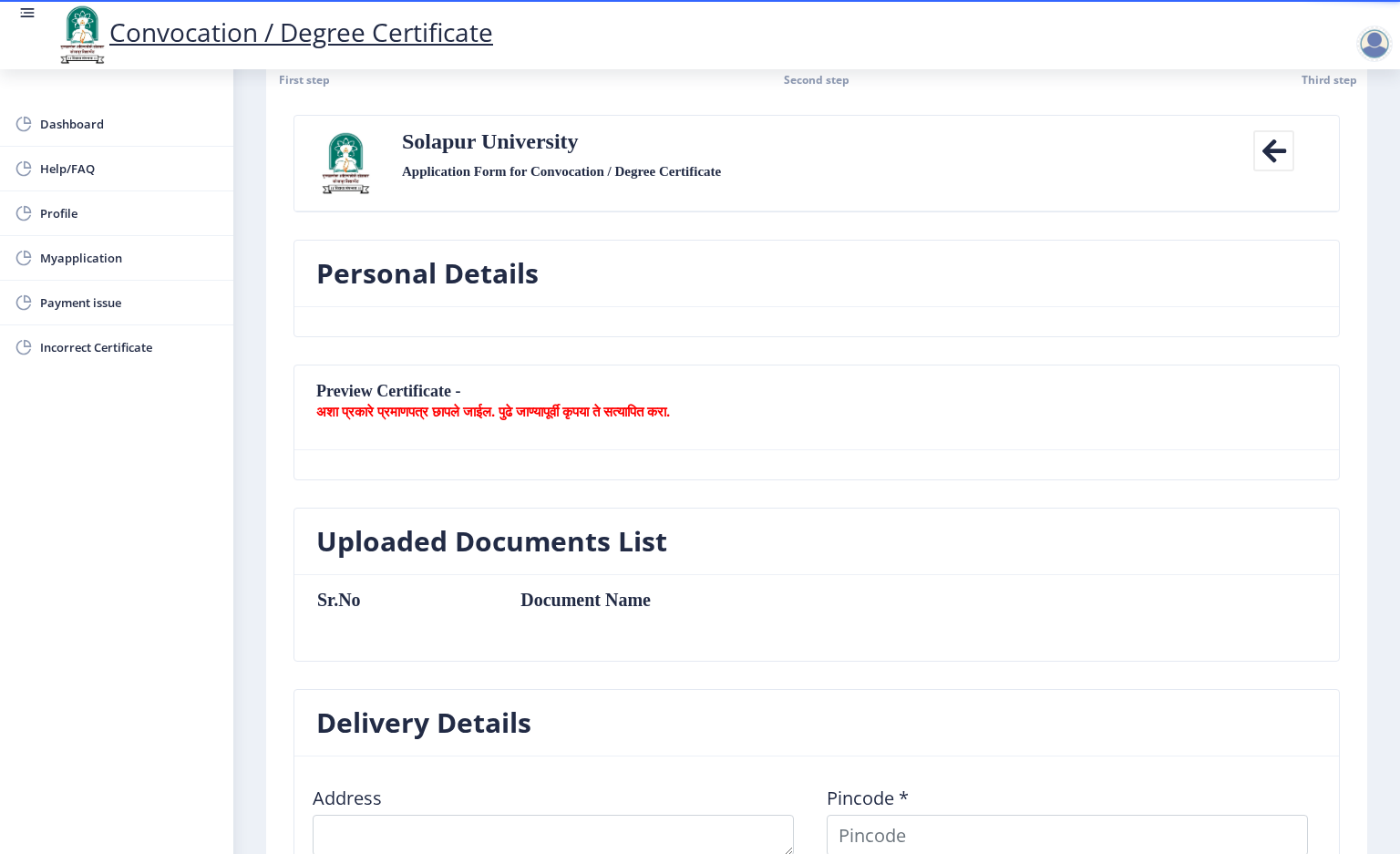 click 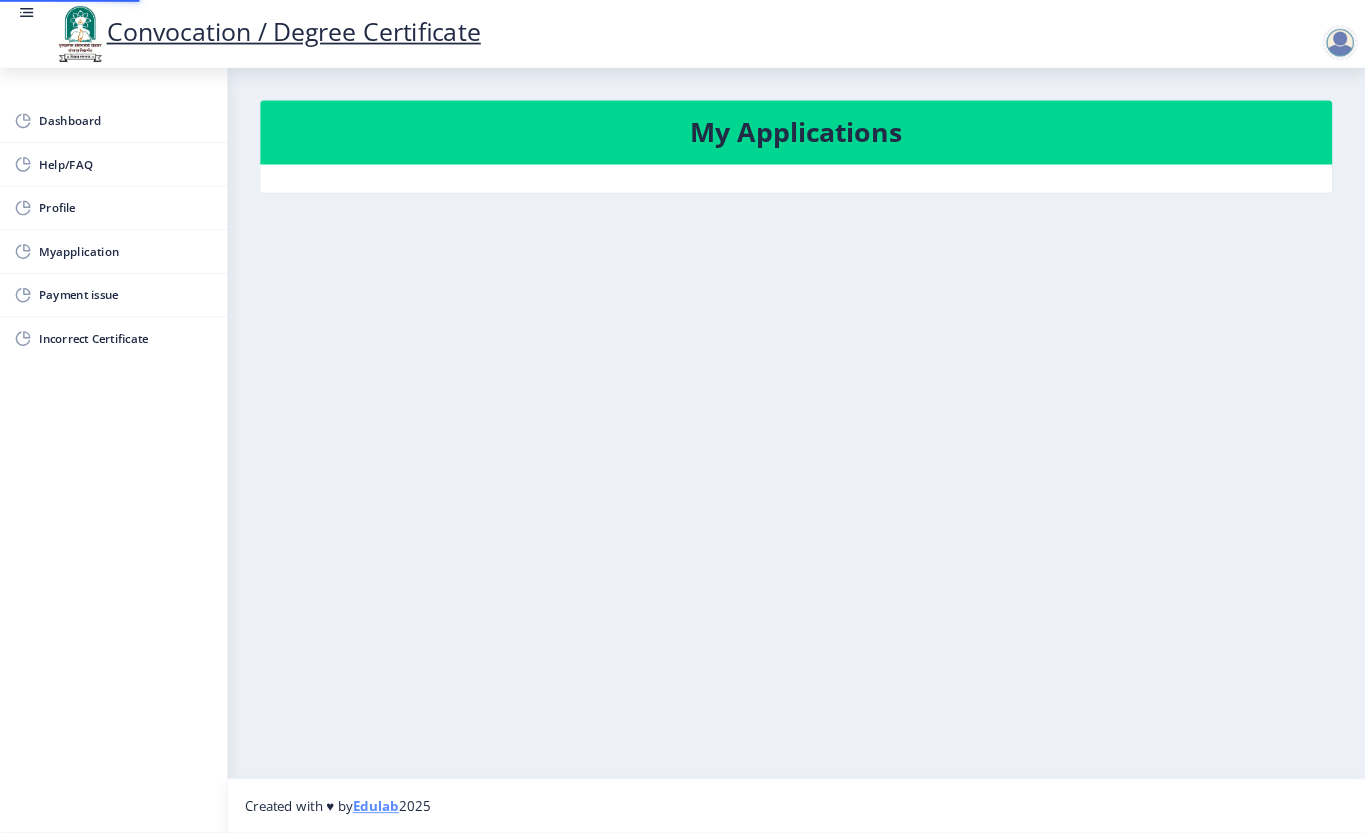 scroll, scrollTop: 0, scrollLeft: 0, axis: both 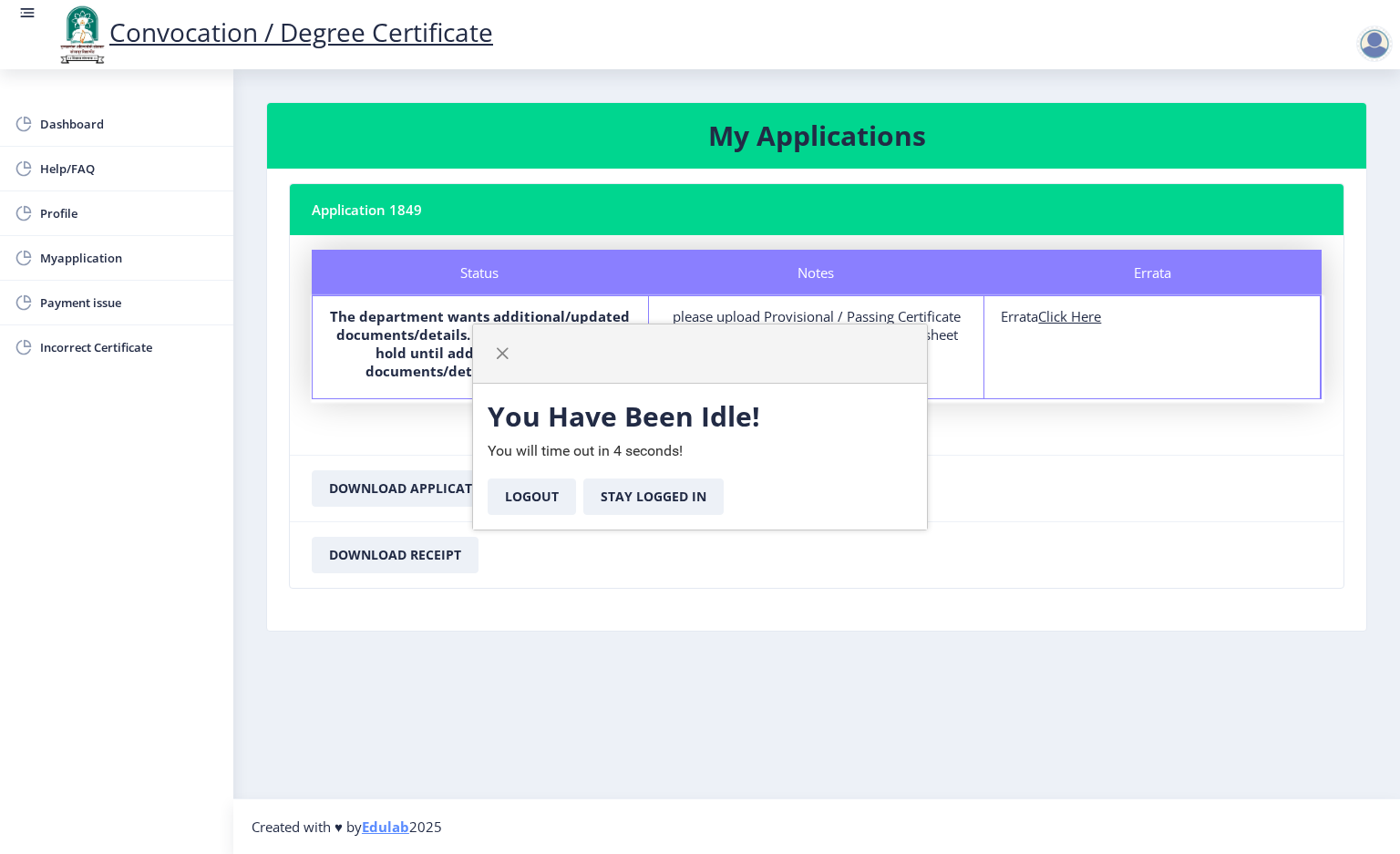 click on "Download Application Form" 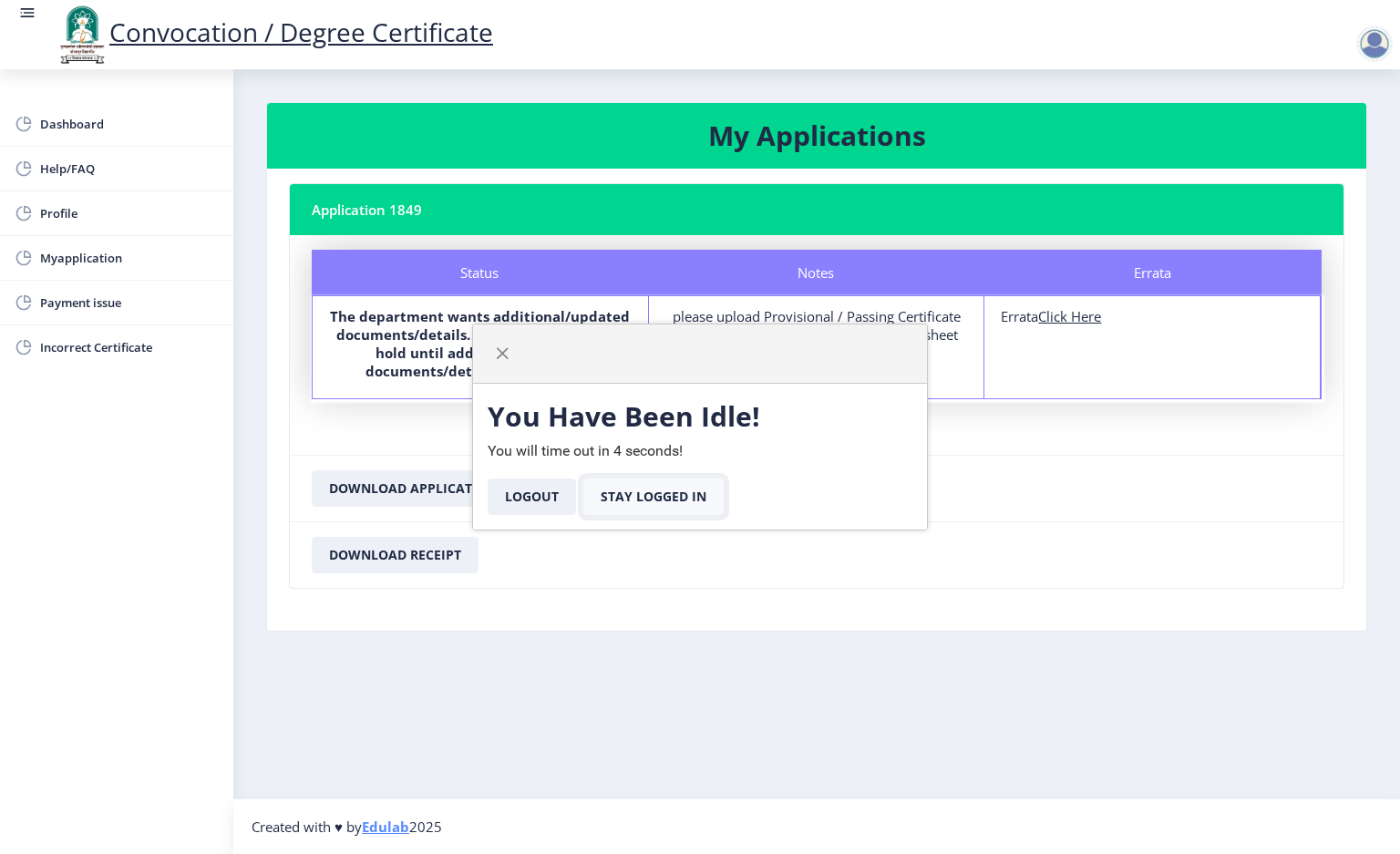 click on "Stay Logged In" 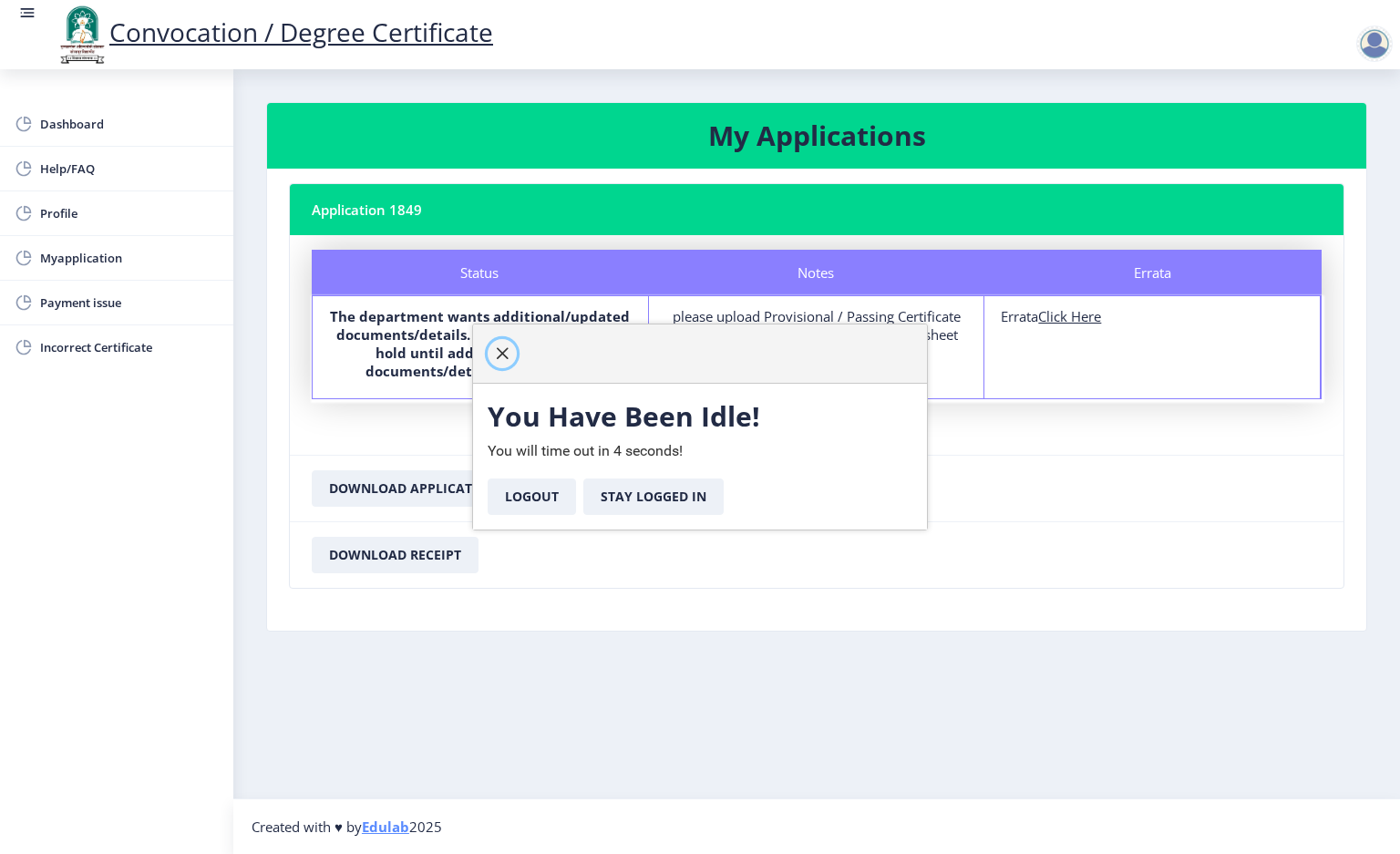 click 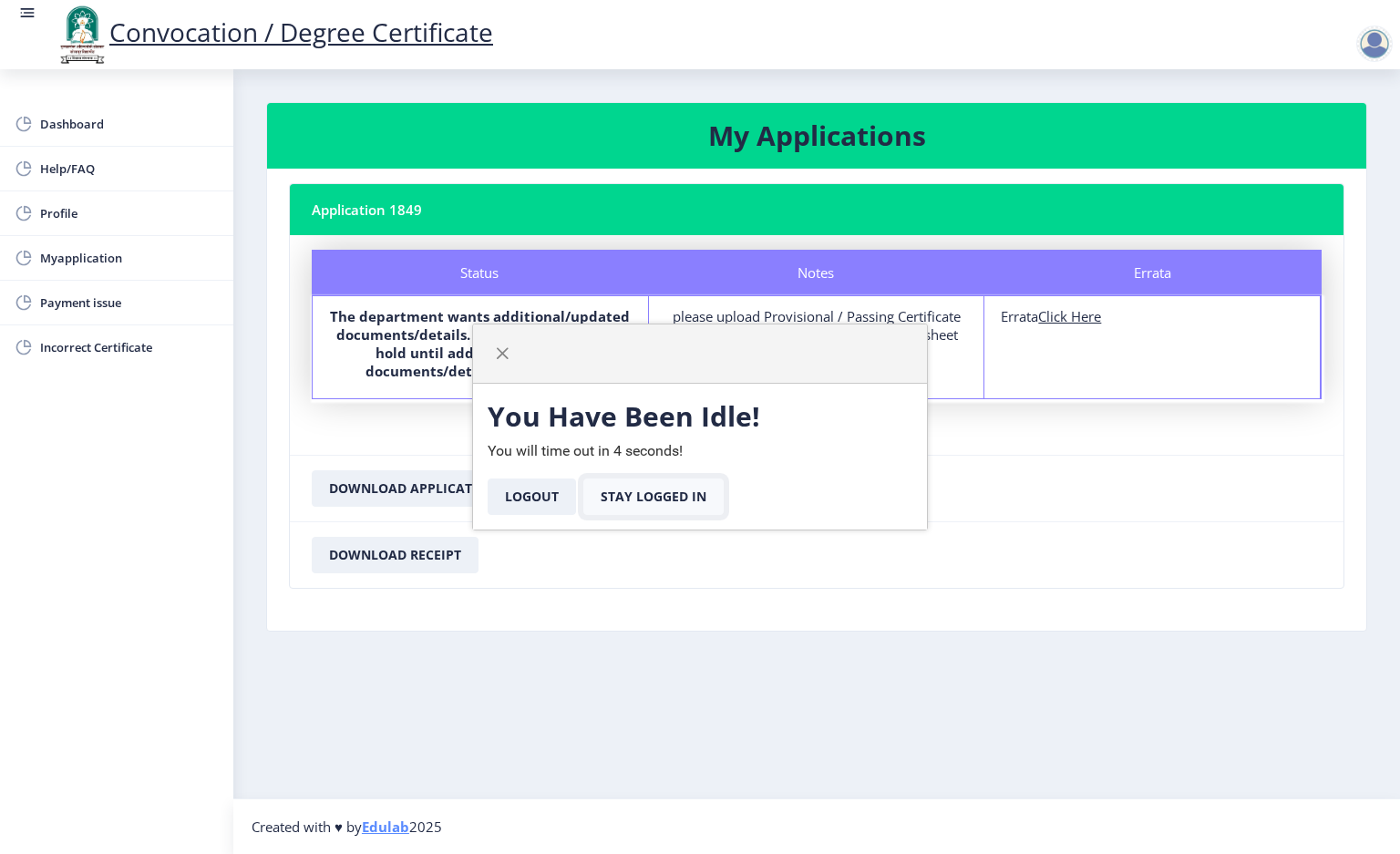 click on "Stay Logged In" 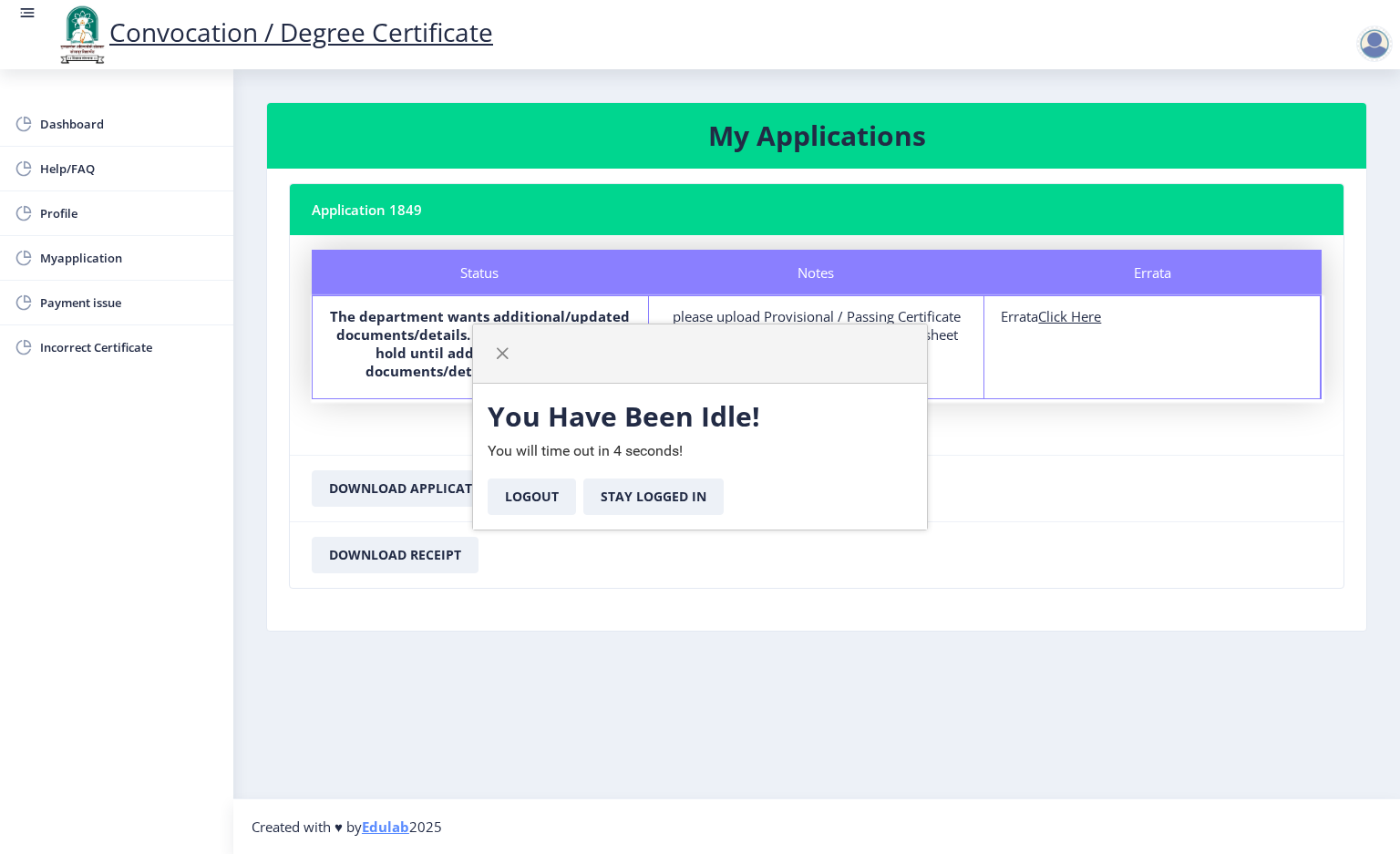click on "Download Application Form" 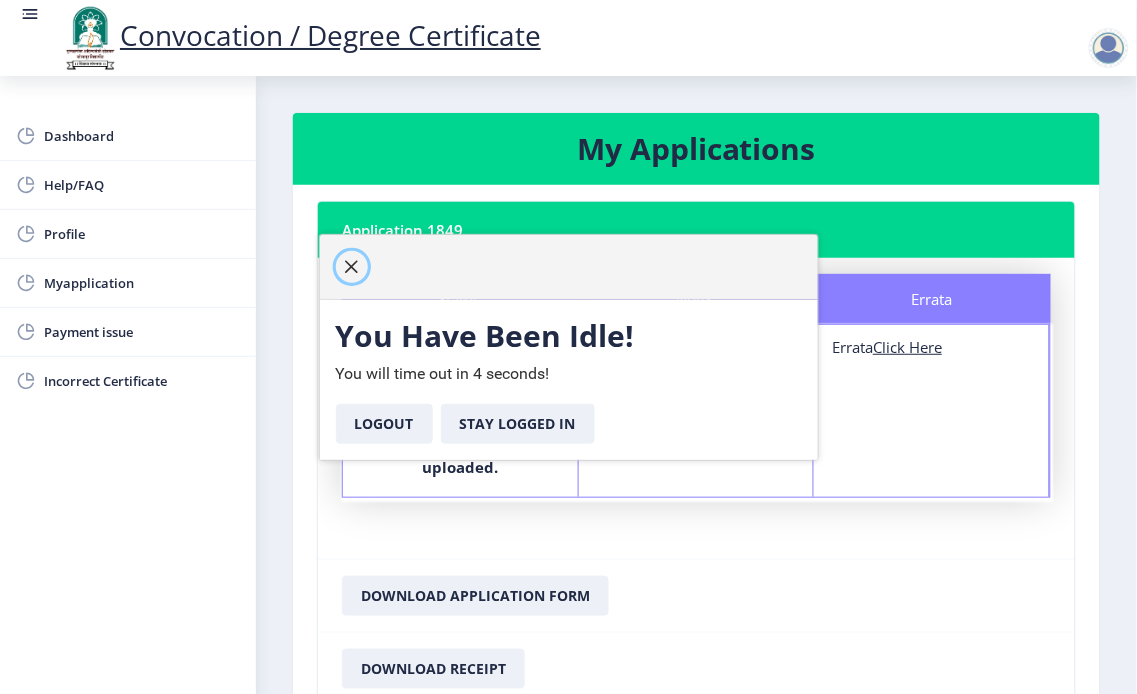 click 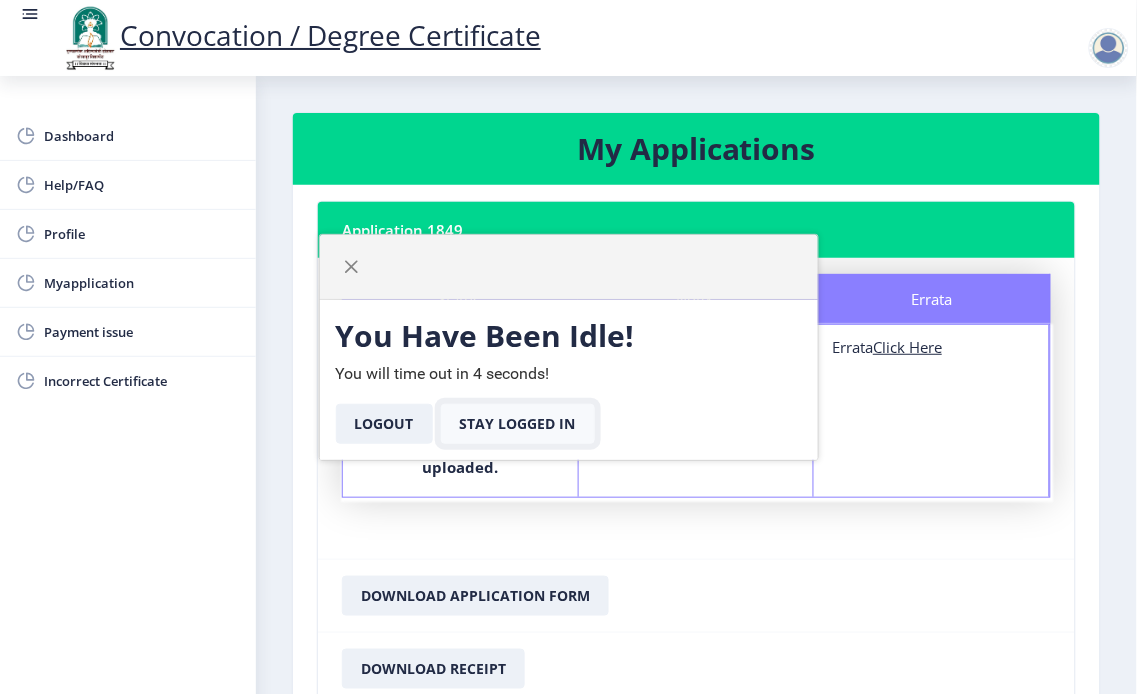 click on "Stay Logged In" 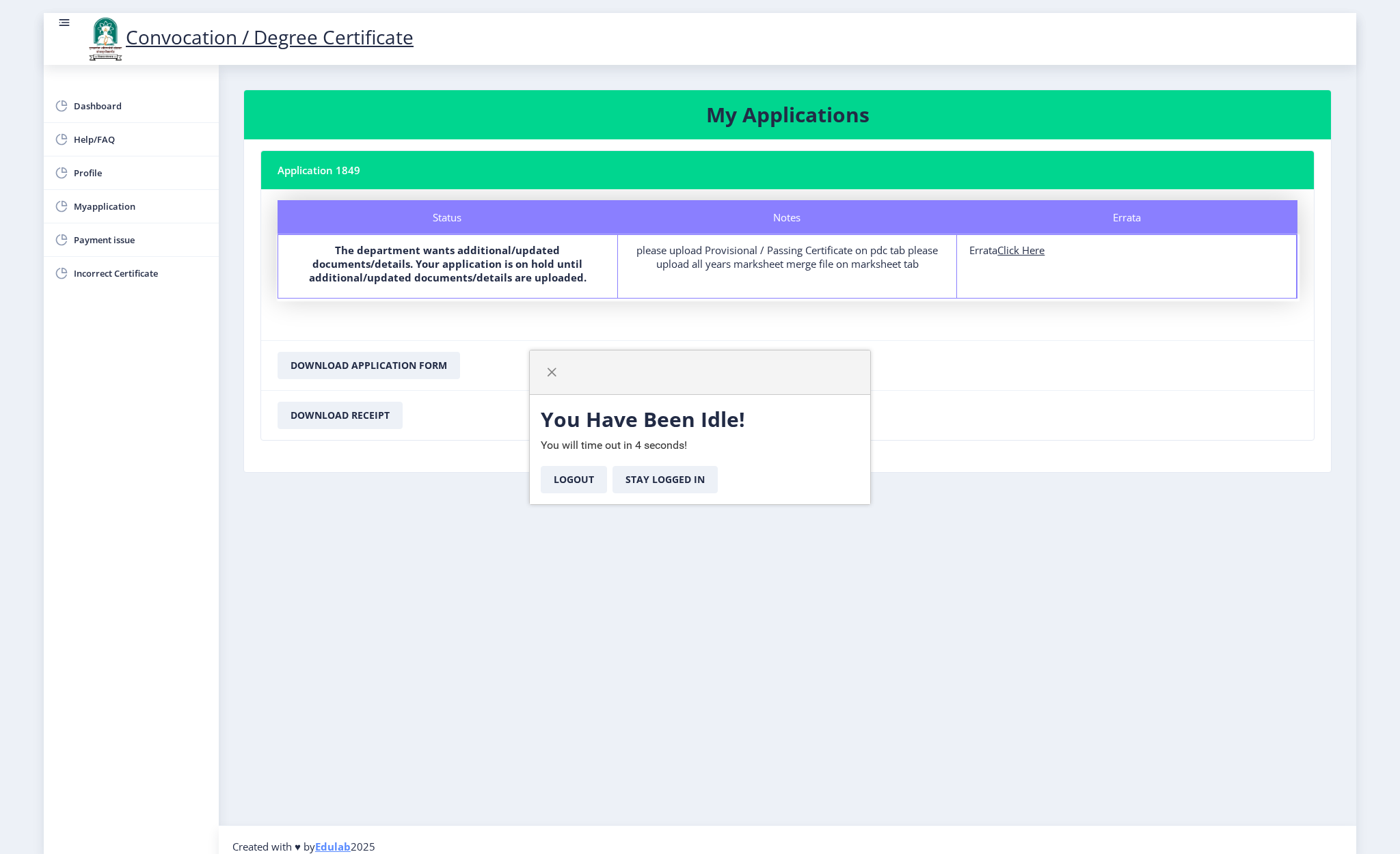 drag, startPoint x: 640, startPoint y: 250, endPoint x: 856, endPoint y: 291, distance: 219.85677 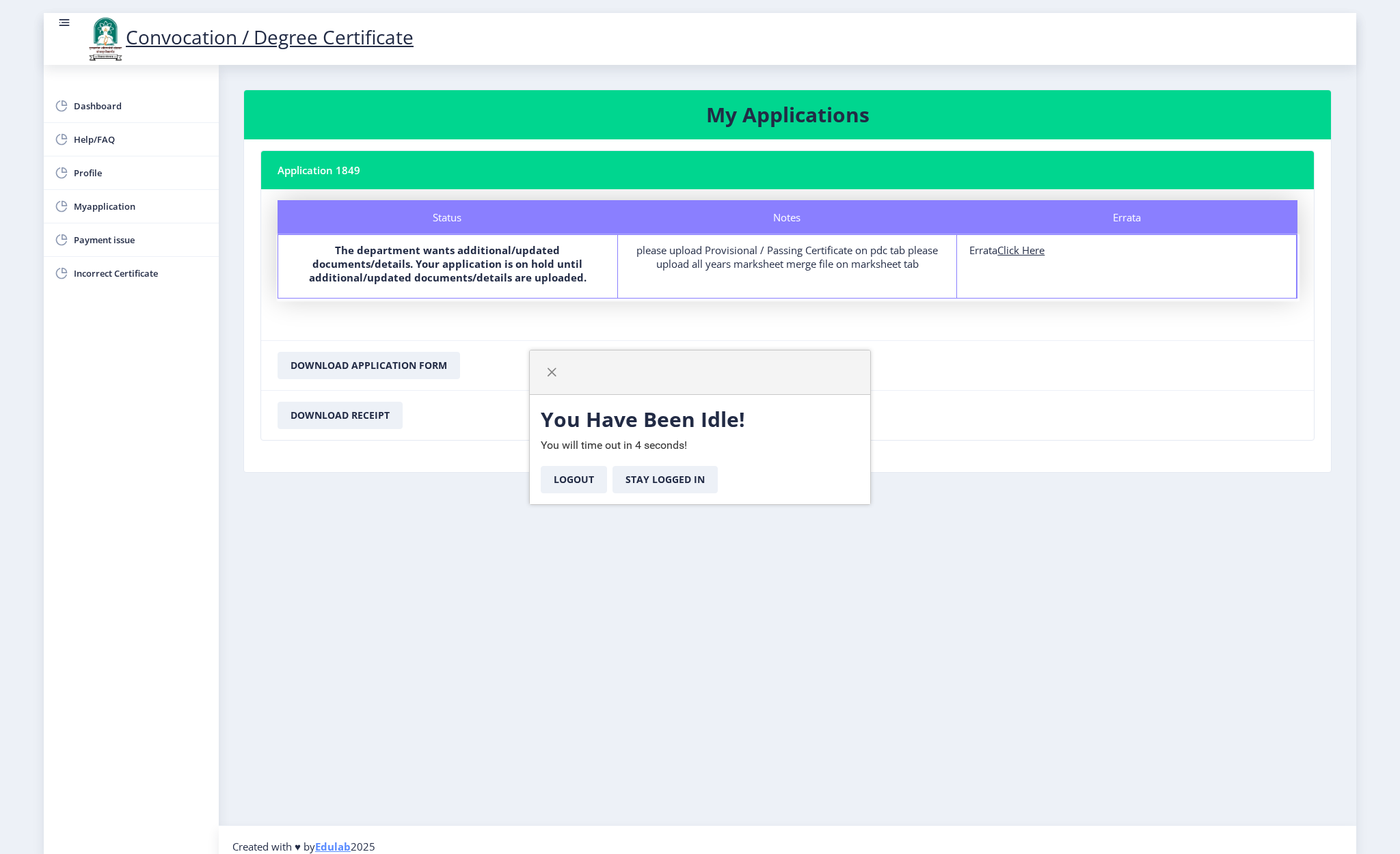 click on "Download Application Form" 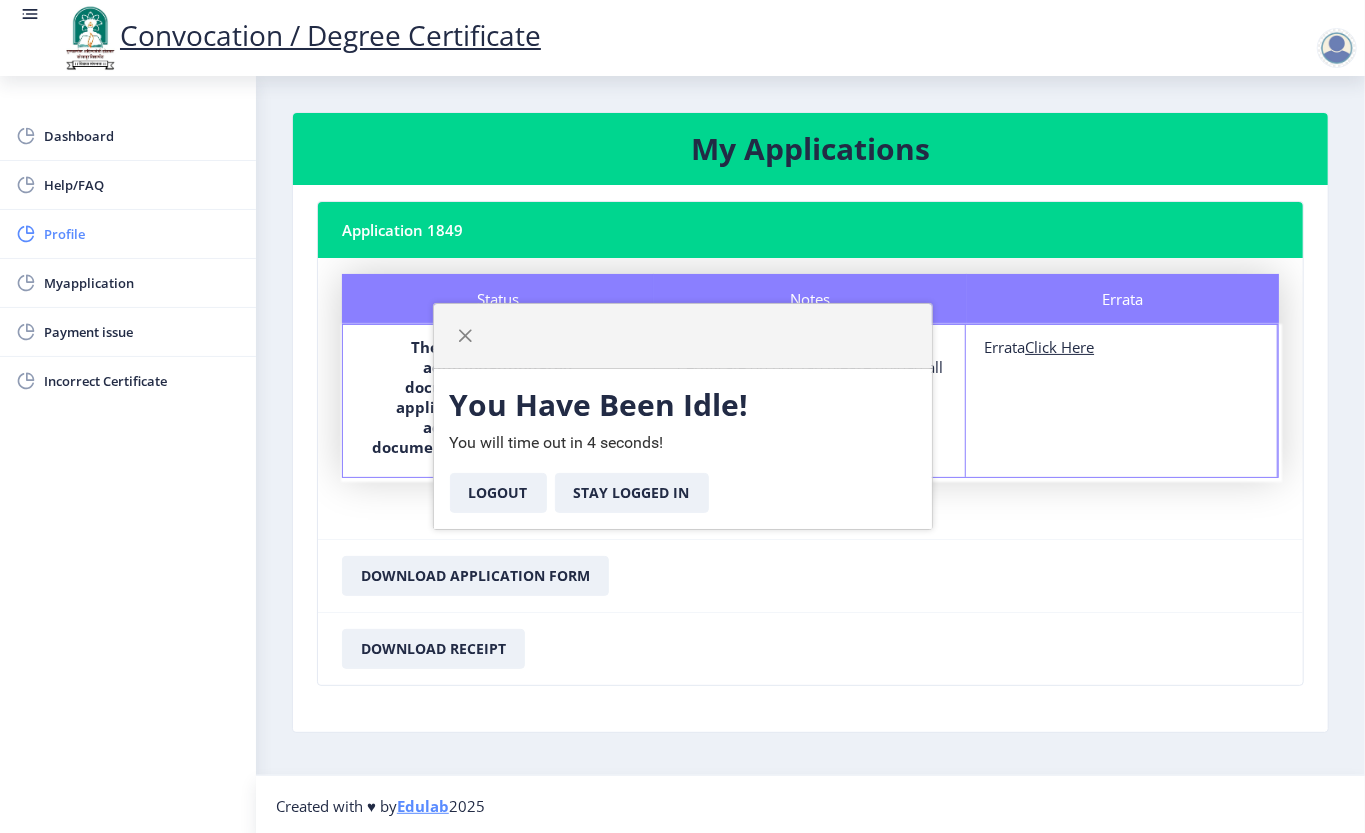click on "Profile" 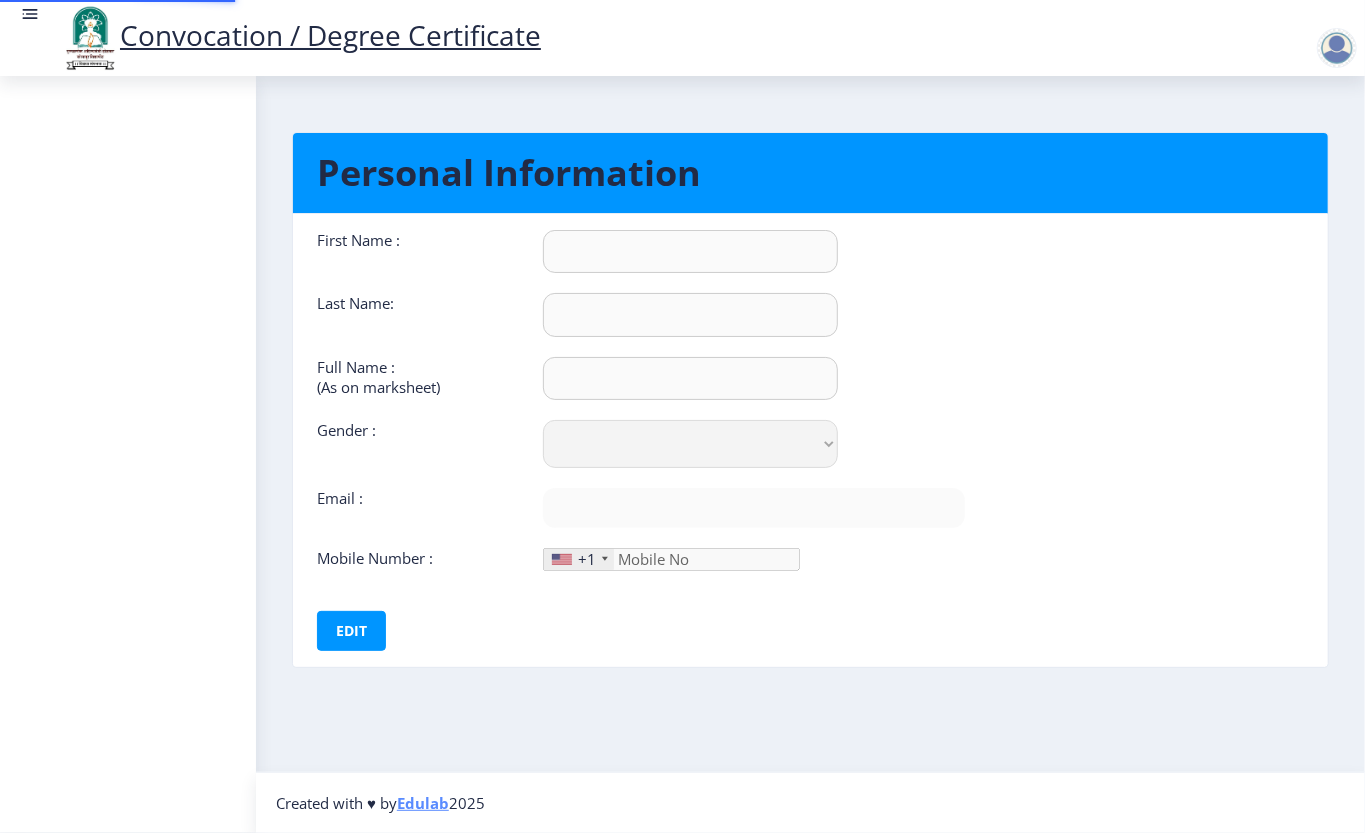 type on "VIKAS" 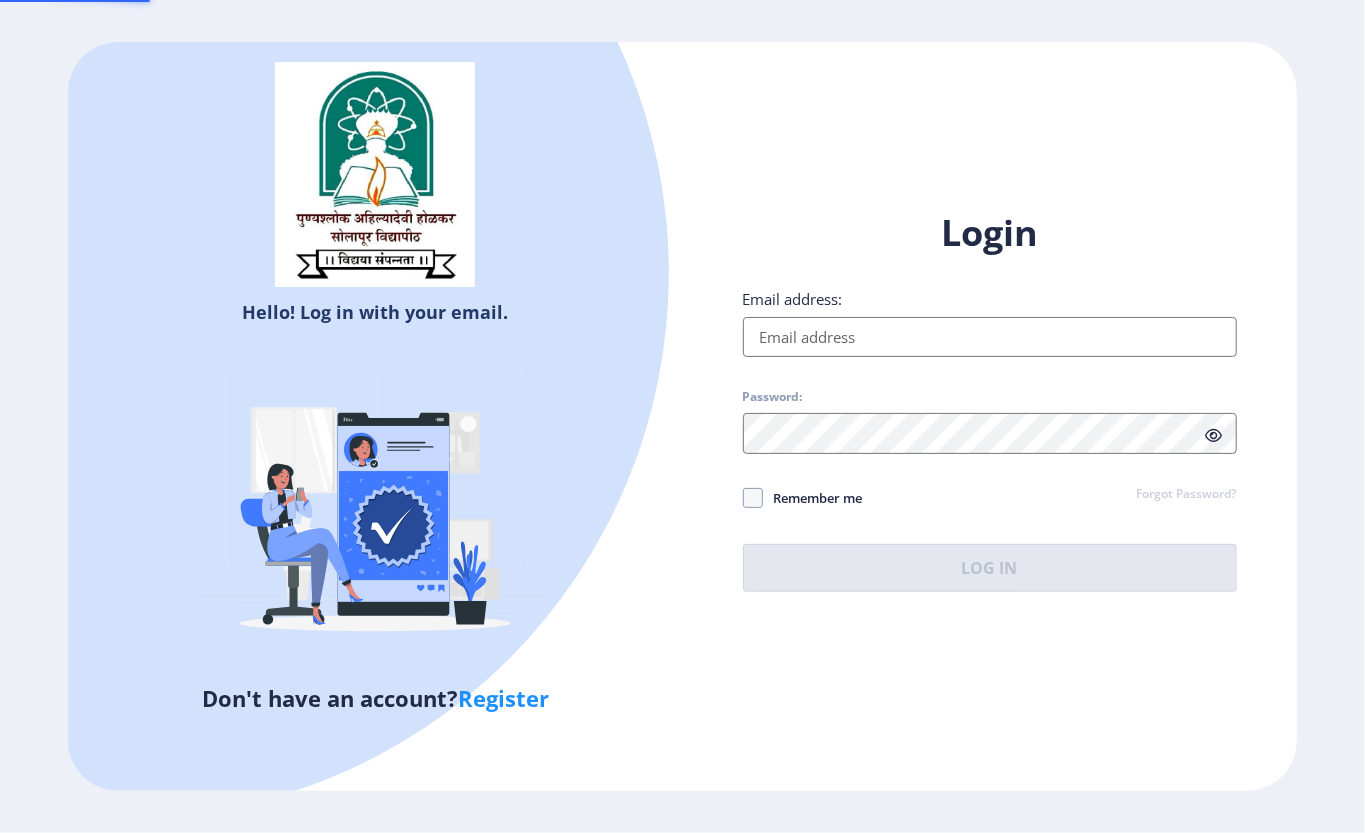 type on "dalavi11676@gmail.com" 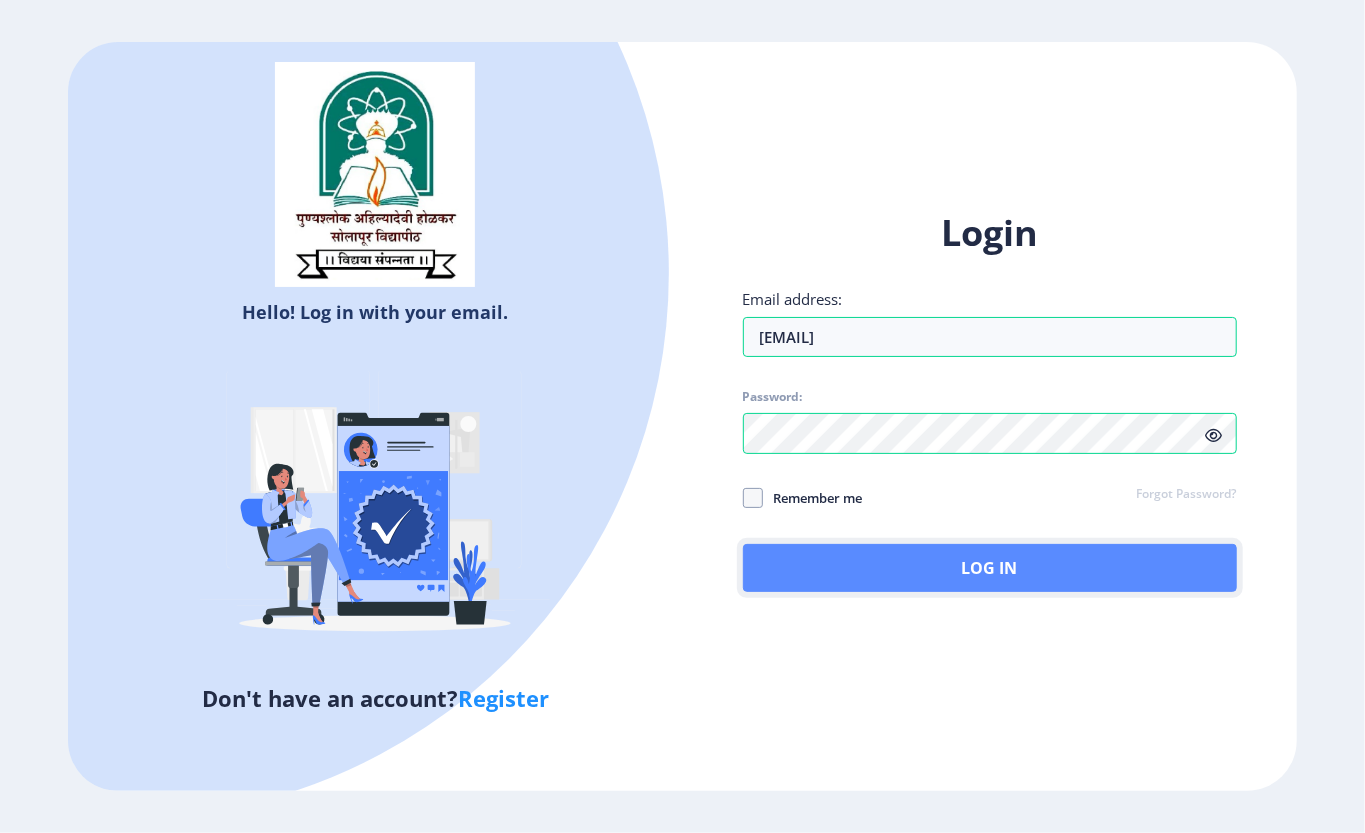 click on "Log In" 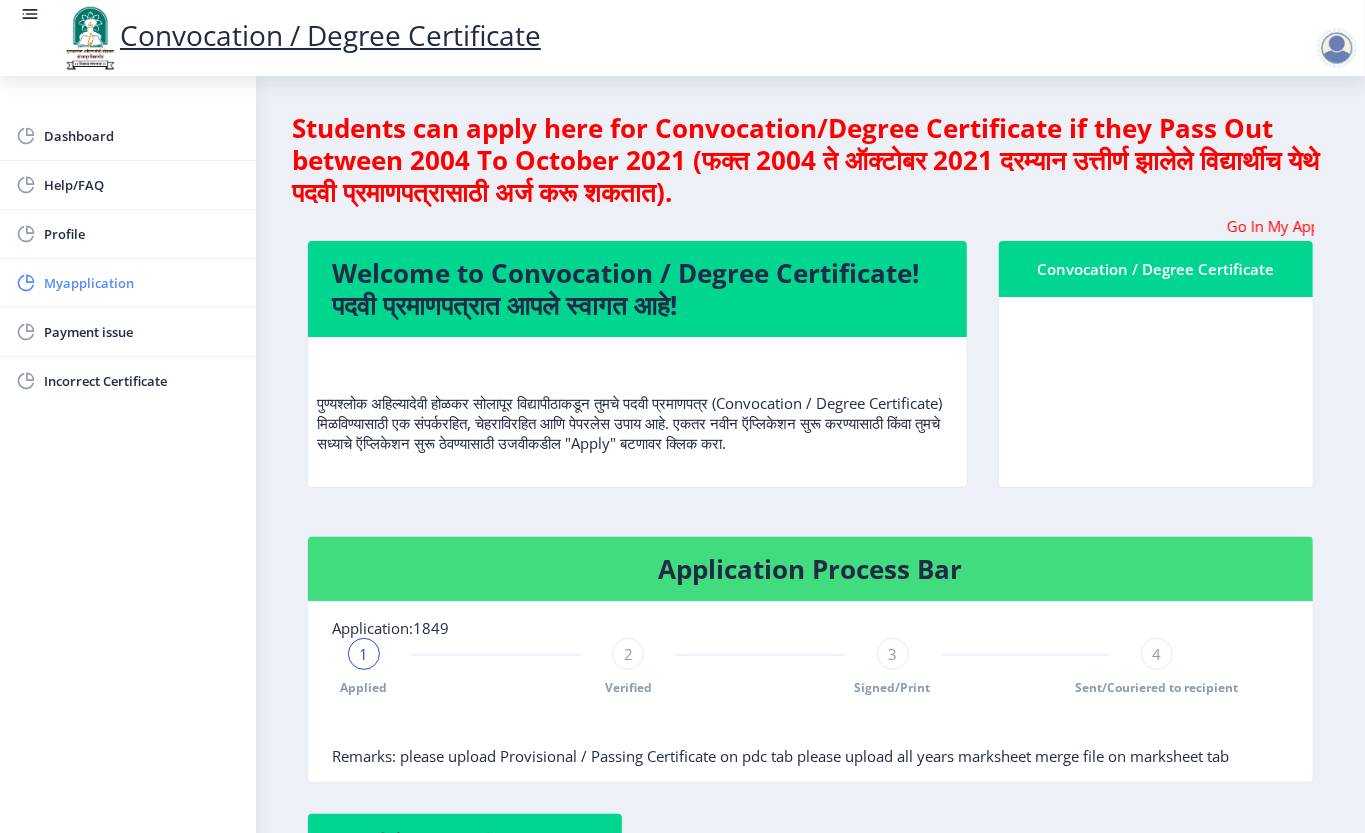 click on "Myapplication" 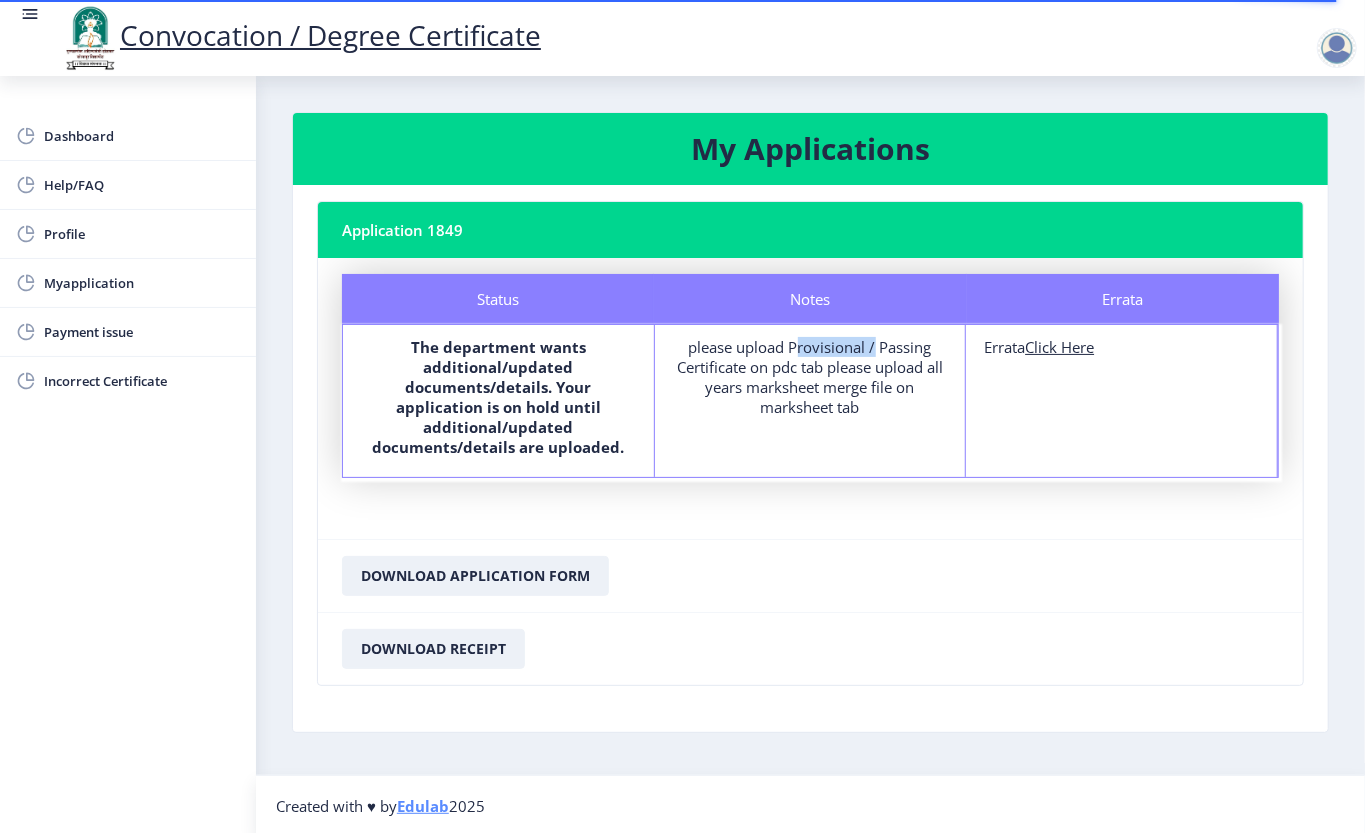 drag, startPoint x: 785, startPoint y: 348, endPoint x: 865, endPoint y: 345, distance: 80.05623 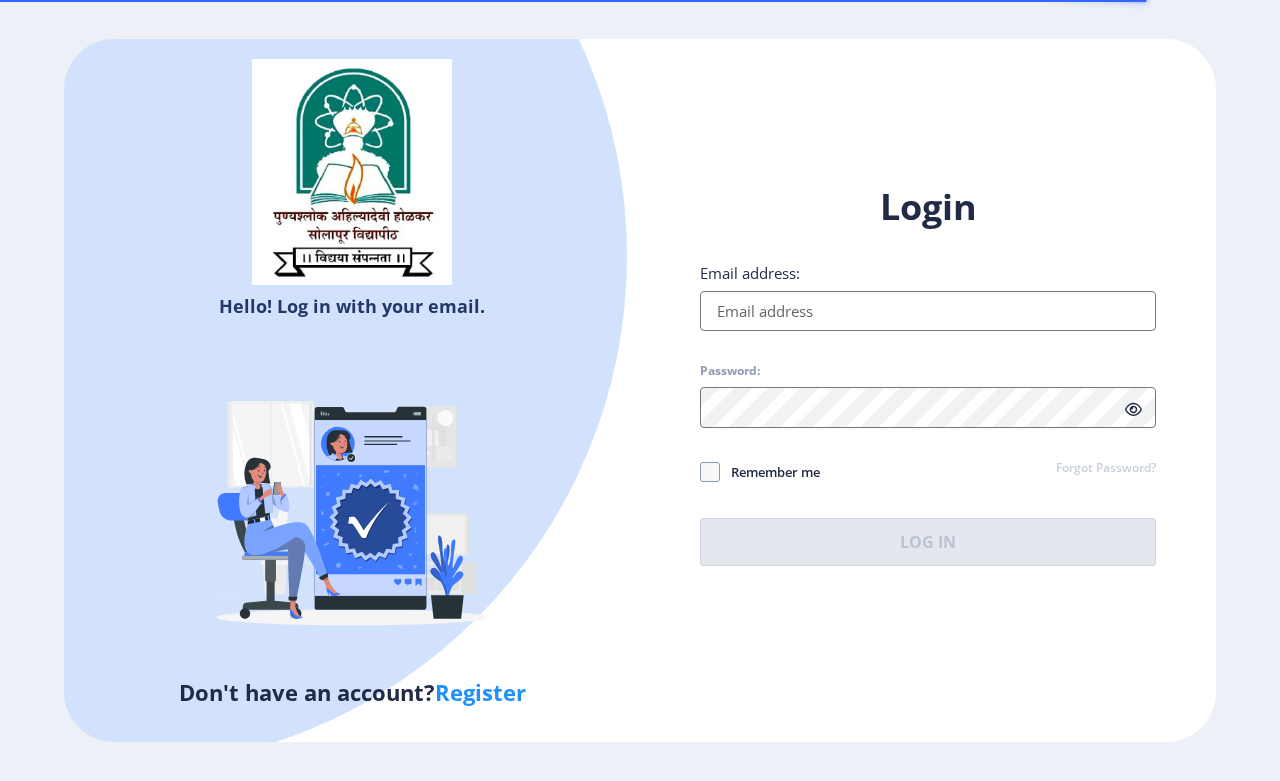 scroll, scrollTop: 0, scrollLeft: 0, axis: both 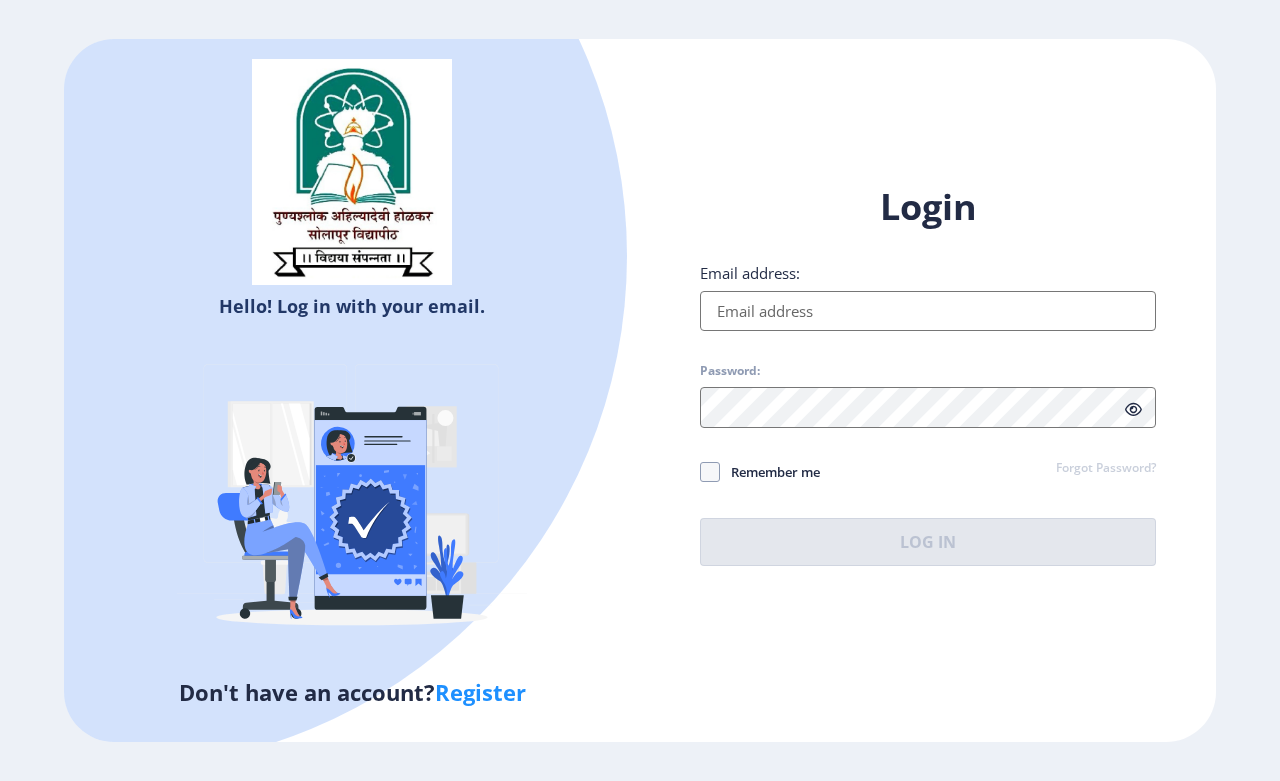 type on "[EMAIL]" 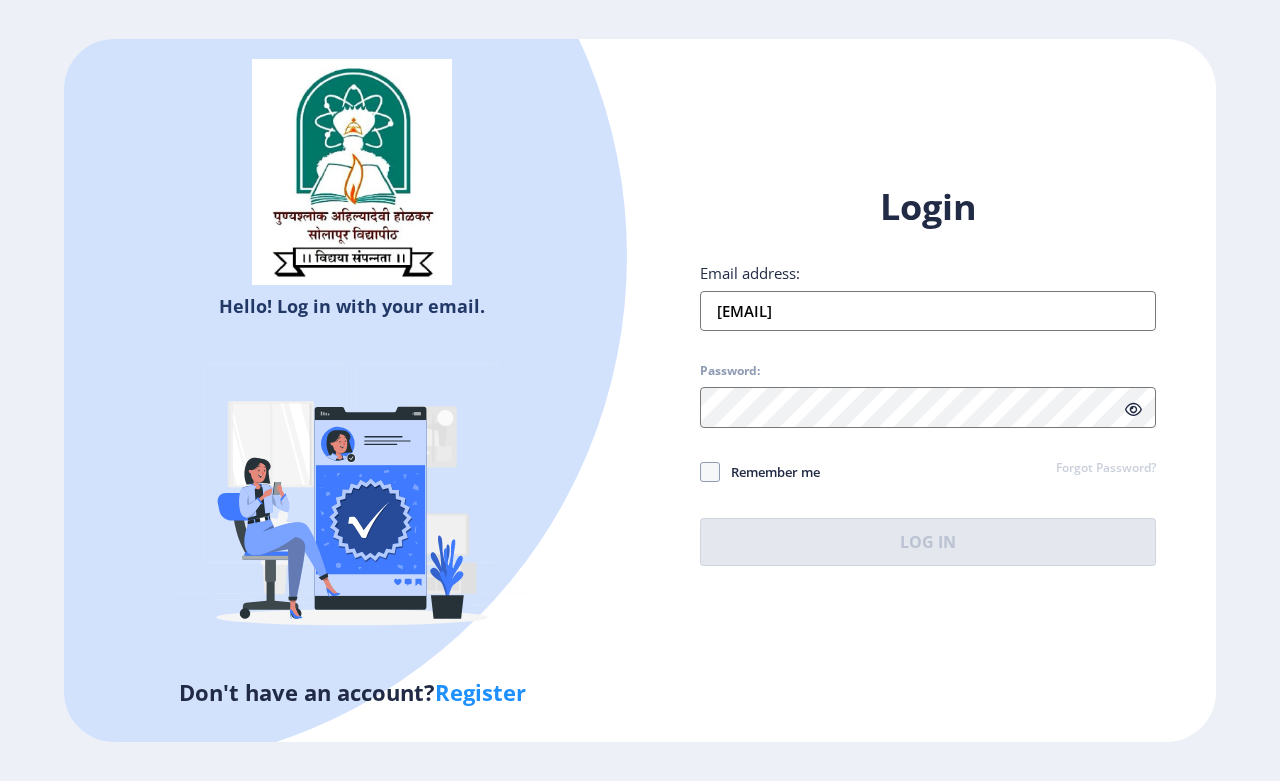 click on "Remember me" 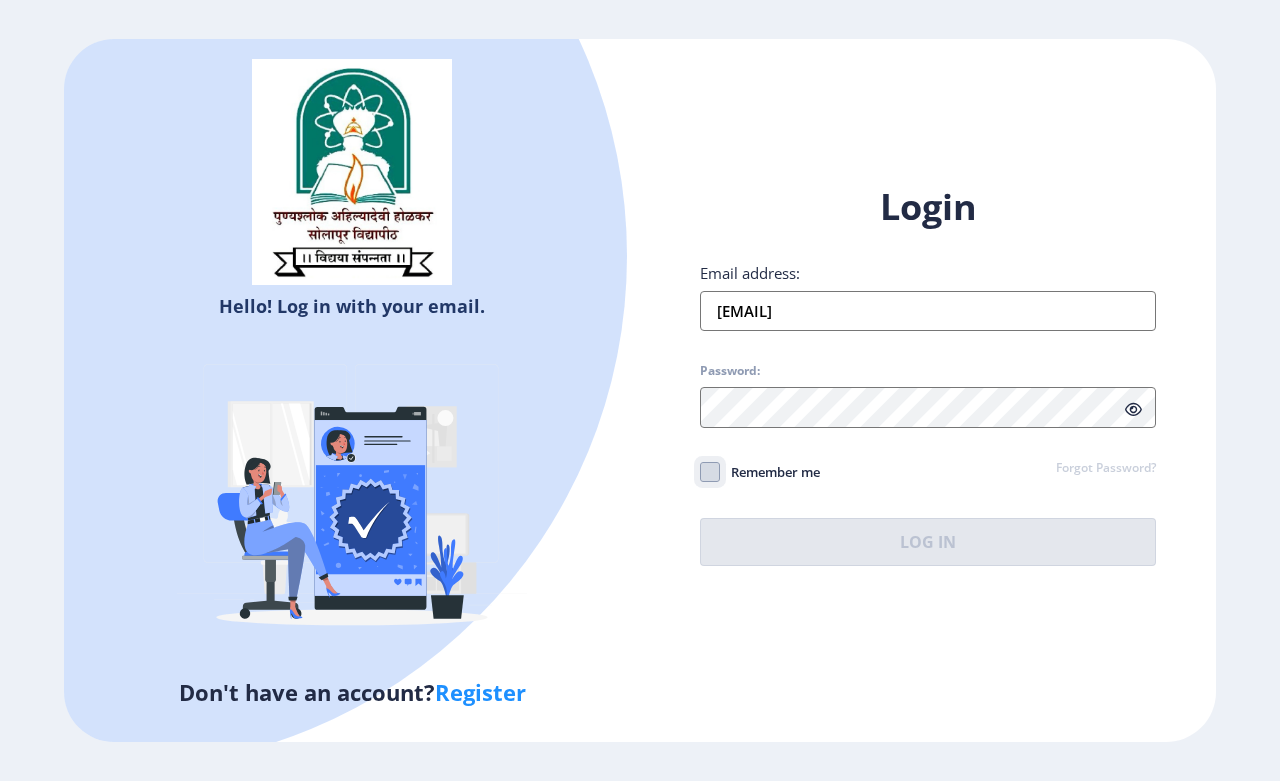 click on "Remember me" 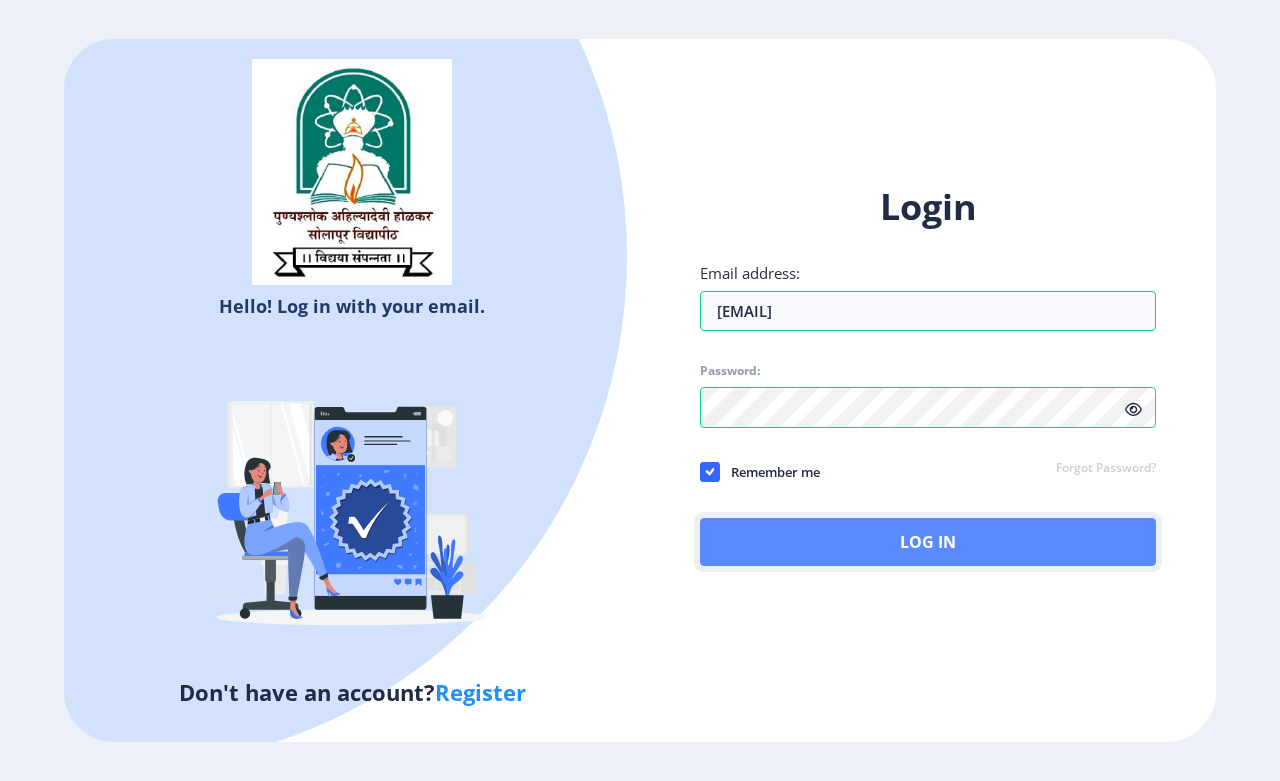 click on "Log In" 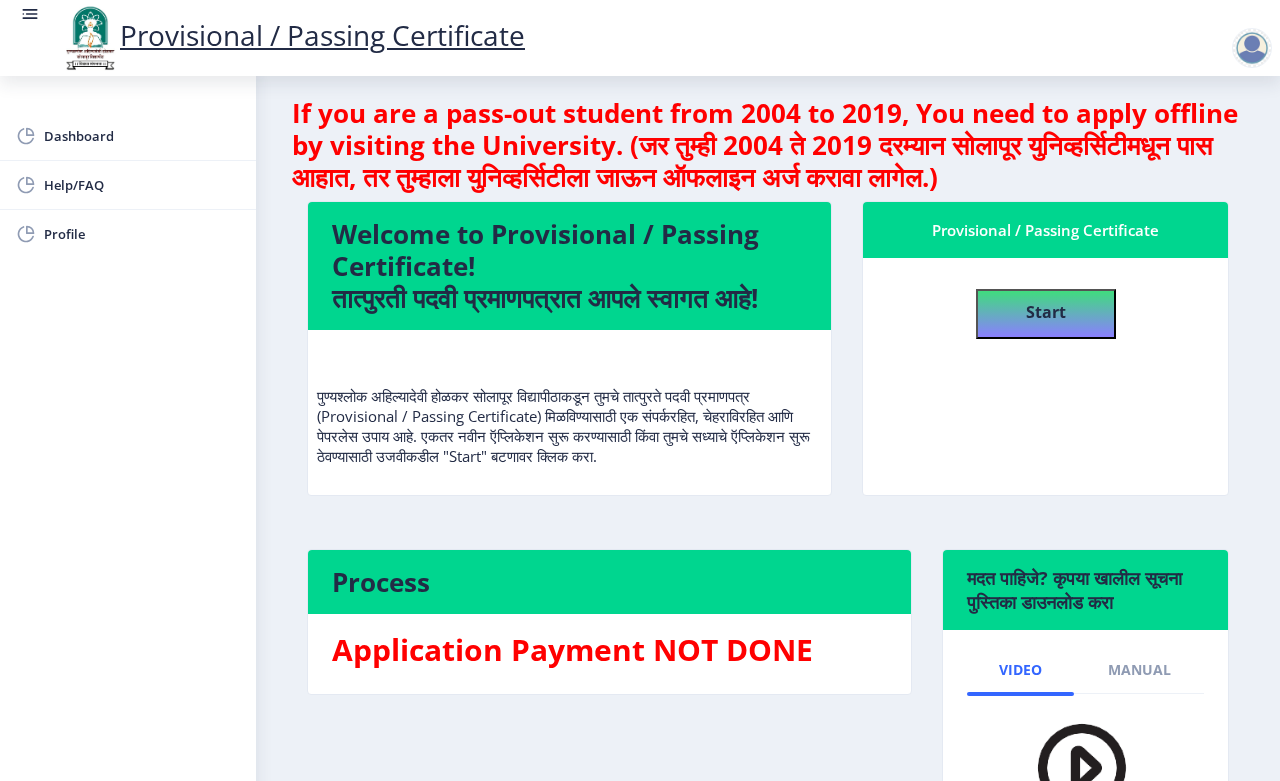 scroll, scrollTop: 0, scrollLeft: 0, axis: both 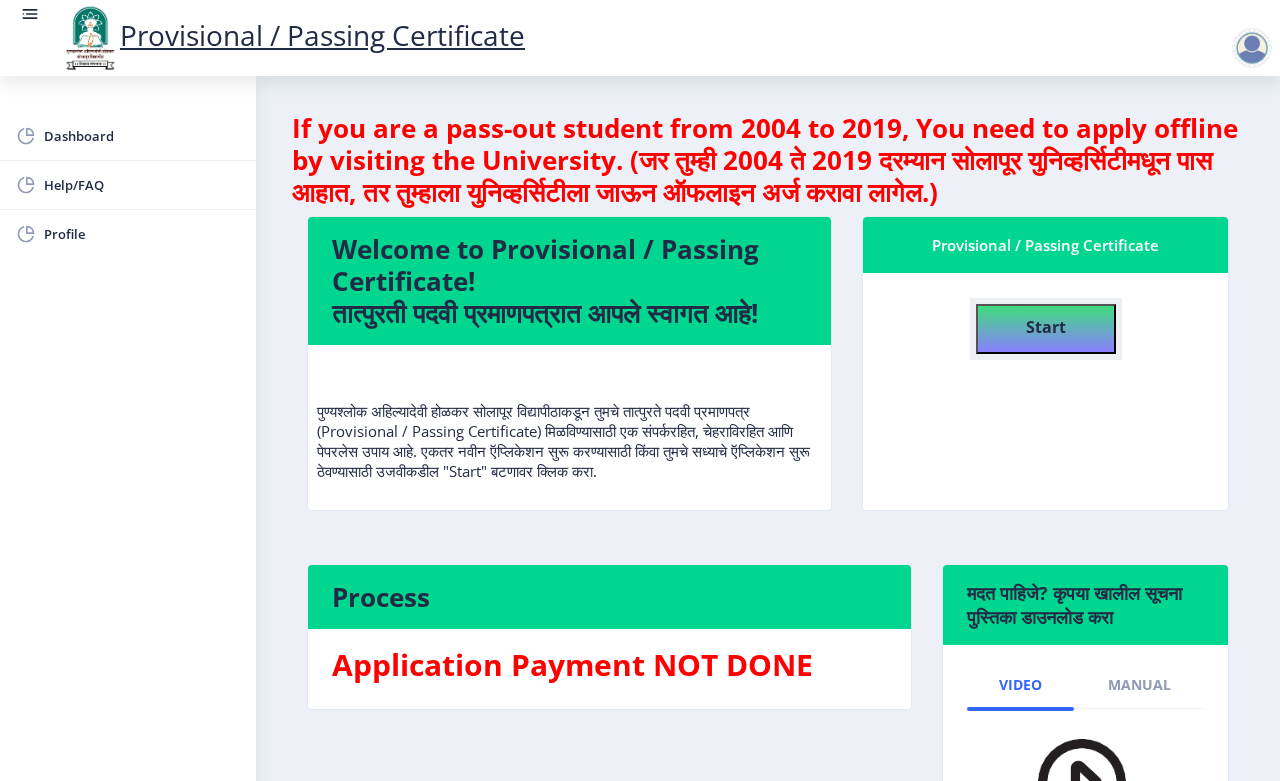 click on "Start" 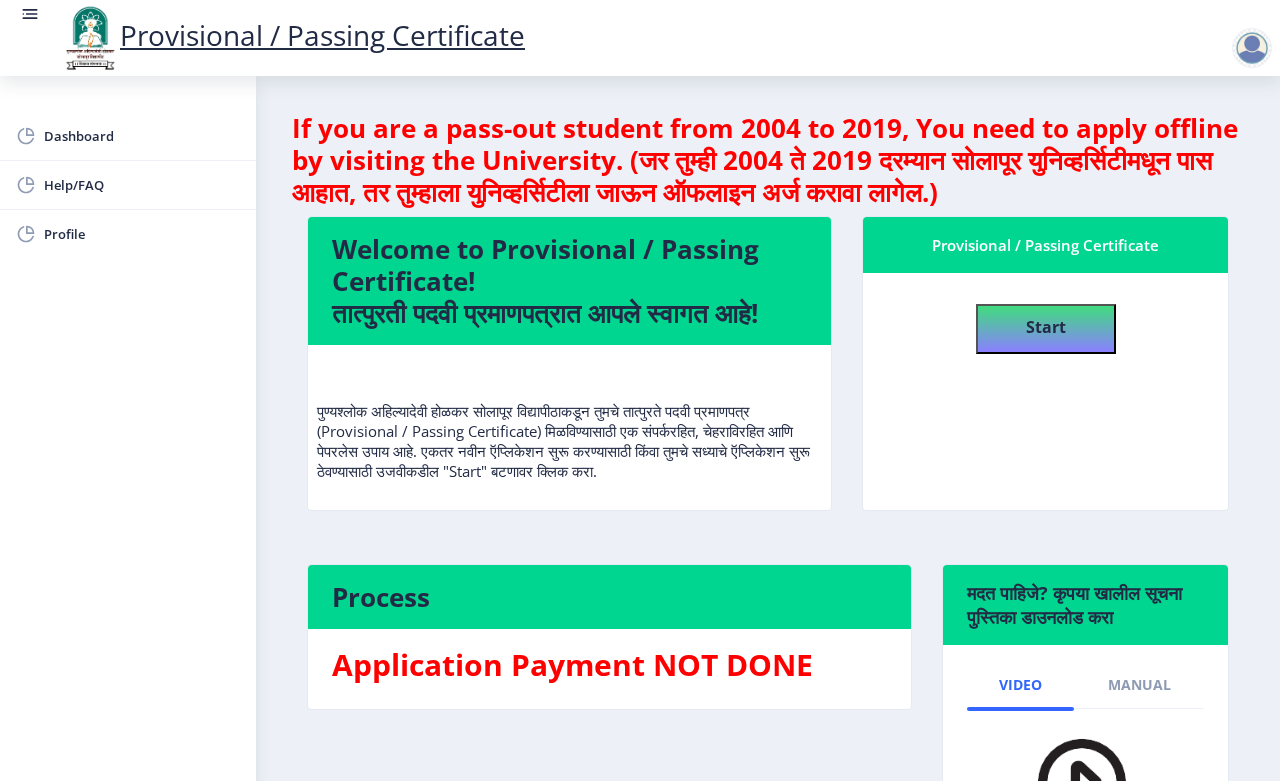 select 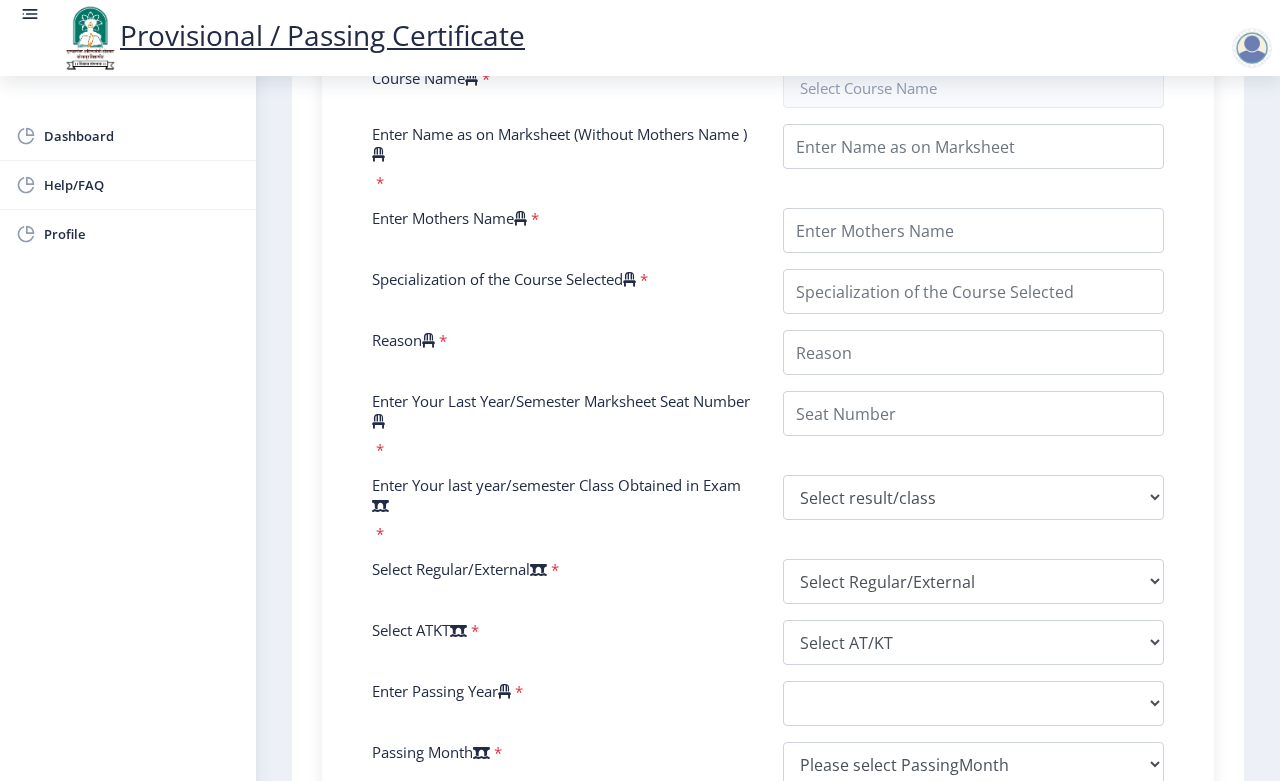 scroll, scrollTop: 367, scrollLeft: 0, axis: vertical 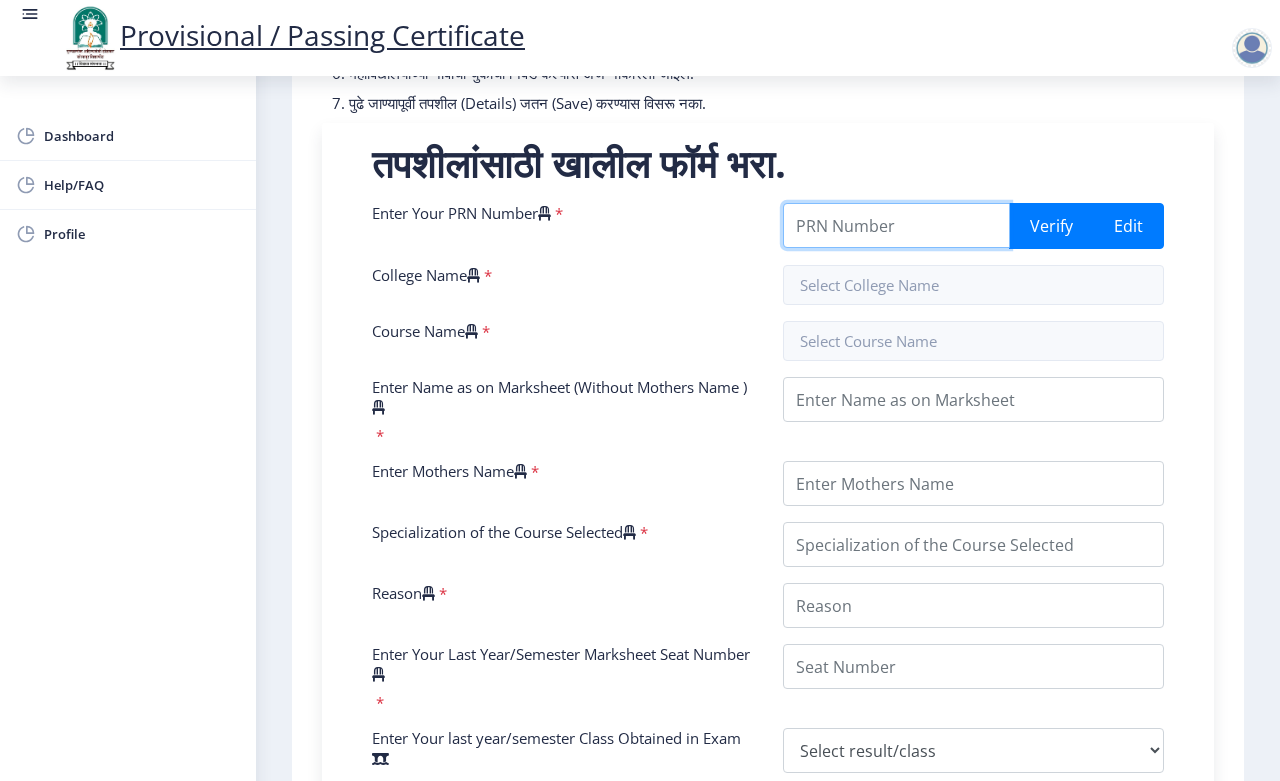click on "Enter Your PRN Number" at bounding box center [896, 225] 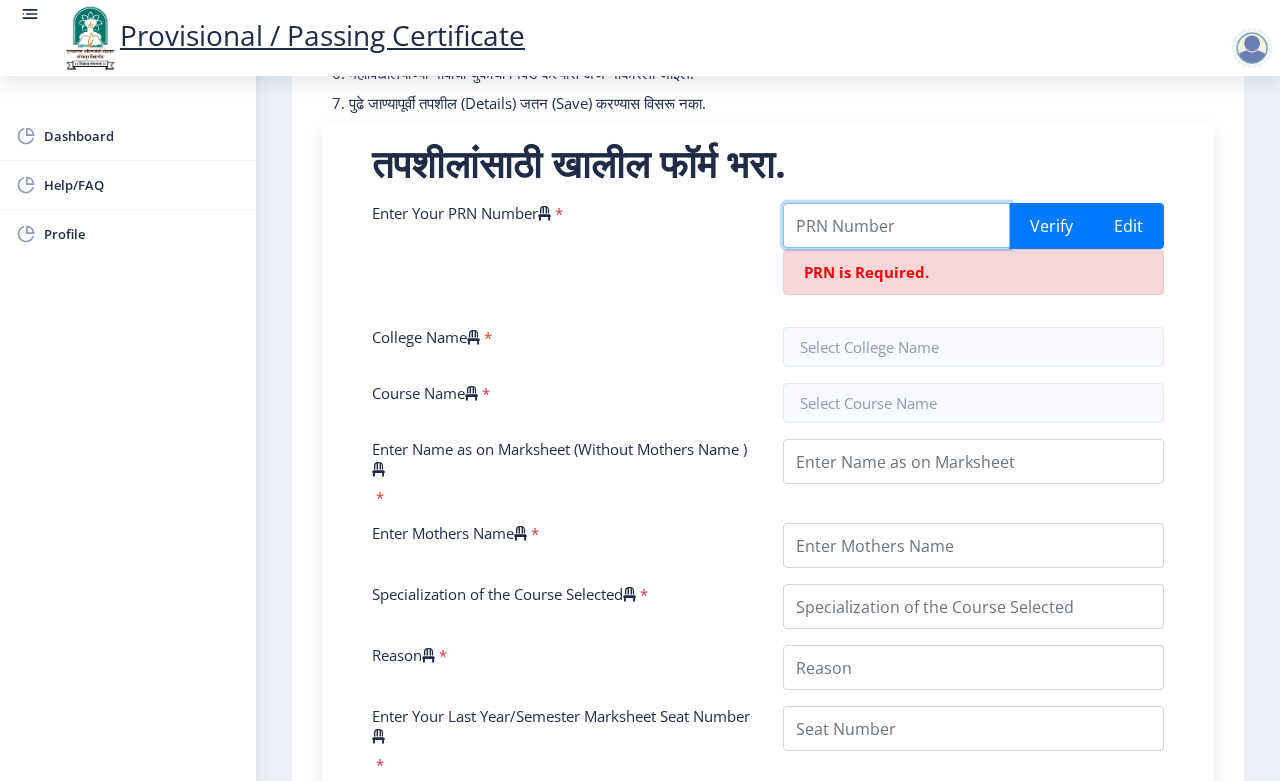 click on "Enter Your PRN Number" at bounding box center (896, 225) 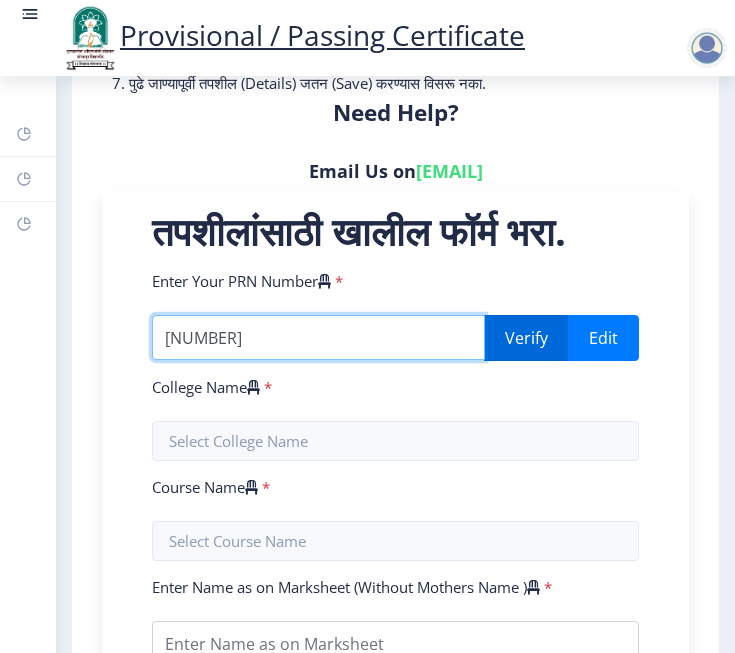 type on "[NUMBER]" 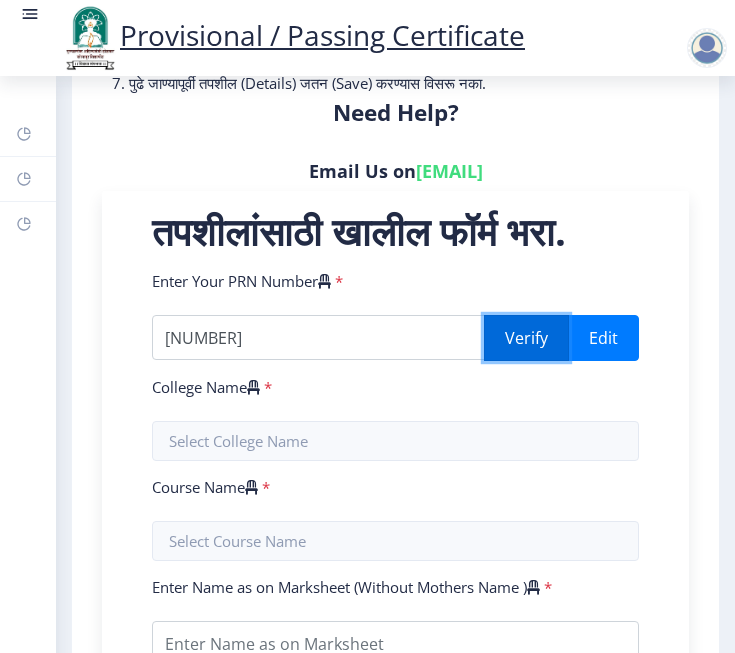 click on "Verify" at bounding box center [526, 338] 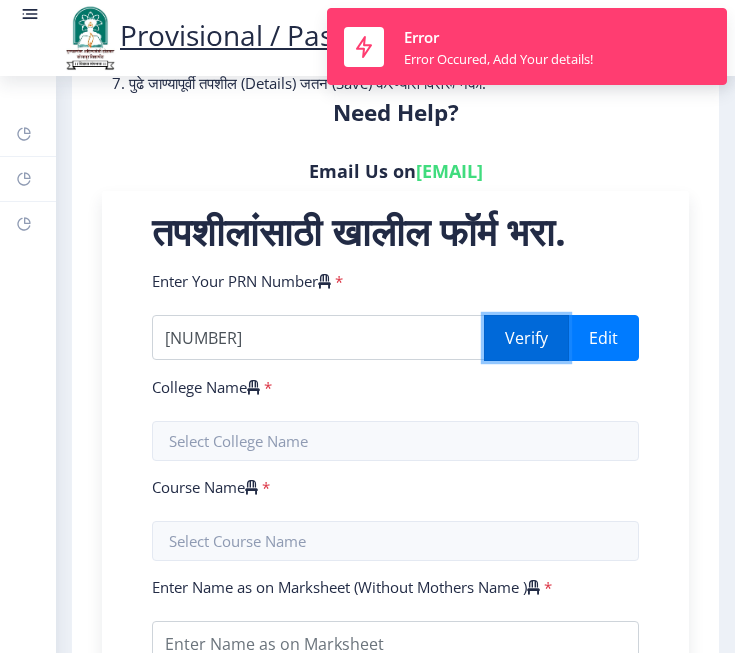 click on "Verify" at bounding box center (526, 338) 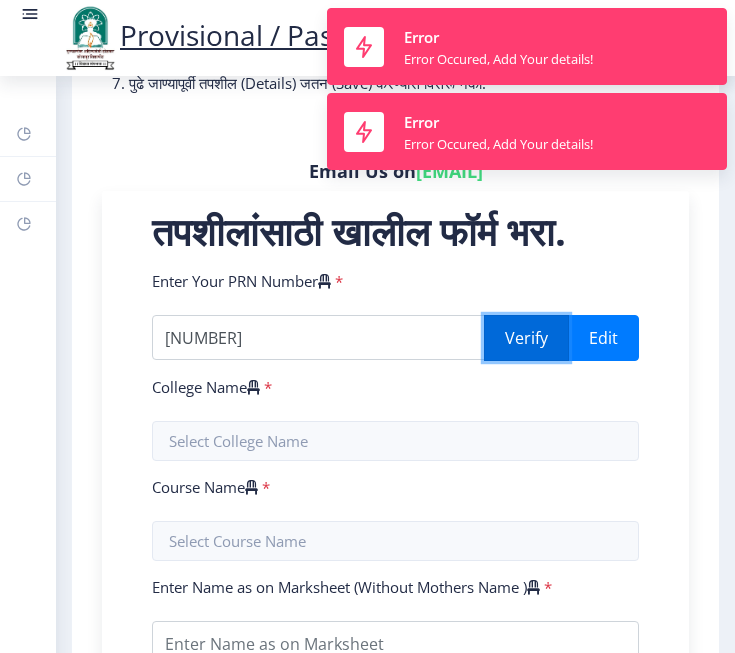 click on "Verify" at bounding box center [526, 338] 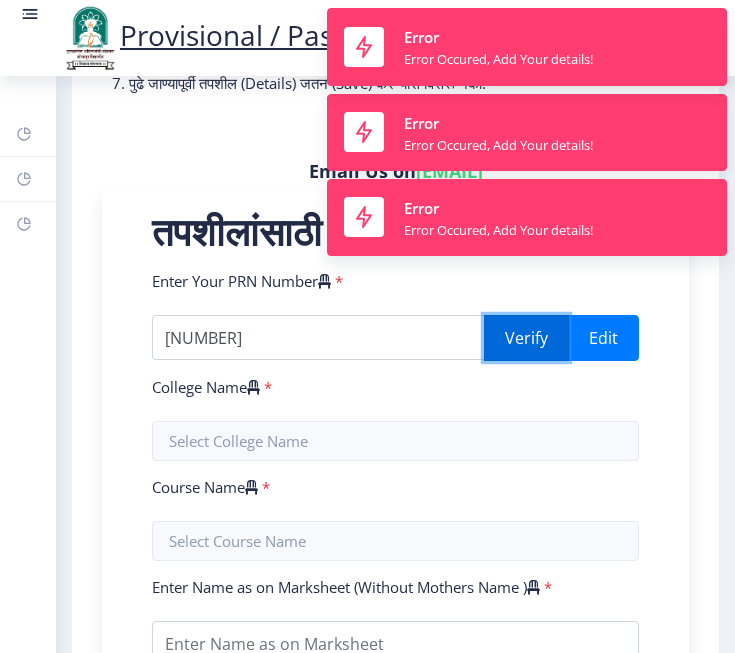 click on "Verify" at bounding box center [526, 338] 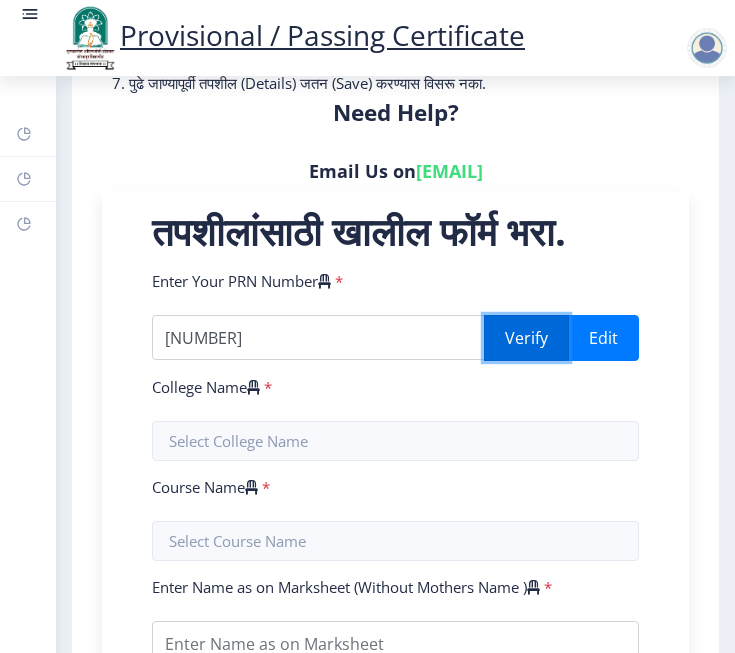 click on "Verify" at bounding box center [526, 338] 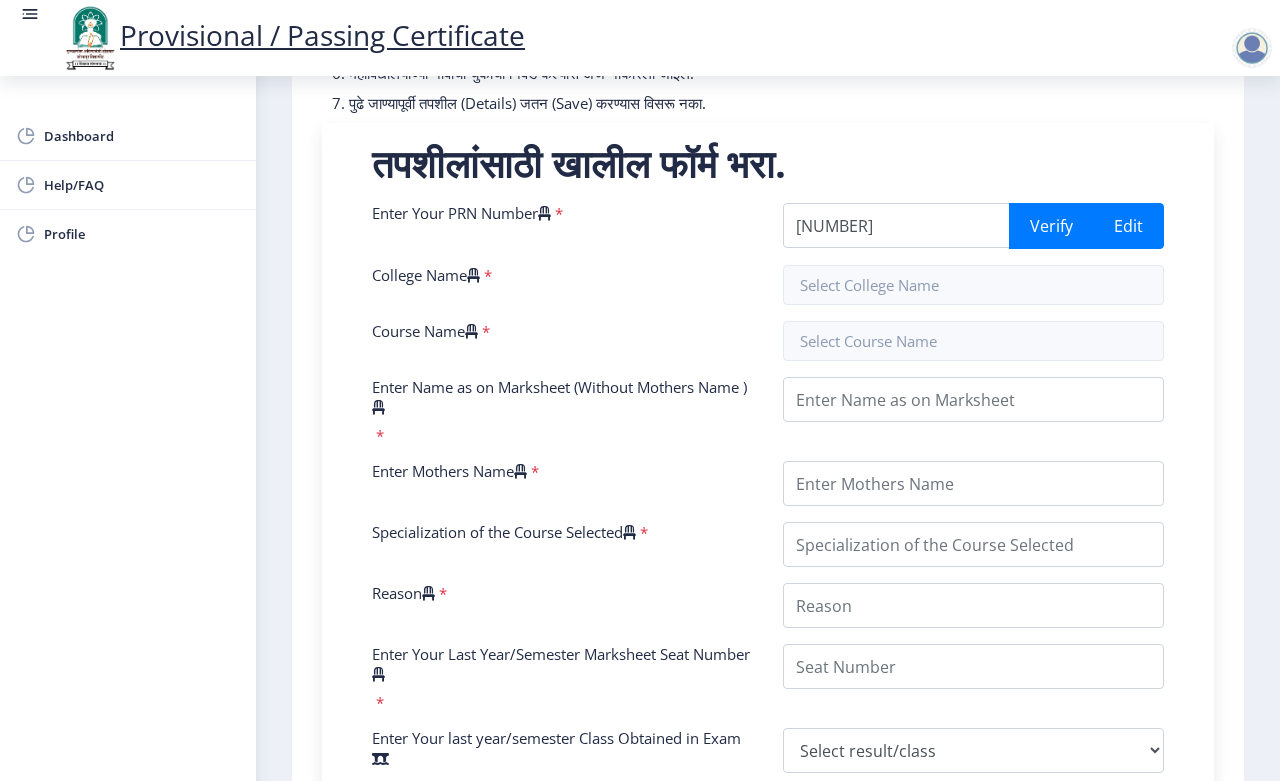 click on "तपशीलांसाठी खालील फॉर्म भरा.   Enter Your PRN Number    * 2019032500233264 Verify Edit College Name   * Course Name   *  Enter Name as on Marksheet (Without Mothers Name )   *  Enter Mothers Name    *  Specialization of the Course Selected    *  Reason    *  Enter Your Last Year/Semester Marksheet Seat Number   * Enter Your last year/semester Class Obtained in Exam   * Select result/class  DISTINCTION   FIRST CLASS   HIGHER SECOND CLASS   SECOND CLASS   PASS CLASS   SUCCESSFUL   OUTSTANDING - EXEMPLARY  Grade O Grade A+ Grade A Grade B+ Grade B Grade C+ Grade C Grade F/FC Grade F Grade D Grade E FIRST CLASS WITH DISTINCTION Select Regular/External   *  Select Regular/External   Regular  External  Special Select ATKT   *  Select AT/KT   None ATKT  Enter Passing Year   *  2025   2024   2023   2022   2021   2020   2019   2018   2017   2016   2015   2014   2013   2012   2011   2010   2009   2008   2007   2006   2005   2004   2003   2002  *" at bounding box center (768, 673) 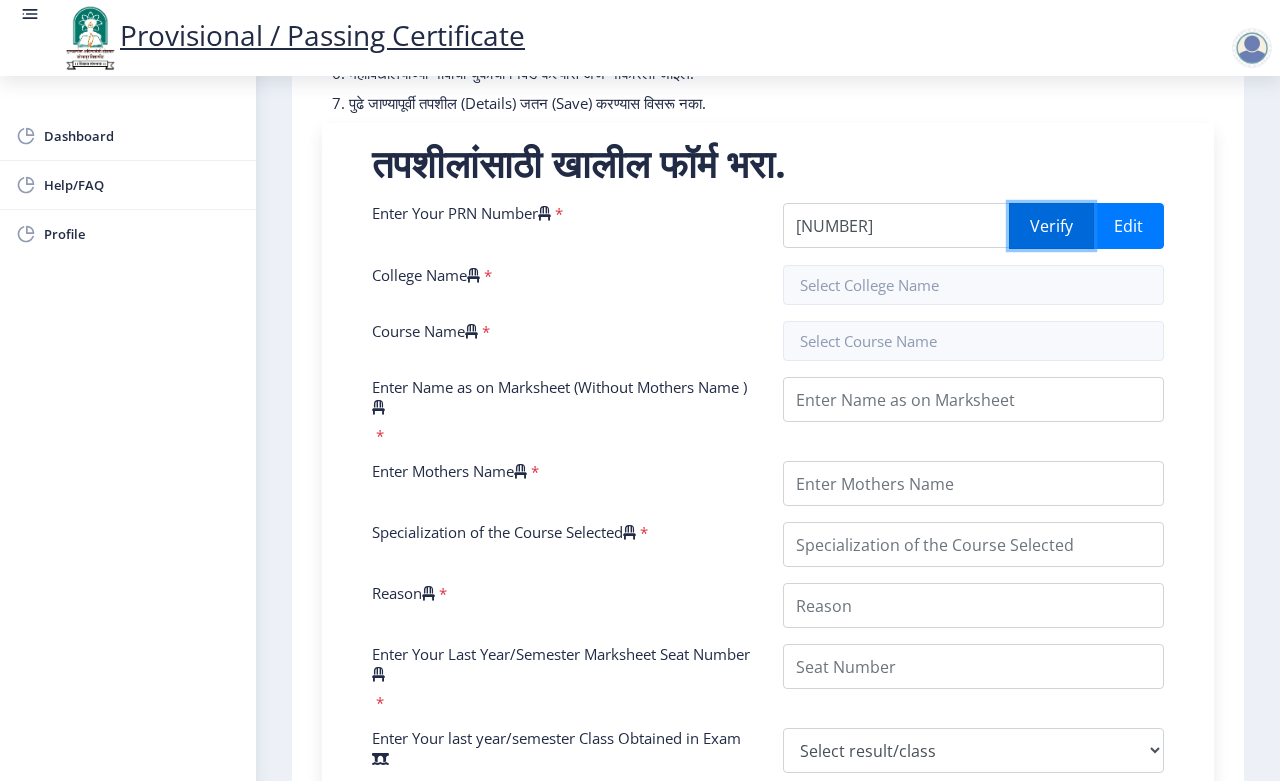 click on "Verify" at bounding box center [1051, 226] 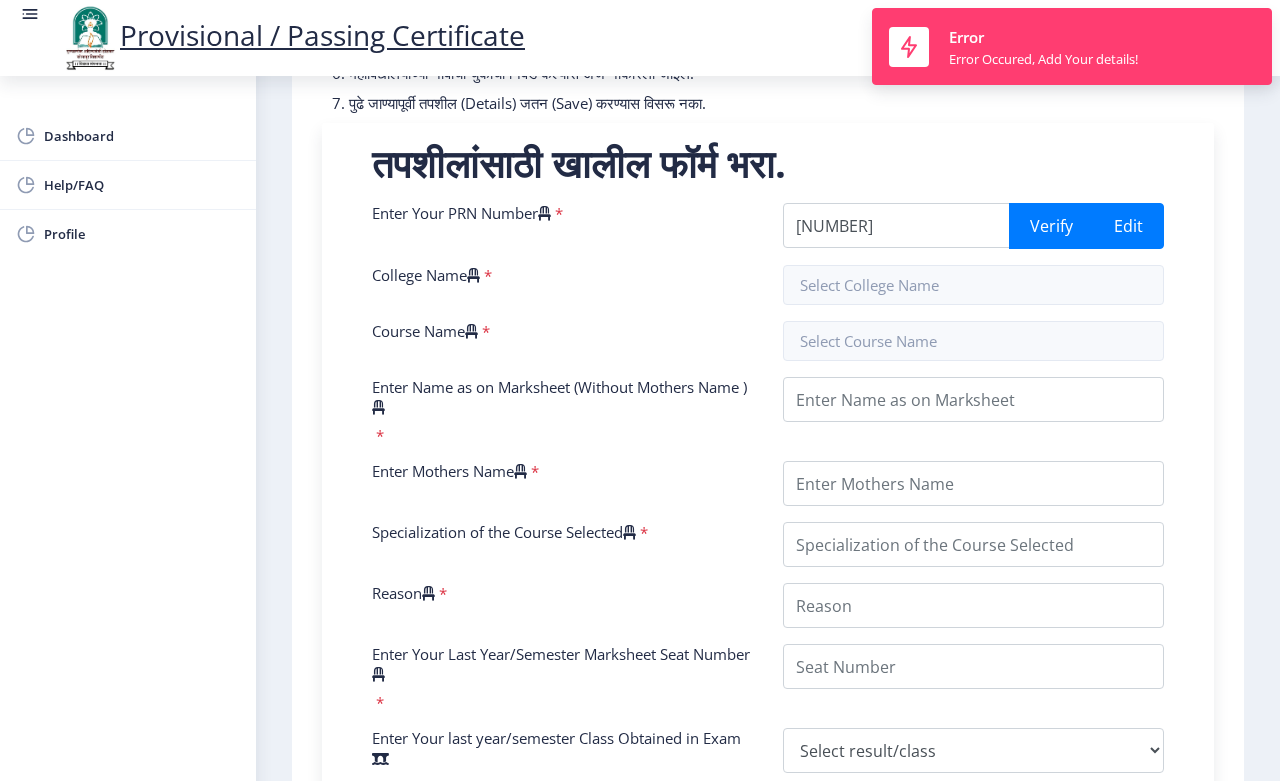 click on "Need Help? Email Us on   su.sfc@studentscenter.in" 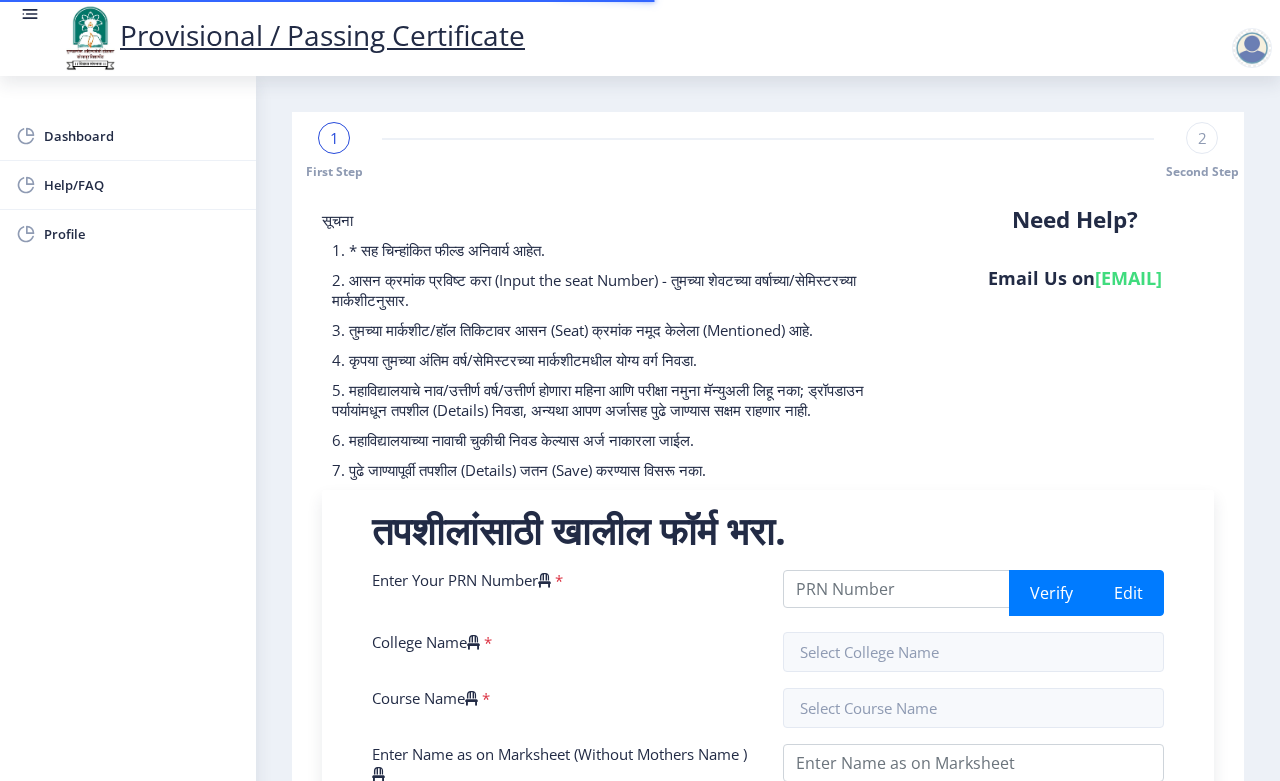 select 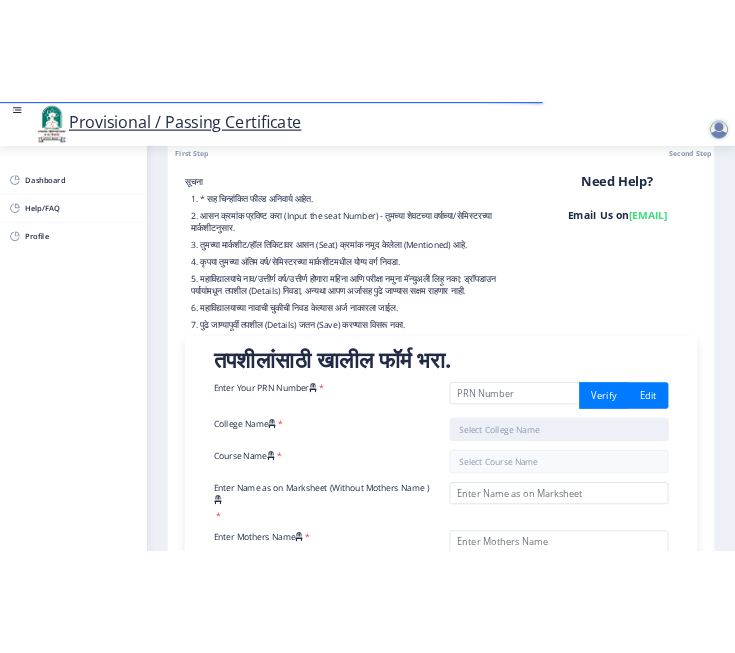 scroll, scrollTop: 125, scrollLeft: 0, axis: vertical 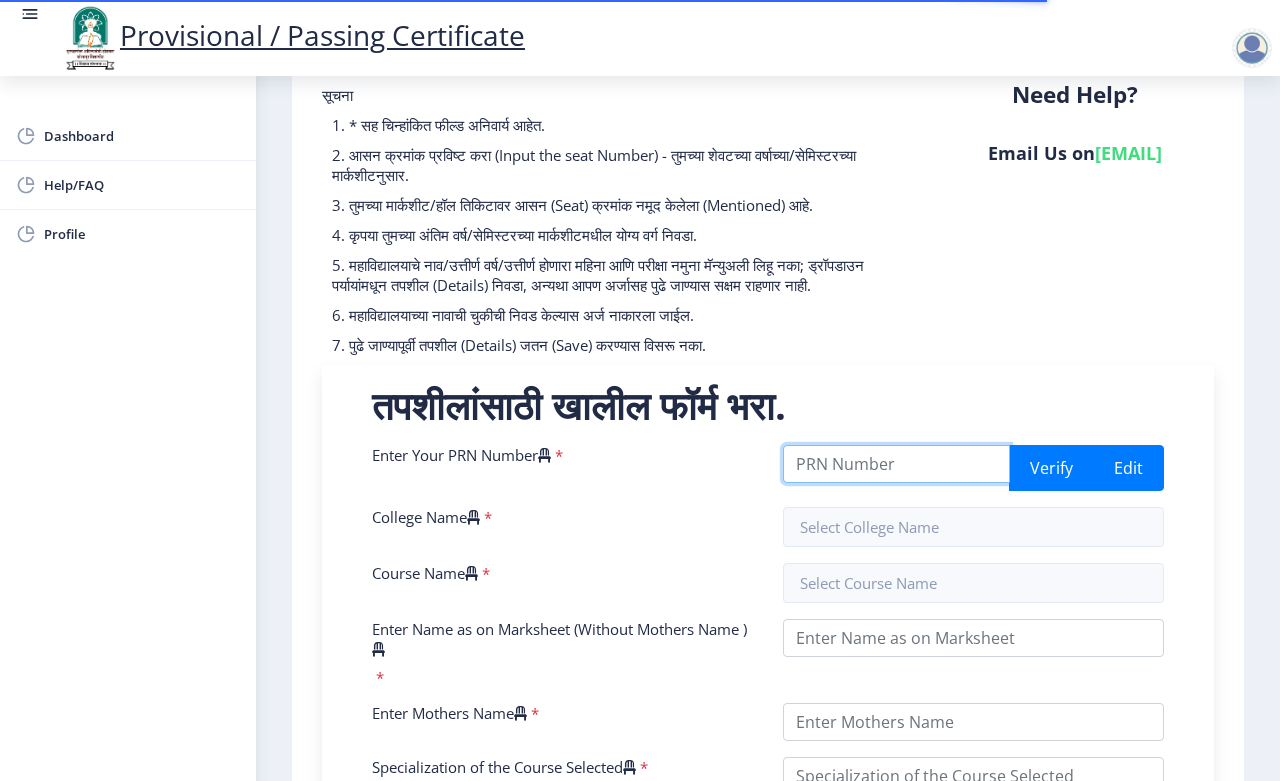 click on "Enter Your PRN Number" at bounding box center (896, 464) 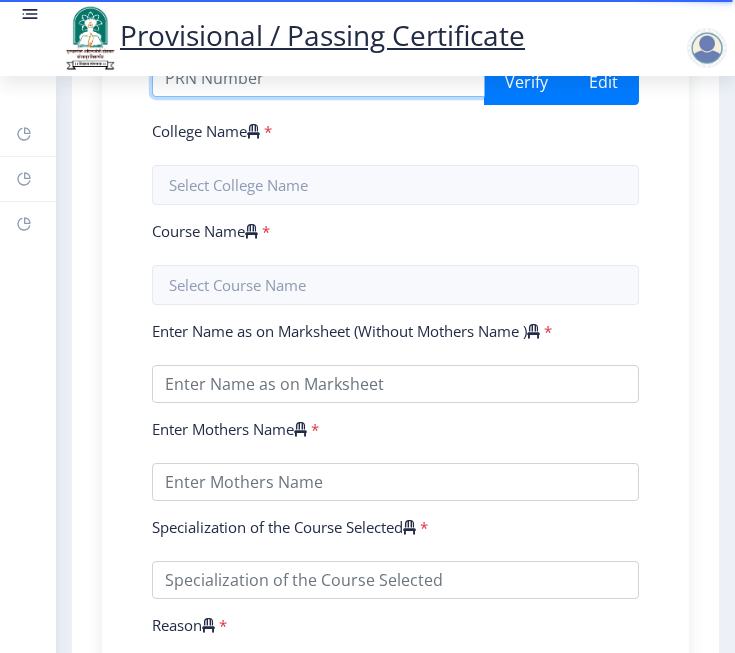 scroll, scrollTop: 625, scrollLeft: 0, axis: vertical 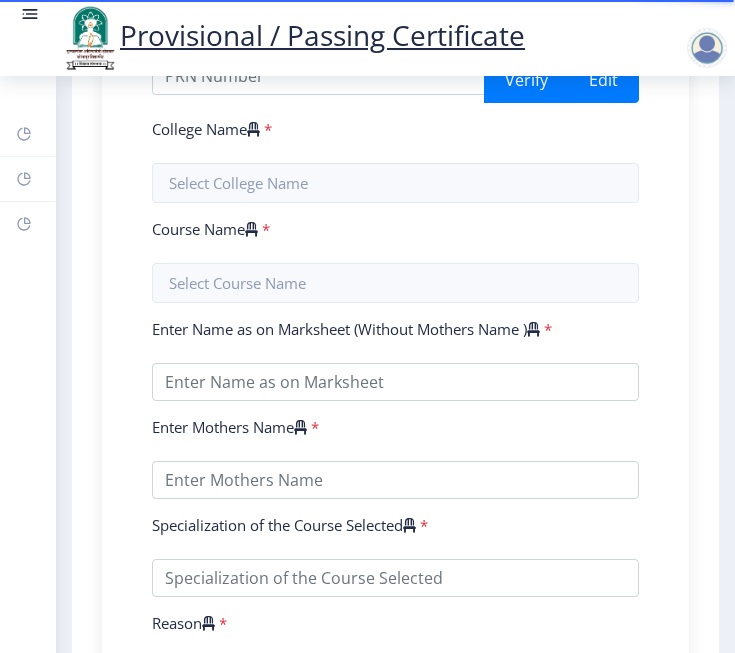 click on "Enter Your PRN Number    * Verify Edit College Name   * Course Name   *  Enter Name as on Marksheet (Without Mothers Name )   *  Enter Mothers Name    *  Specialization of the Course Selected    *  Reason    *  Enter Your Last Year/Semester Marksheet Seat Number   * Enter Your last year/semester Class Obtained in Exam   * Select result/class  DISTINCTION   FIRST CLASS   HIGHER SECOND CLASS   SECOND CLASS   PASS CLASS   SUCCESSFUL   OUTSTANDING - EXEMPLARY  Grade O Grade A+ Grade A Grade B+ Grade B Grade C+ Grade C Grade F/FC Grade F Grade D Grade E FIRST CLASS WITH DISTINCTION Select Regular/External   *  Select Regular/External   Regular  External  Special Select ATKT   *  Select AT/KT   None ATKT  Enter Passing Year   *  2025   2024   2023   2022   2021   2020   2019   2018   2017   2016   2015   2014   2013   2012   2011   2010   2009   2008   2007   2006   2005   2004   2003   2002   2001   2000   1999   1998   1997   1996   1995   1994   1993   1992   1991   1990   1989   1988" at bounding box center [395, 705] 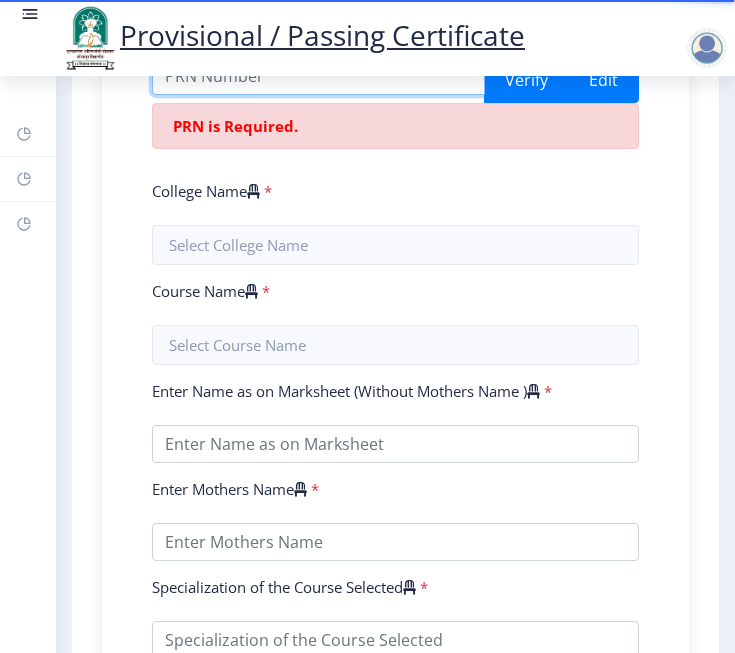 click on "Enter Your PRN Number" at bounding box center [318, 76] 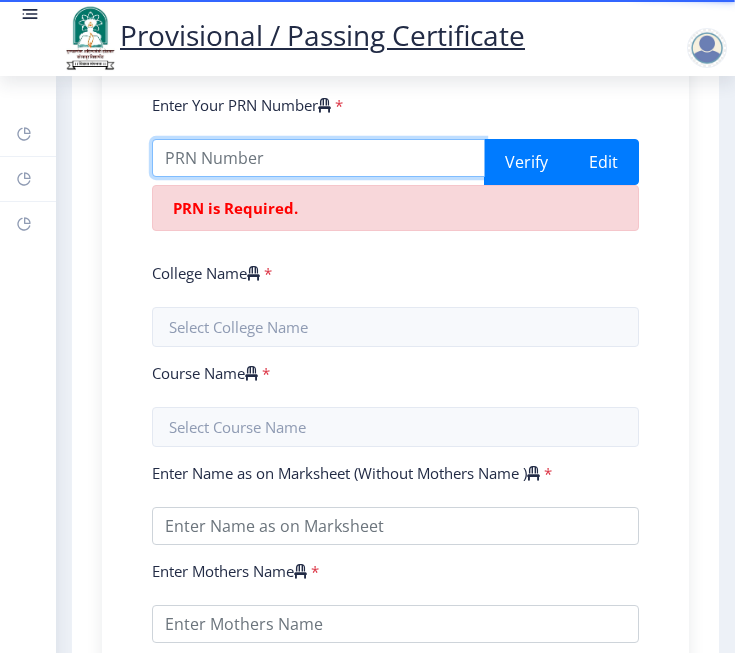 scroll, scrollTop: 500, scrollLeft: 0, axis: vertical 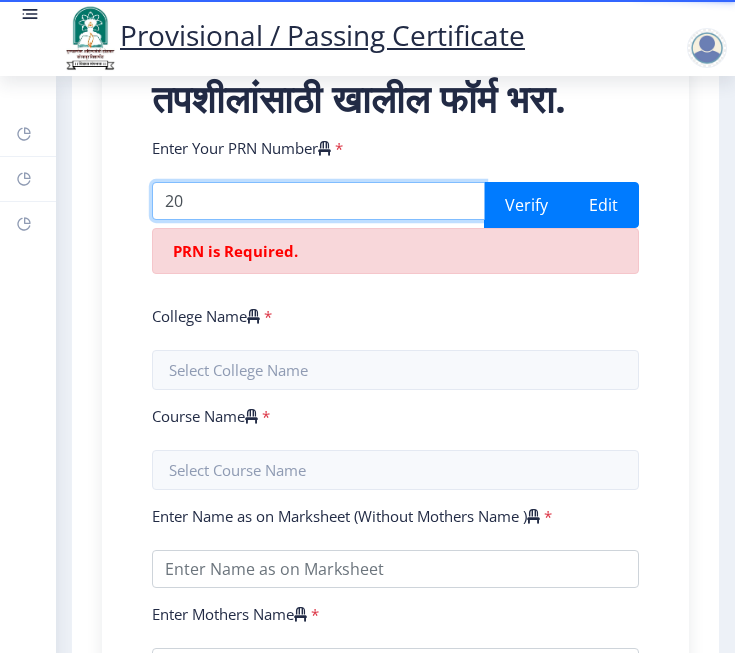 type on "2" 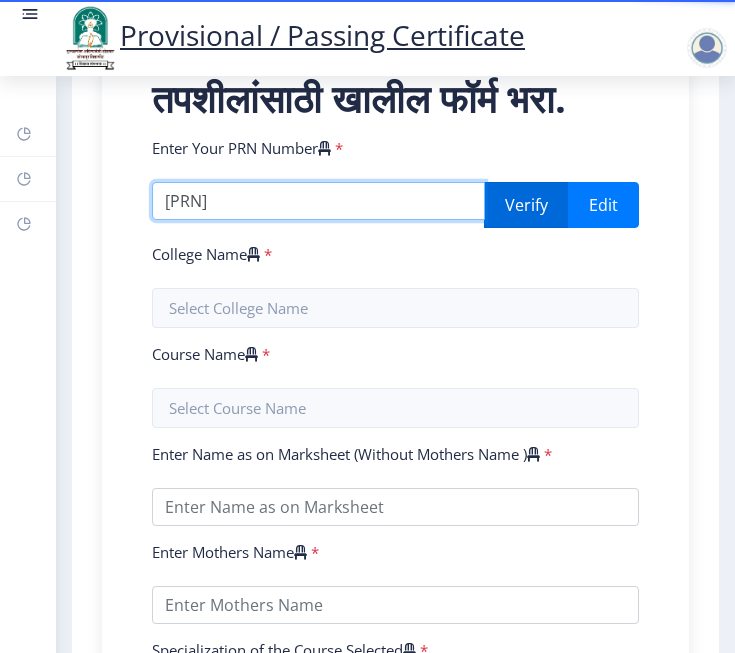type on "[PRN]" 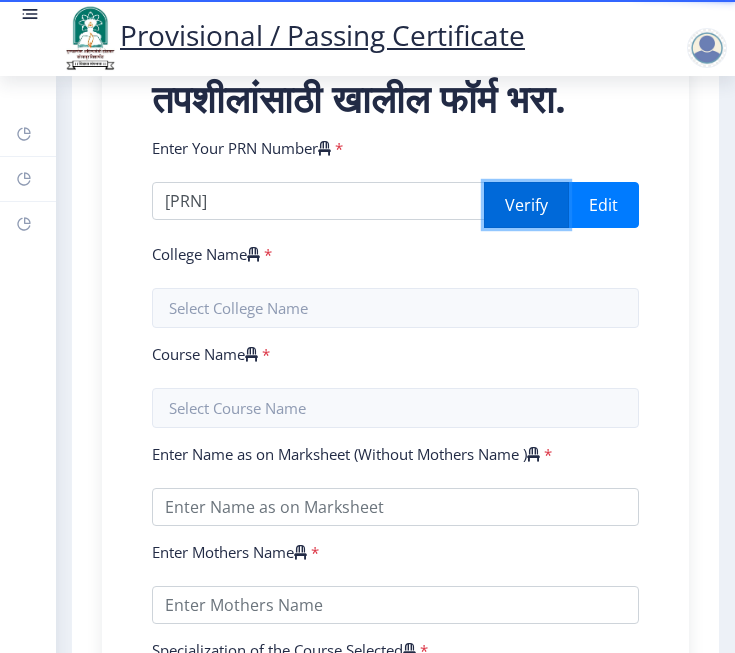 click on "Verify" at bounding box center [526, 205] 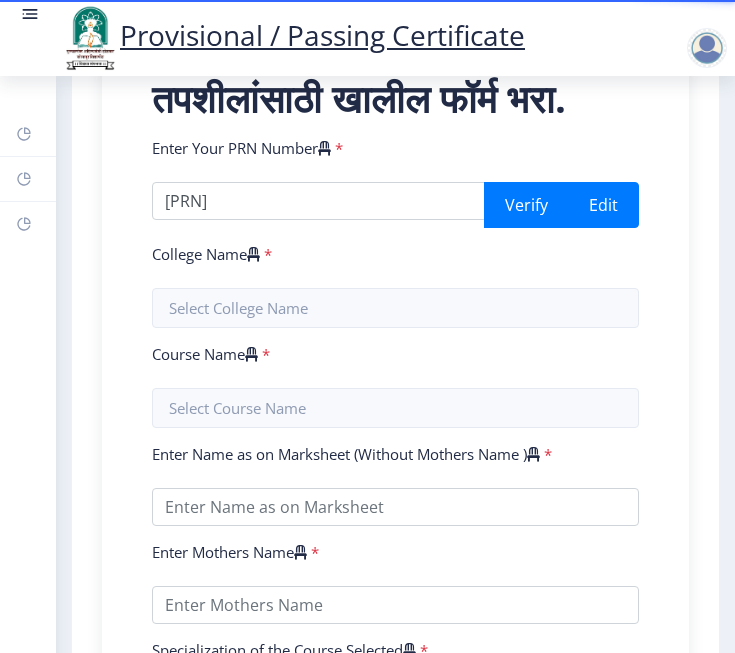 click on "College Name   *" at bounding box center (395, 258) 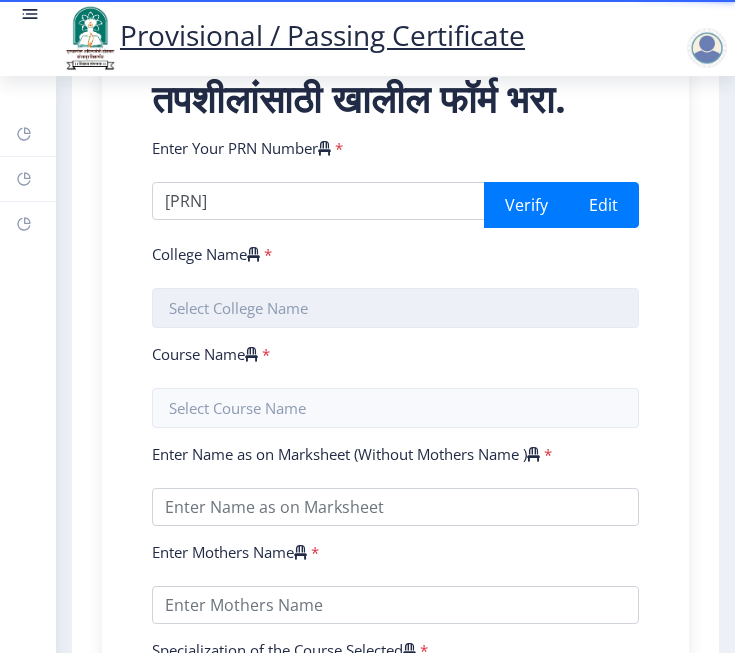 click at bounding box center [395, 308] 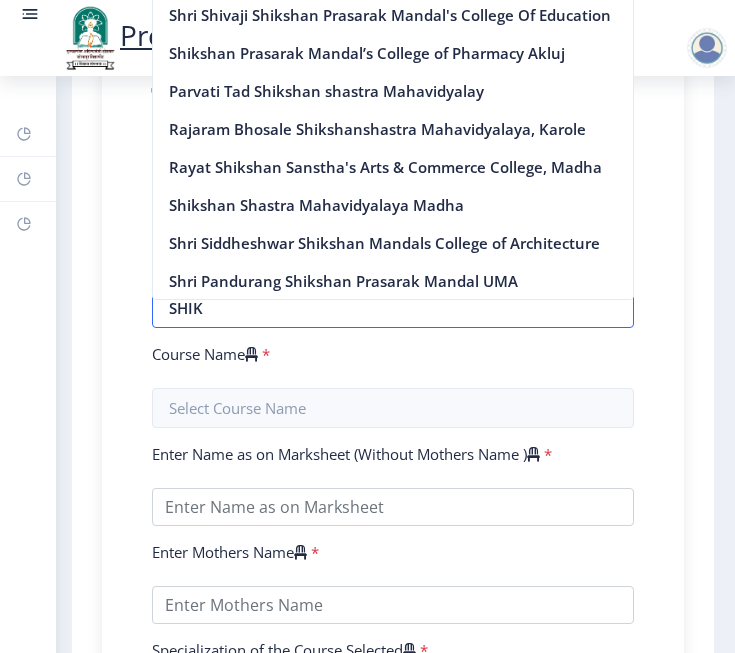 scroll, scrollTop: 0, scrollLeft: 0, axis: both 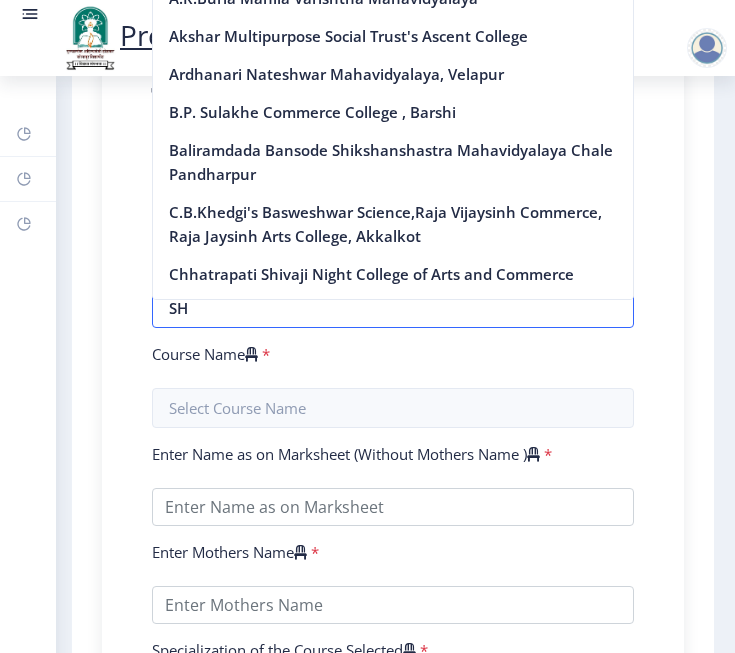 type on "S" 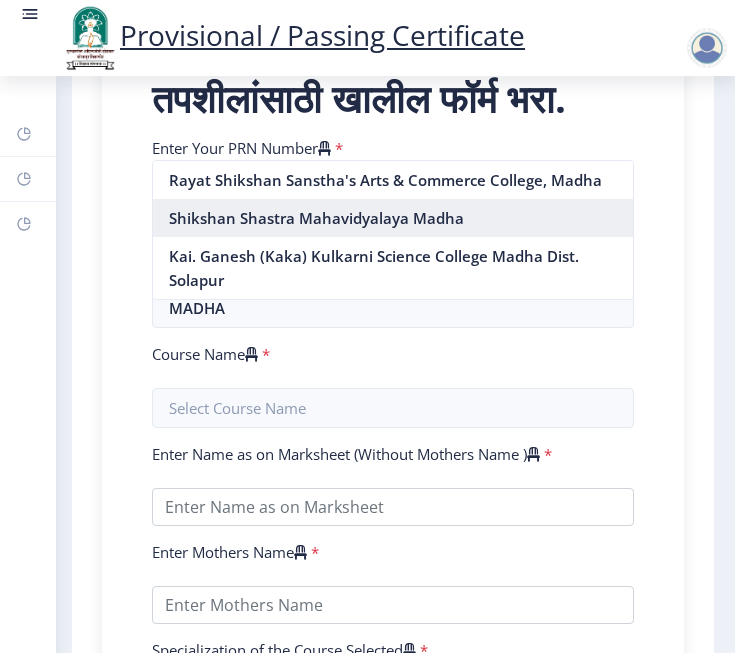 click on "Shikshan Shastra Mahavidyalaya Madha" at bounding box center [393, 218] 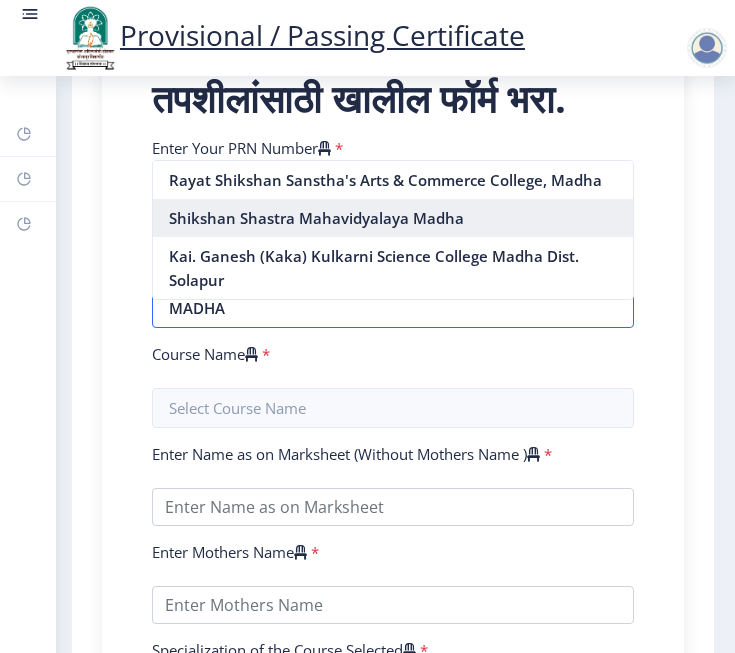 type on "Shikshan Shastra Mahavidyalaya Madha" 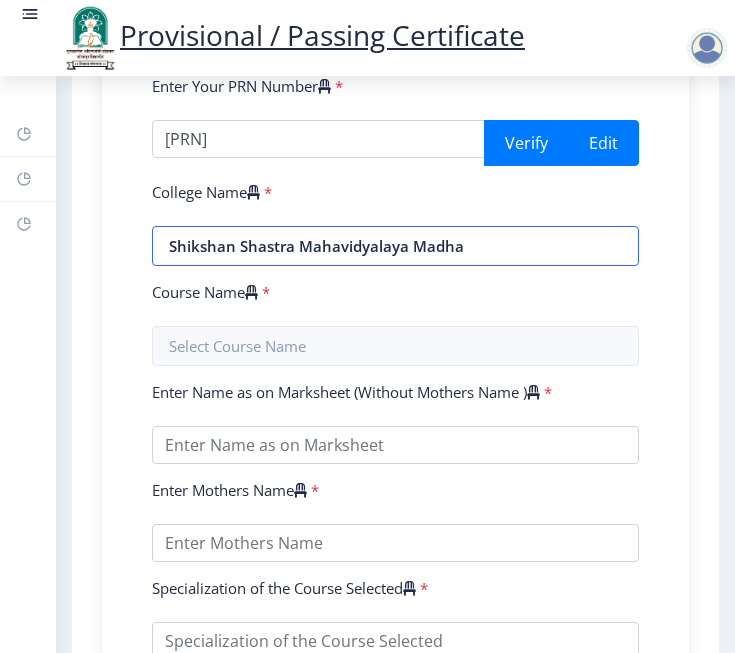 scroll, scrollTop: 625, scrollLeft: 0, axis: vertical 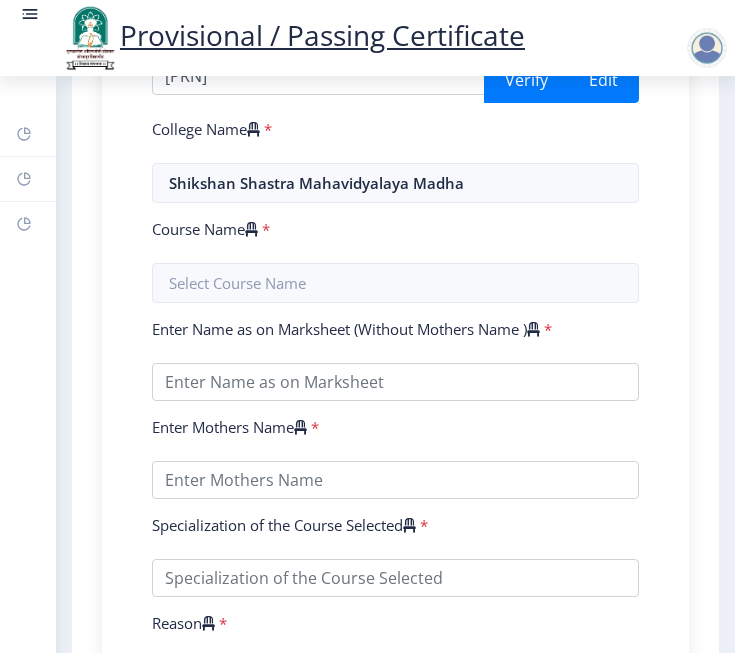 click on "Enter Your PRN Number    * [PRN] Verify Edit College Name   * Shikshan Shastra Mahavidyalaya Madha Course Name   *  Enter Name as on Marksheet (Without Mothers Name )   *  Enter Mothers Name    *  Specialization of the Course Selected    *  Reason    *  Enter Your Last Year/Semester Marksheet Seat Number   * Enter Your last year/semester Class Obtained in Exam   * Select result/class  DISTINCTION   FIRST CLASS   HIGHER SECOND CLASS   SECOND CLASS   PASS CLASS   SUCCESSFUL   OUTSTANDING - EXEMPLARY  Grade O Grade A+ Grade A Grade B+ Grade B Grade C+ Grade C Grade F/FC Grade F Grade D Grade E FIRST CLASS WITH DISTINCTION Select Regular/External   *  Select Regular/External   Regular  External  Special Select ATKT   *  Select AT/KT   None ATKT  Enter Passing Year   *  2025   2024   2023   2022   2021   2020   2019   2018   2017   2016   2015   2014   2013   2012   2011   2010   2009   2008   2007   2006   2005   2004   2003   2002   2001   2000   1999   1998   1997   1996  *" at bounding box center (395, 705) 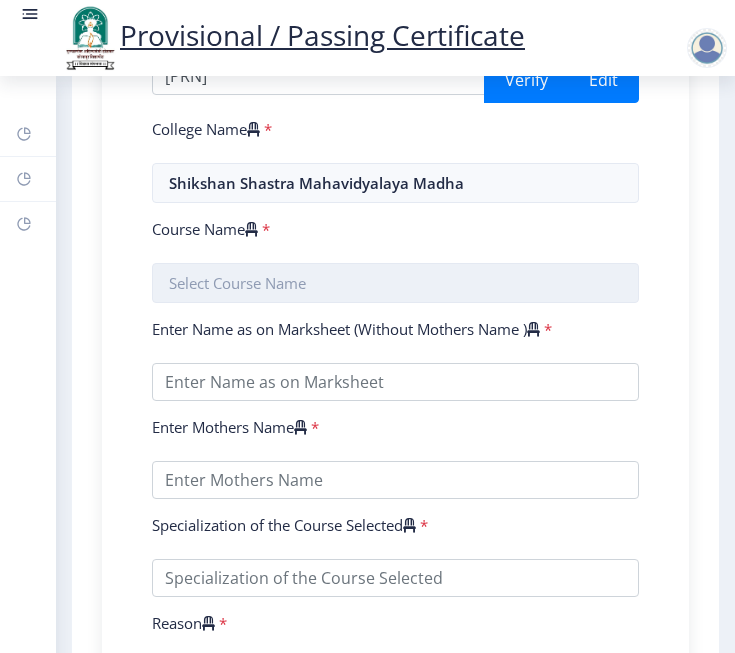 click at bounding box center (395, 283) 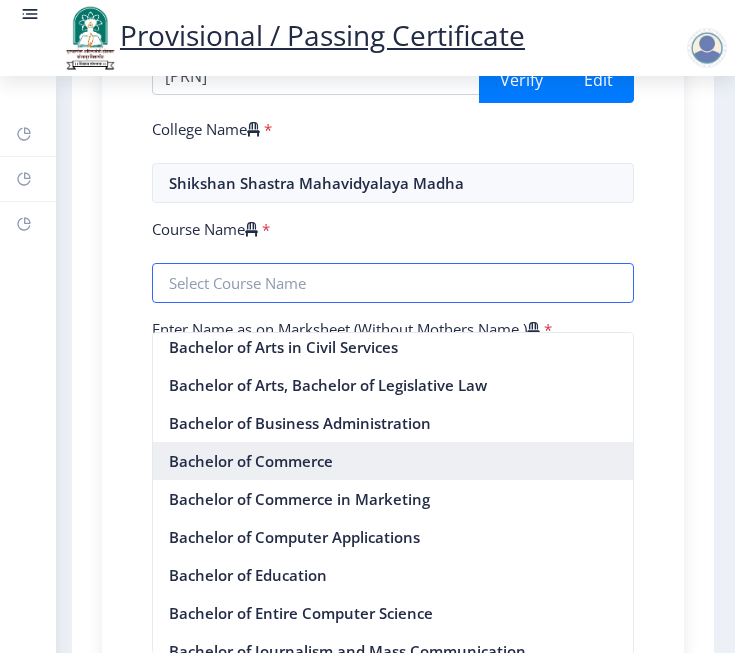 scroll, scrollTop: 125, scrollLeft: 0, axis: vertical 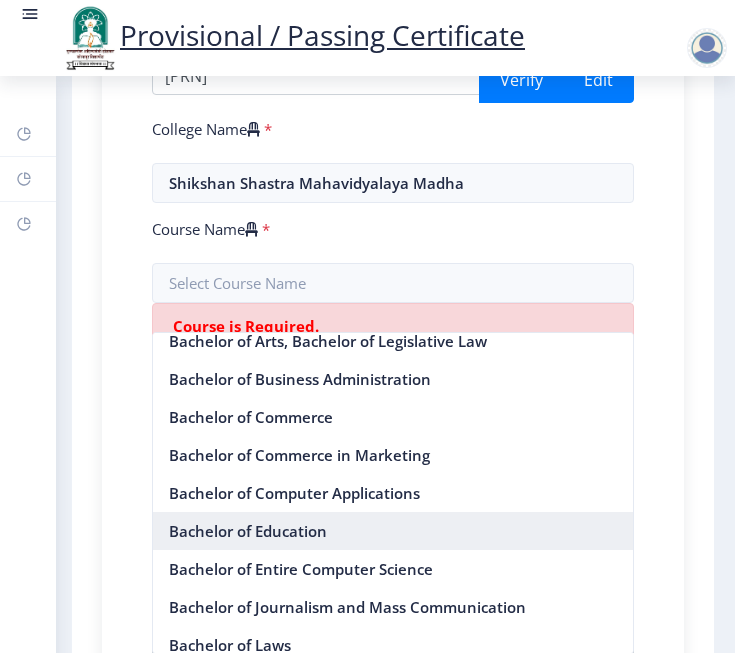 click on "Bachelor of Education" at bounding box center (393, 531) 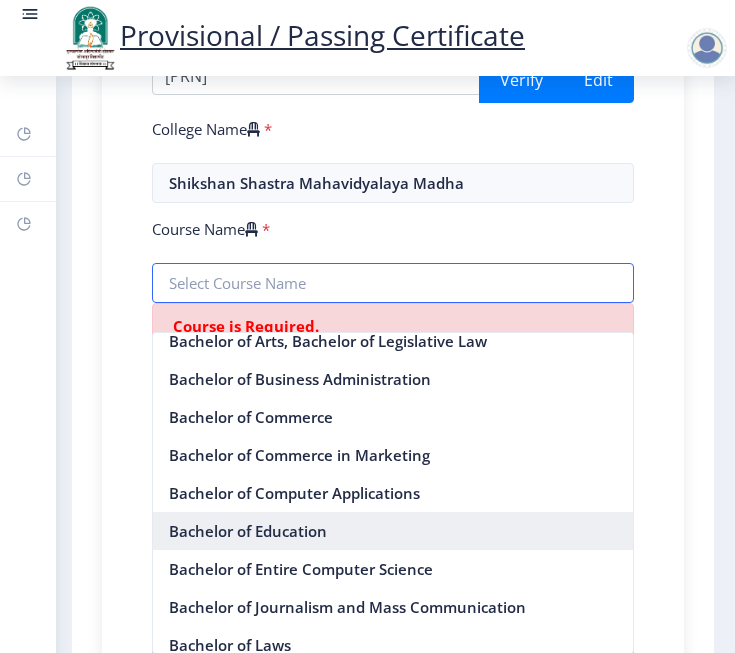 type on "Bachelor of Education" 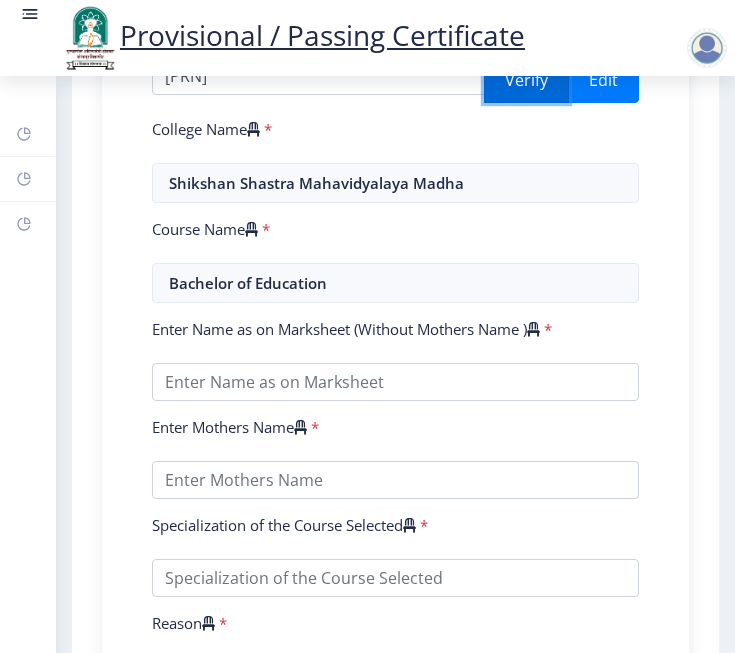 click on "Verify" at bounding box center [526, 80] 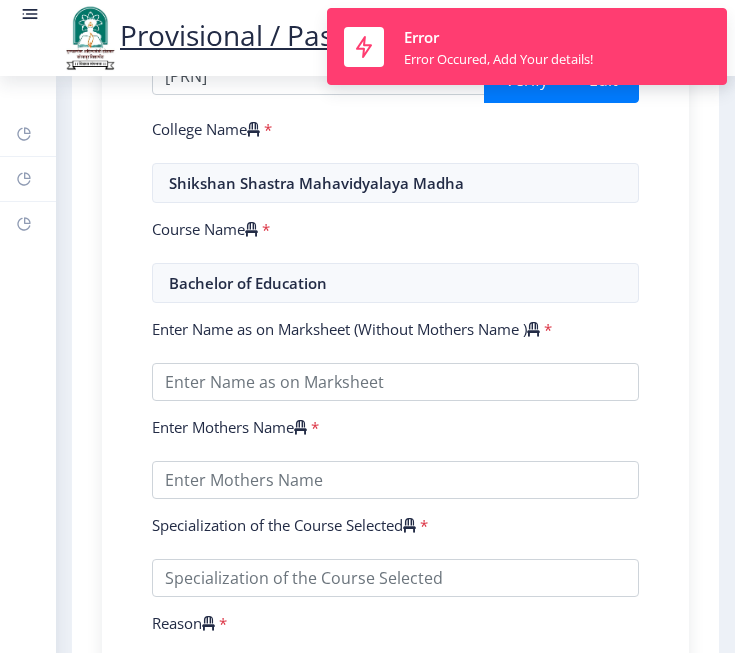 click on "Course Name   *" at bounding box center [395, 233] 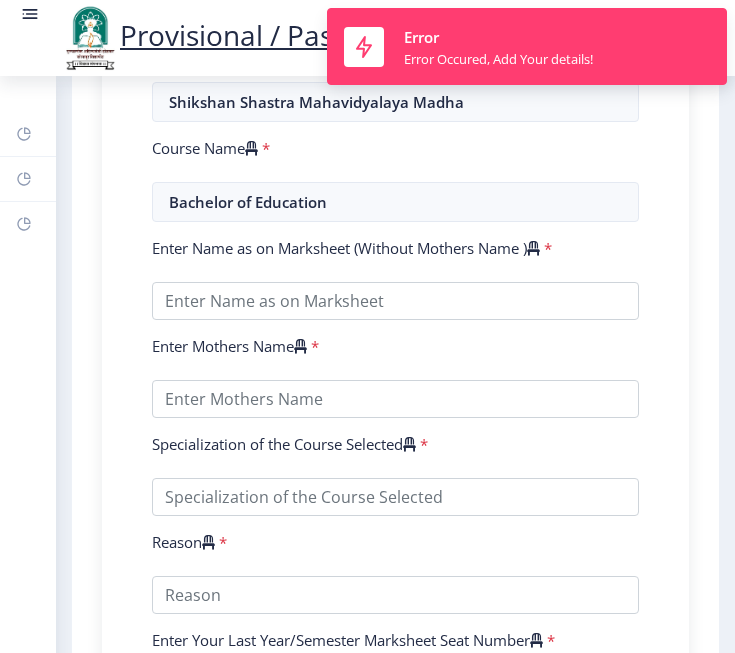 scroll, scrollTop: 750, scrollLeft: 0, axis: vertical 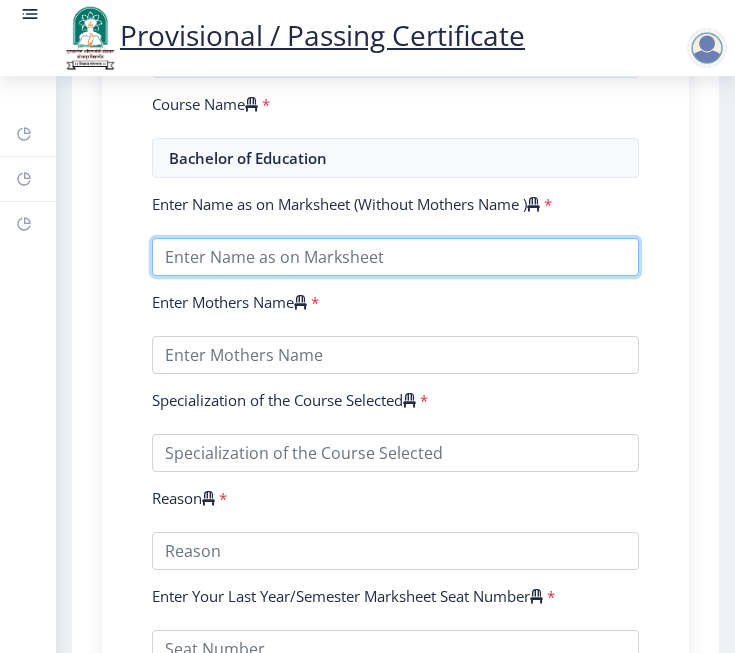 click on "Enter Name as on Marksheet (Without Mothers Name )" at bounding box center [395, 257] 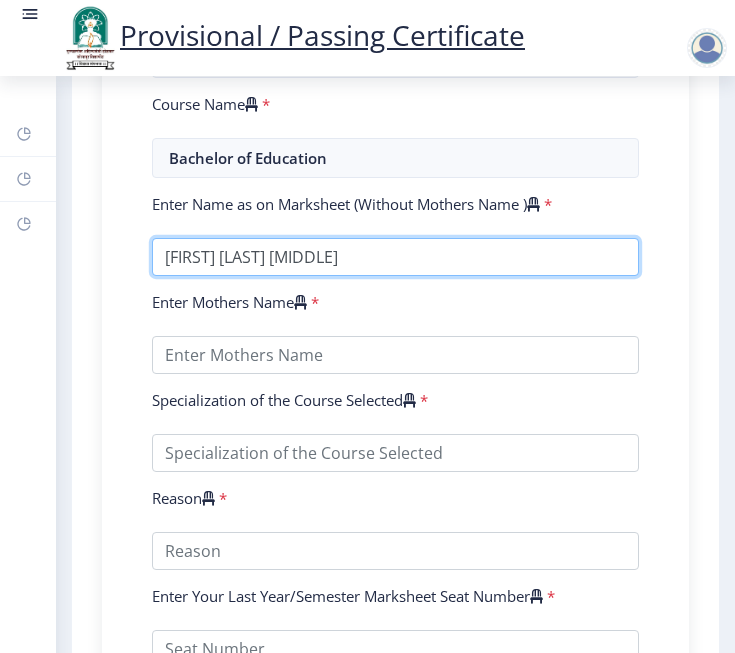 type on "[FIRST] [LAST] [MIDDLE]" 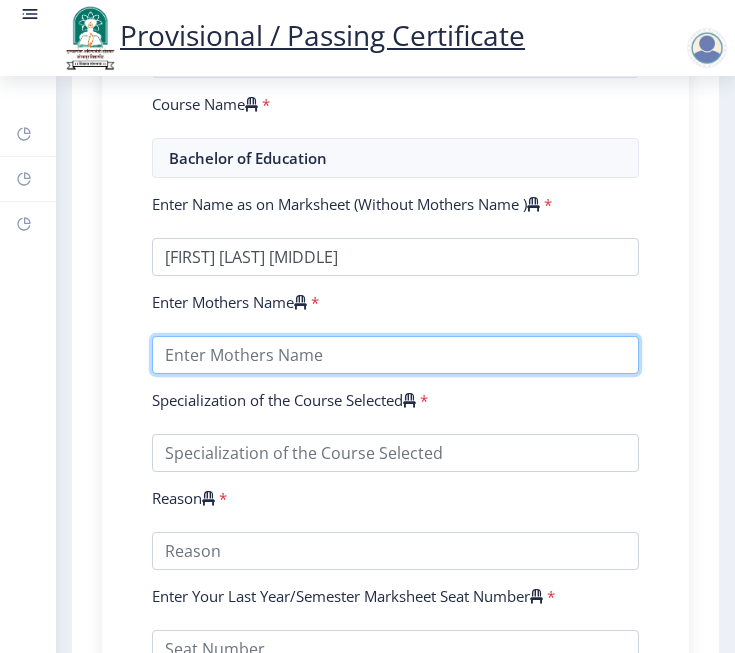 click on "Enter Mothers Name" at bounding box center (395, 355) 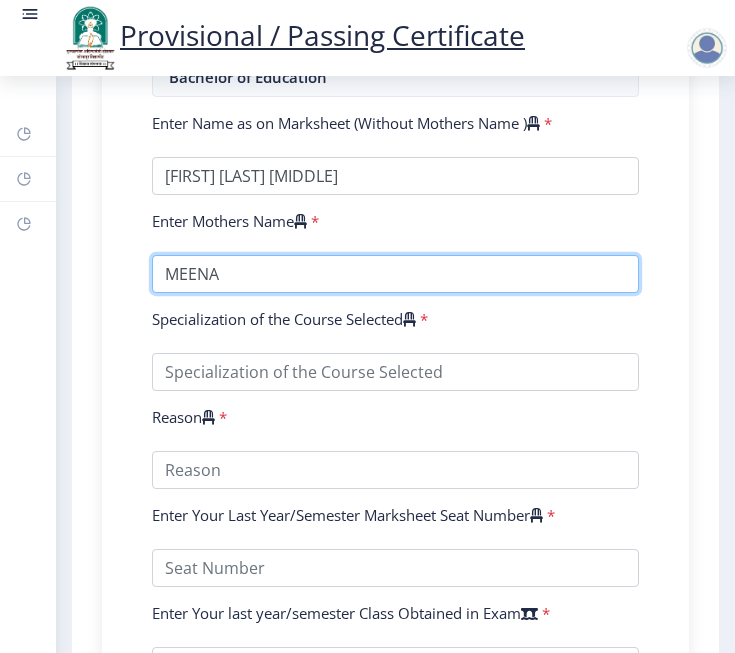 scroll, scrollTop: 875, scrollLeft: 0, axis: vertical 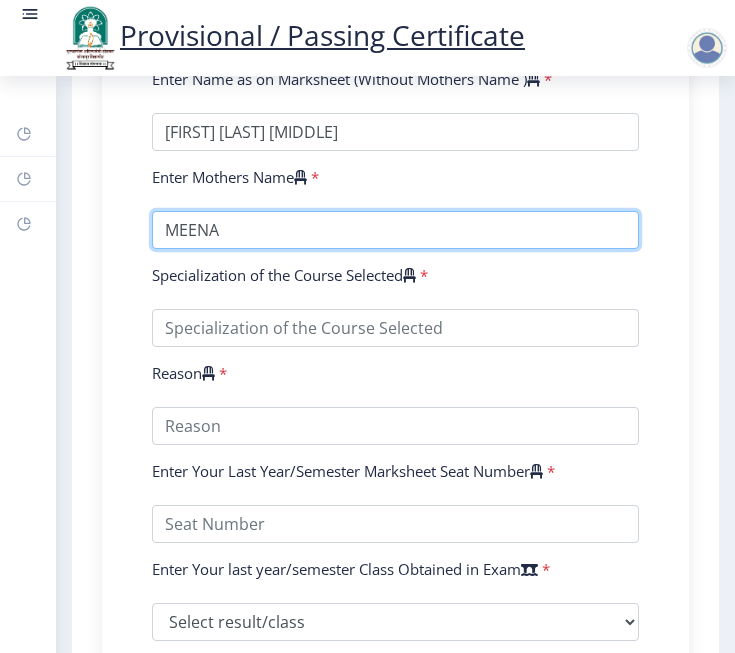 type on "MEENA" 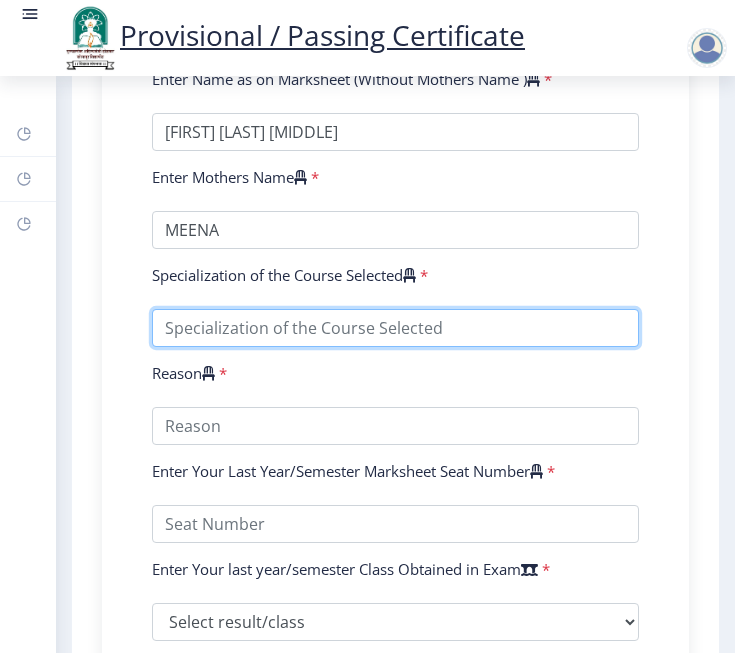 click on "Specialization of the Course Selected" at bounding box center (395, 328) 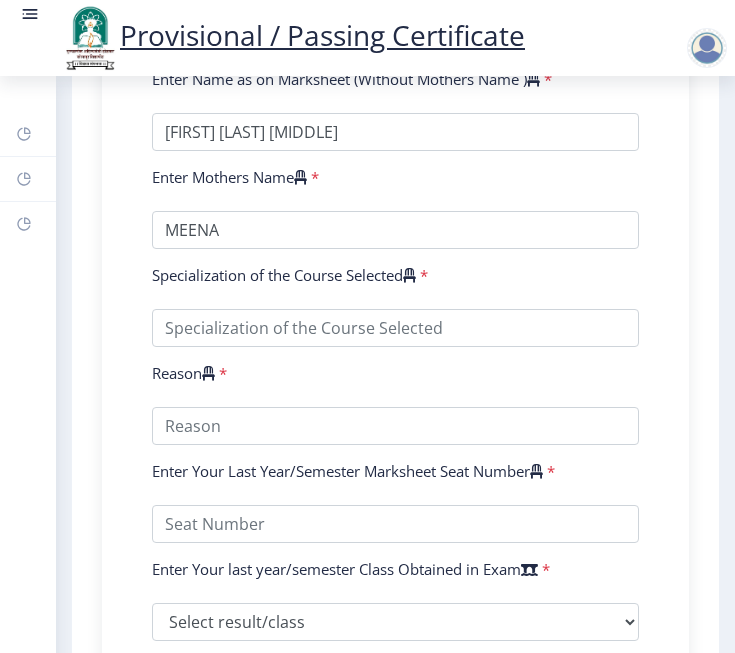 click on "Enter Your PRN Number    * [PRN] Verify Edit College Name   * Shikshan Shastra Mahavidyalaya Madha Course Name   * Bachelor of Education  Enter Name as on Marksheet (Without Mothers Name )   *  Enter Mothers Name    *  Specialization of the Course Selected    *  Reason    *  Enter Your Last Year/Semester Marksheet Seat Number   * Enter Your last year/semester Class Obtained in Exam   * Select result/class  DISTINCTION   FIRST CLASS   HIGHER SECOND CLASS   SECOND CLASS   PASS CLASS   SUCCESSFUL   OUTSTANDING - EXEMPLARY  Grade O Grade A+ Grade A Grade B+ Grade B Grade C+ Grade C Grade F/FC Grade F Grade D Grade E FIRST CLASS WITH DISTINCTION Select Regular/External   *  Select Regular/External   Regular  External  Special Select ATKT   *  Select AT/KT   None ATKT  Enter Passing Year   *  2025   2024   2023   2022   2021   2020   2019   2018   2017   2016   2015   2014   2013   2012   2011   2010   2009   2008   2007   2006   2005   2004   2003   2002   2001   2000   1999" at bounding box center (395, 455) 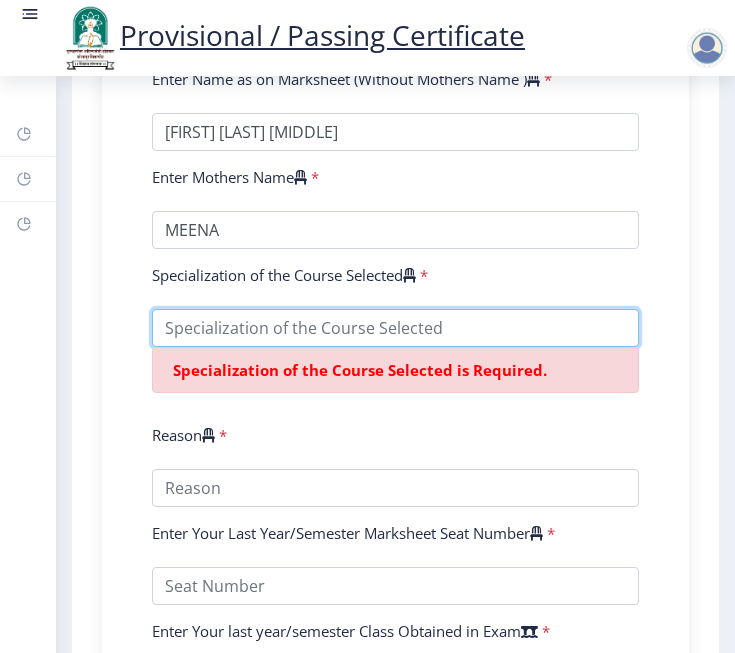 drag, startPoint x: 372, startPoint y: 332, endPoint x: 362, endPoint y: 361, distance: 30.675724 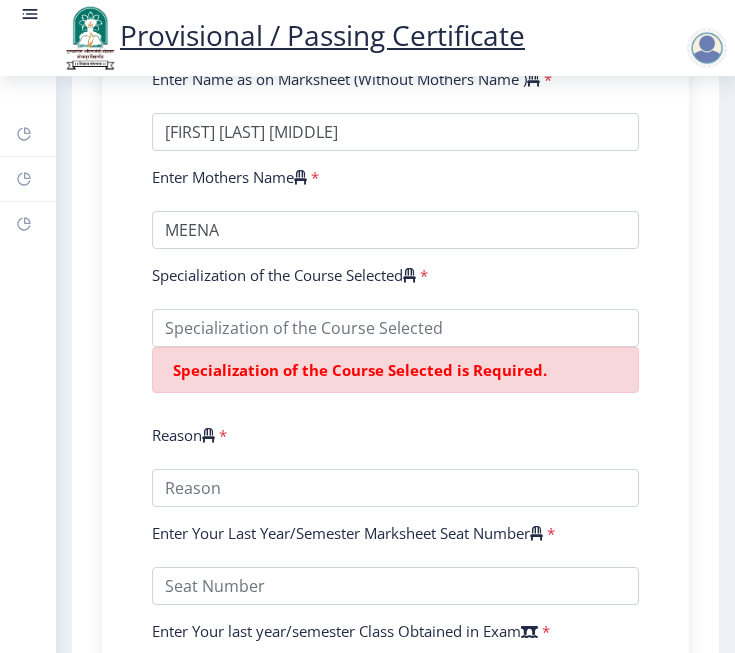 click on "तपशीलांसाठी खालील फॉर्म भरा.   Enter Your PRN Number    * [PRN] Verify Edit College Name   * Shikshan Shastra Mahavidyalaya Madha Course Name   * Bachelor of Education  Enter Name as on Marksheet (Without Mothers Name )   *  Enter Mothers Name    *  Specialization of the Course Selected    *  Reason    *  Enter Your Last Year/Semester Marksheet Seat Number   * Enter Your last year/semester Class Obtained in Exam   * Select result/class  DISTINCTION   FIRST CLASS   HIGHER SECOND CLASS   SECOND CLASS   PASS CLASS   SUCCESSFUL   OUTSTANDING - EXEMPLARY  Grade O Grade A+ Grade A Grade B+ Grade B Grade C+ Grade C Grade F/FC Grade F Grade D Grade E FIRST CLASS WITH DISTINCTION Select Regular/External   *  Select Regular/External   Regular  External  Special Select ATKT   *  Select AT/KT   None ATKT  Enter Passing Year   *  2025   2024   2023   2022   2021   2020   2019   2018  * *" at bounding box center (395, 456) 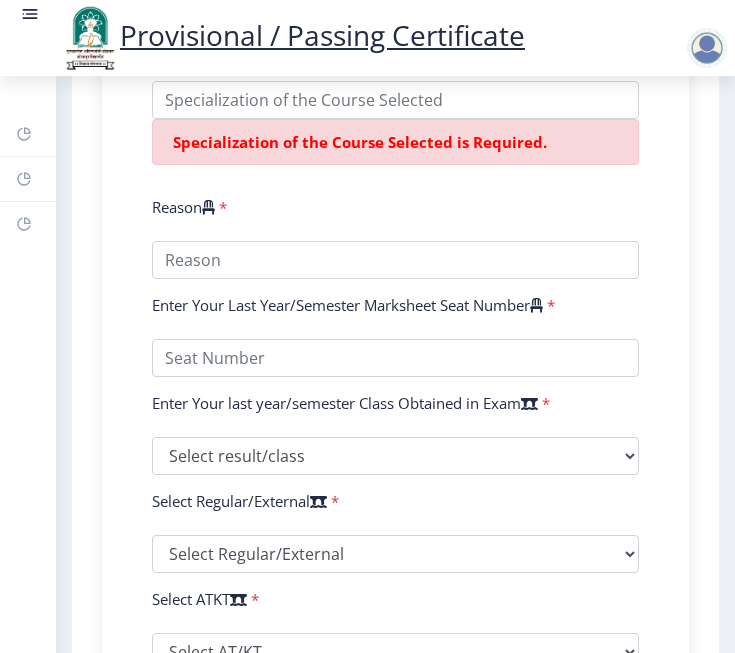 scroll, scrollTop: 1125, scrollLeft: 0, axis: vertical 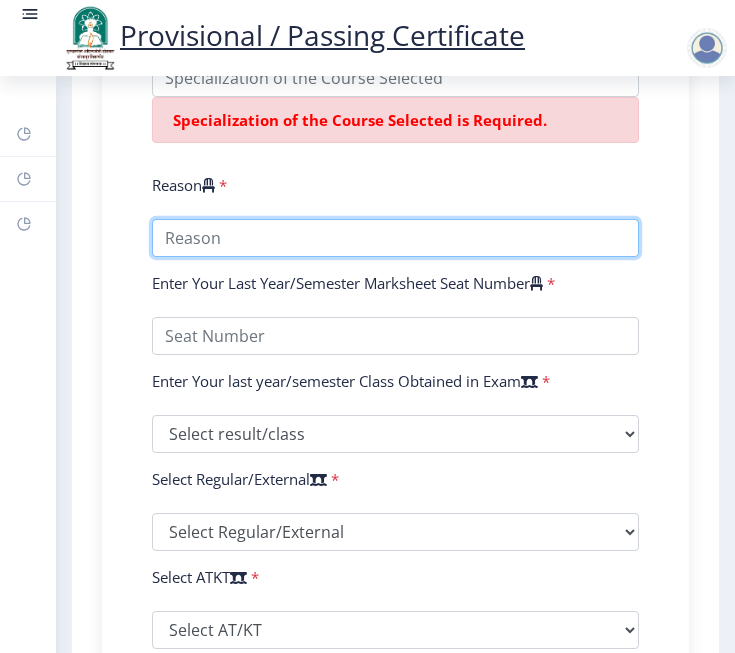 click on "Reason" at bounding box center [395, 238] 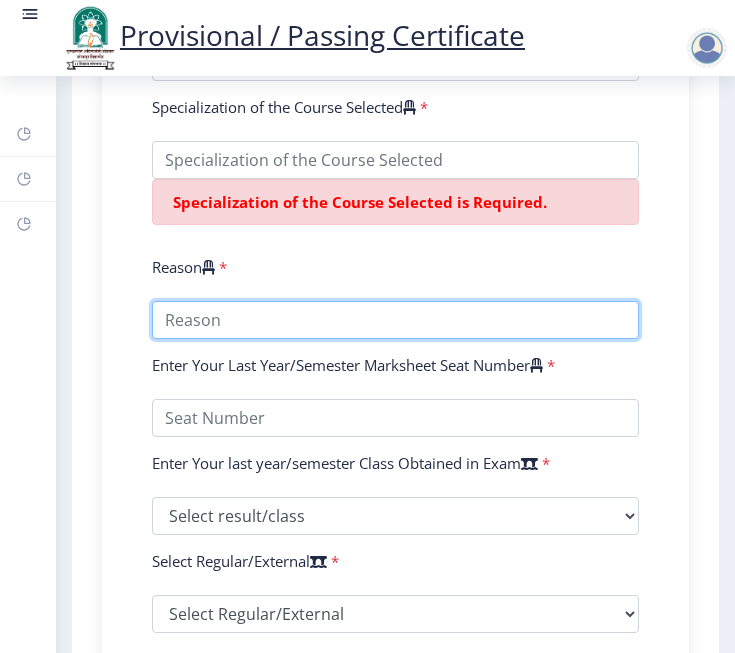 scroll, scrollTop: 1000, scrollLeft: 0, axis: vertical 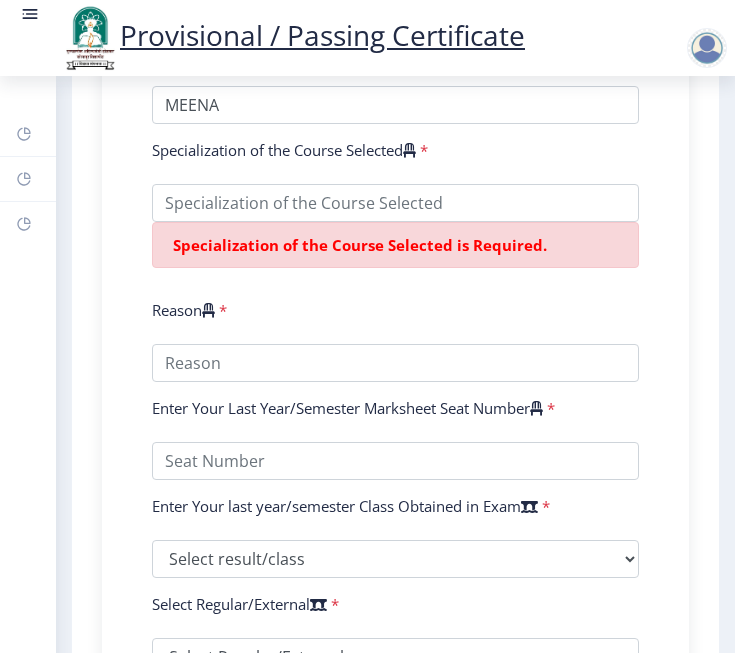click at bounding box center (208, 310) 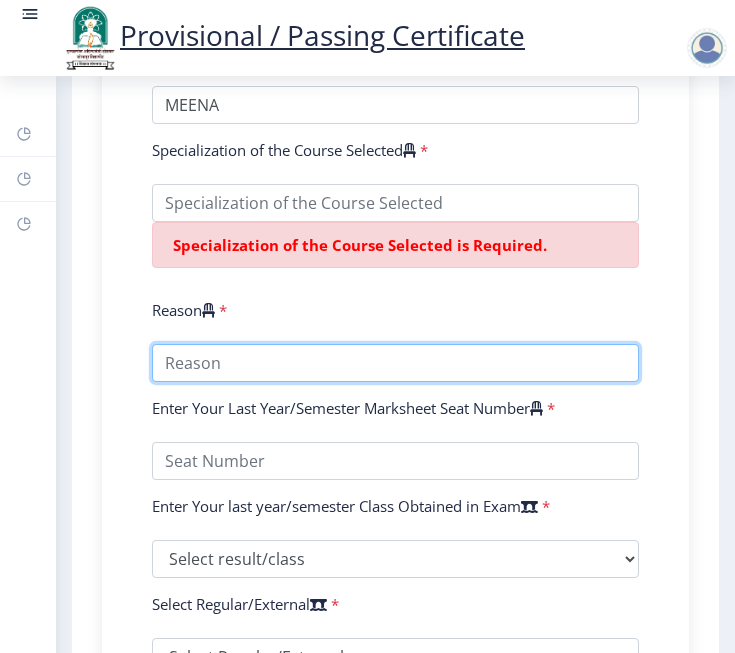 click on "Reason" at bounding box center [395, 363] 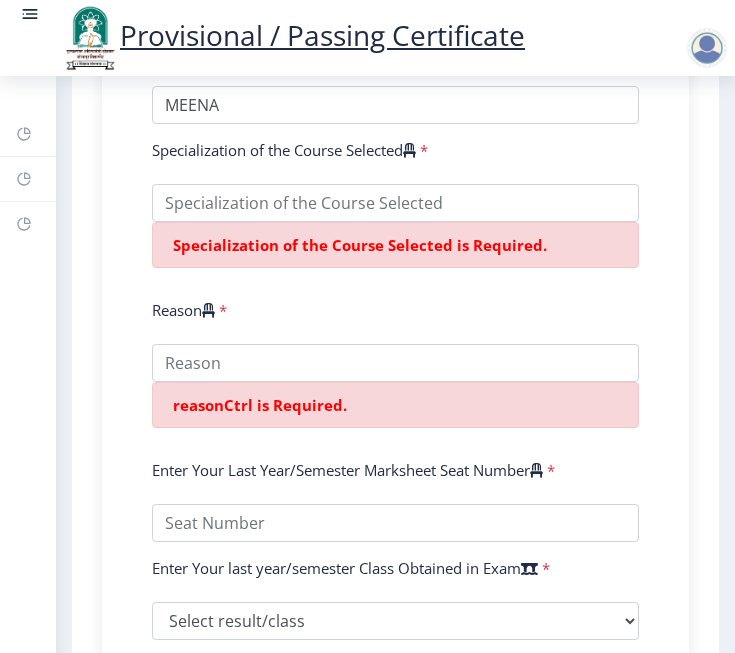 click on "Reason    *" at bounding box center [395, 314] 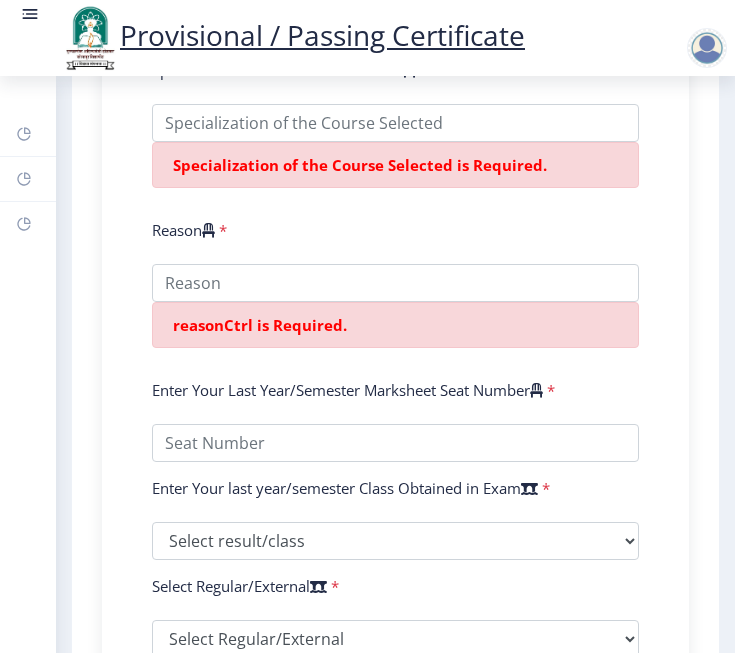 scroll, scrollTop: 1125, scrollLeft: 0, axis: vertical 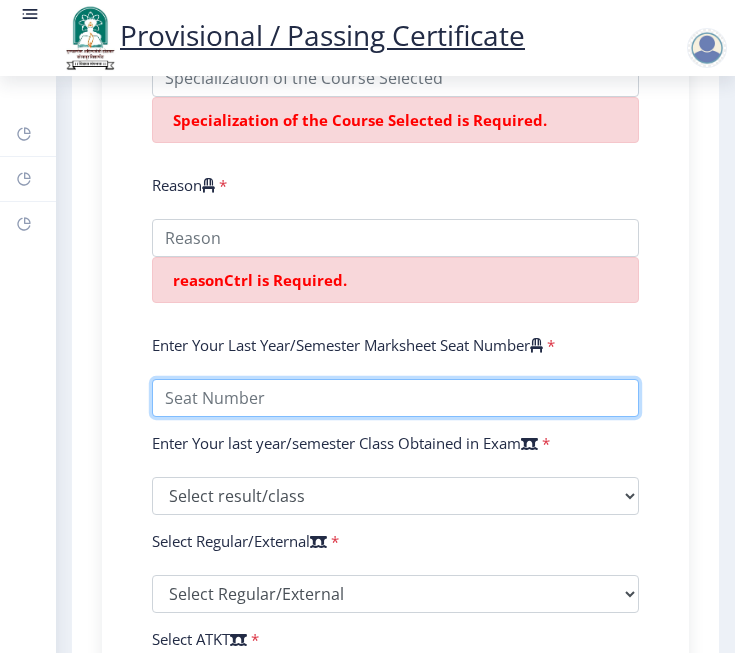 click on "Enter Your Last Year/Semester Marksheet Seat Number" at bounding box center [395, 398] 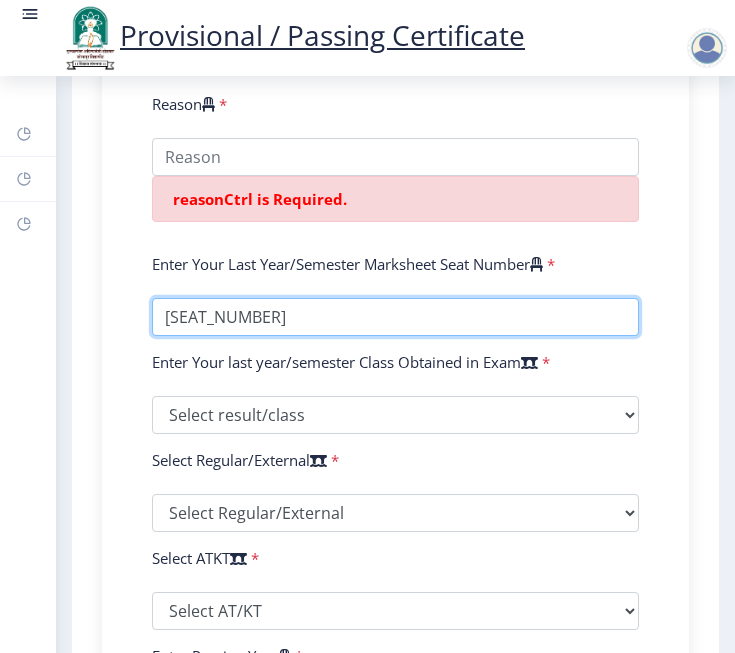 scroll, scrollTop: 1250, scrollLeft: 0, axis: vertical 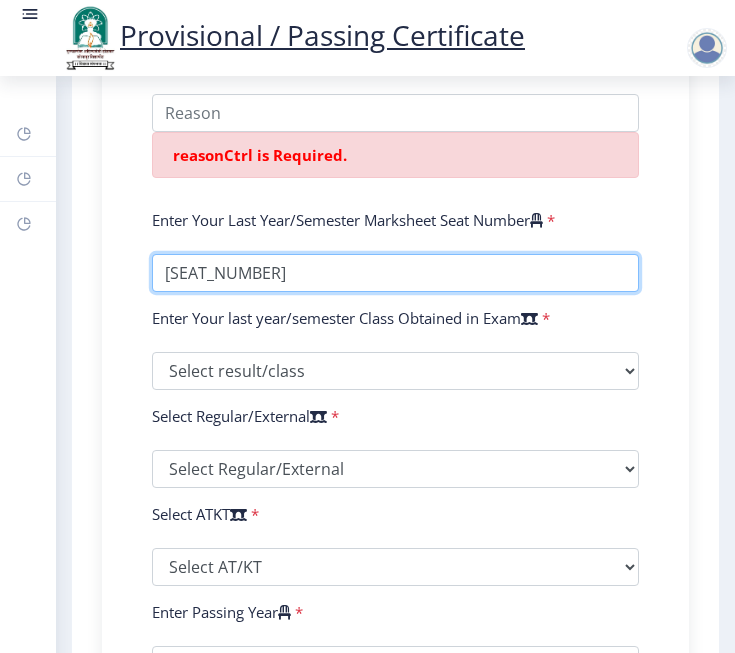 type on "[SEAT_NUMBER]" 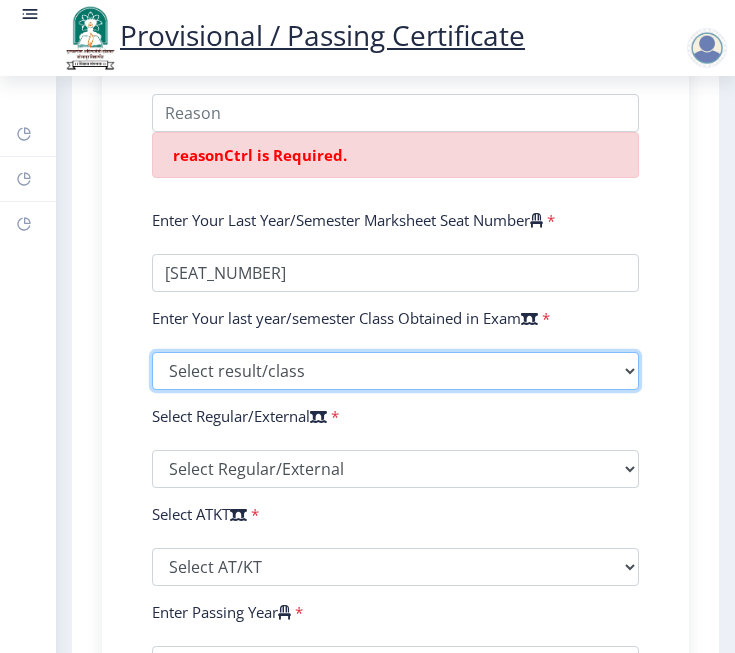 click on "Select result/class  DISTINCTION   FIRST CLASS   HIGHER SECOND CLASS   SECOND CLASS   PASS CLASS   SUCCESSFUL   OUTSTANDING - EXEMPLARY  Grade O Grade A+ Grade A Grade B+ Grade B Grade C+ Grade C Grade F/FC Grade F Grade D Grade E FIRST CLASS WITH DISTINCTION" at bounding box center [395, 371] 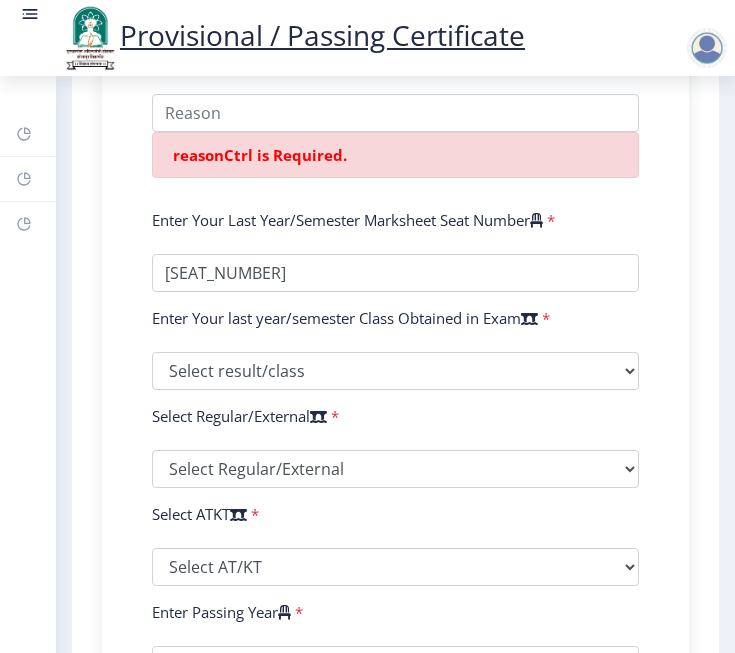 click on "तपशीलांसाठी खालील फॉर्म भरा.   Enter Your PRN Number    * [PRN] Verify Edit College Name   * Shikshan Shastra Mahavidyalaya Madha Course Name   * Bachelor of Education  Enter Name as on Marksheet (Without Mothers Name )   *  Enter Mothers Name    *  Specialization of the Course Selected    * Specialization of the Course Selected is Required.  Reason    * reasonCtrl is Required.  Enter Your Last Year/Semester Marksheet Seat Number   * Enter Your last year/semester Class Obtained in Exam   * Select result/class  DISTINCTION   FIRST CLASS   HIGHER SECOND CLASS   SECOND CLASS   PASS CLASS   SUCCESSFUL   OUTSTANDING - EXEMPLARY  Grade O Grade A+ Grade A Grade B+ Grade B Grade C+ Grade C Grade F/FC Grade F Grade D Grade E FIRST CLASS WITH DISTINCTION Select Regular/External   *  Select Regular/External   Regular  External  Special Select ATKT   *  Select AT/KT   None ATKT  Enter Passing Year   *  2025   2024   2023   2022   2021" at bounding box center [395, 112] 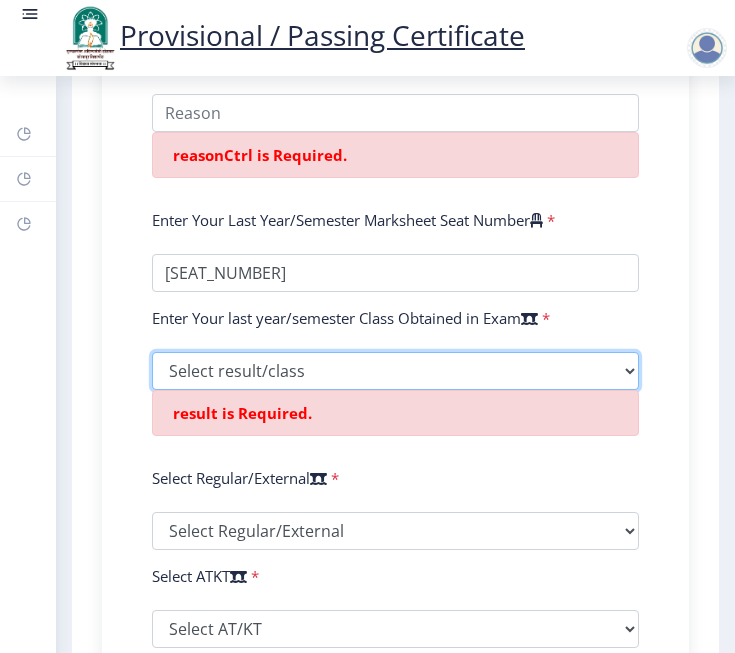 click on "Select result/class  DISTINCTION   FIRST CLASS   HIGHER SECOND CLASS   SECOND CLASS   PASS CLASS   SUCCESSFUL   OUTSTANDING - EXEMPLARY  Grade O Grade A+ Grade A Grade B+ Grade B Grade C+ Grade C Grade F/FC Grade F Grade D Grade E FIRST CLASS WITH DISTINCTION" at bounding box center [395, 371] 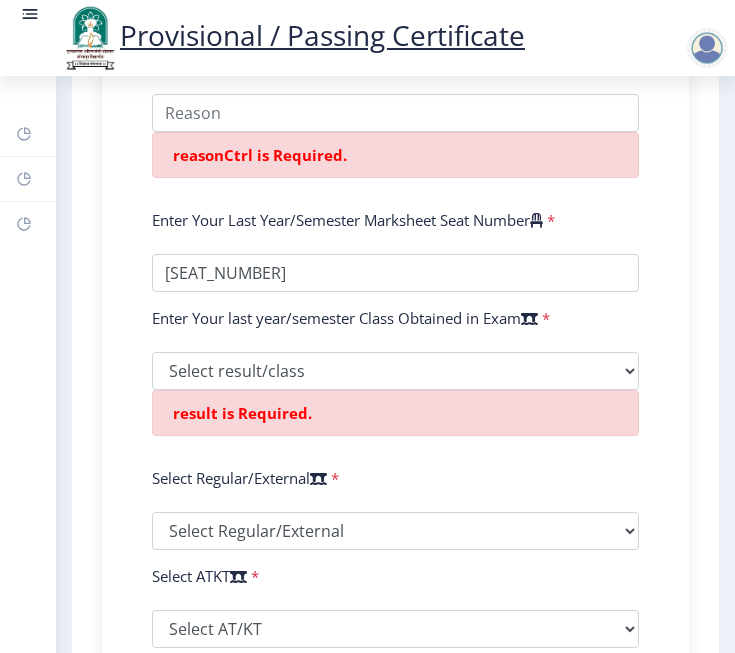 click on "सूचना  1. * सह चिन्हांकित फील्ड अनिवार्य आहेत. 2. आसन क्रमांक प्रविष्ट करा (Input the seat Number) - तुमच्या शेवटच्या वर्षाच्या/सेमिस्टरच्या मार्कशीटनुसार.  3. तुमच्या मार्कशीट/हॉल तिकिटावर आसन (Seat) क्रमांक नमूद केलेला (Mentioned) आहे.  4. कृपया तुमच्या अंतिम वर्ष/सेमिस्टरच्या मार्कशीटमधील योग्य वर्ग निवडा.  6. महाविद्यालयाच्या नावाची चुकीची निवड केल्यास अर्ज नाकारला जाईल.  Need Help? Email Us on   [EMAIL]  Enter Your PRN Number    * [PRN] Verify Edit * *" 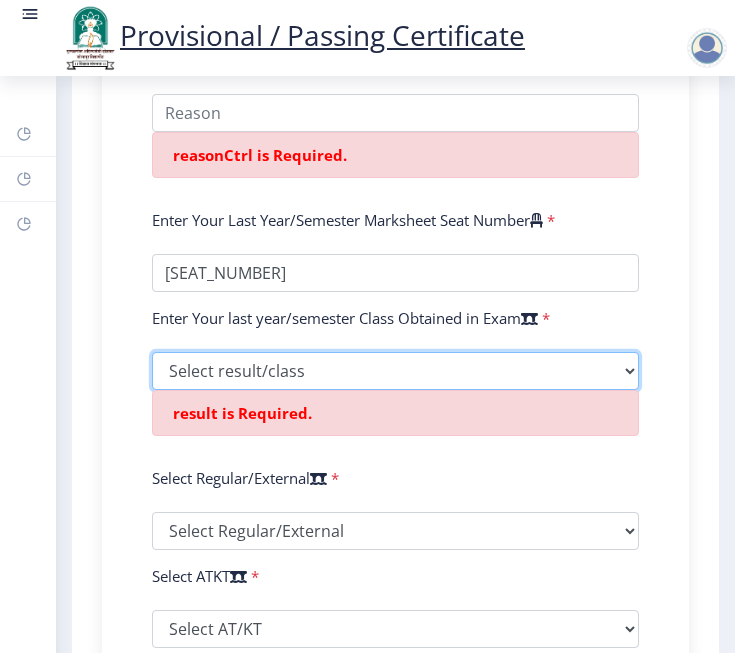 click on "Select result/class  DISTINCTION   FIRST CLASS   HIGHER SECOND CLASS   SECOND CLASS   PASS CLASS   SUCCESSFUL   OUTSTANDING - EXEMPLARY  Grade O Grade A+ Grade A Grade B+ Grade B Grade C+ Grade C Grade F/FC Grade F Grade D Grade E FIRST CLASS WITH DISTINCTION" at bounding box center [395, 371] 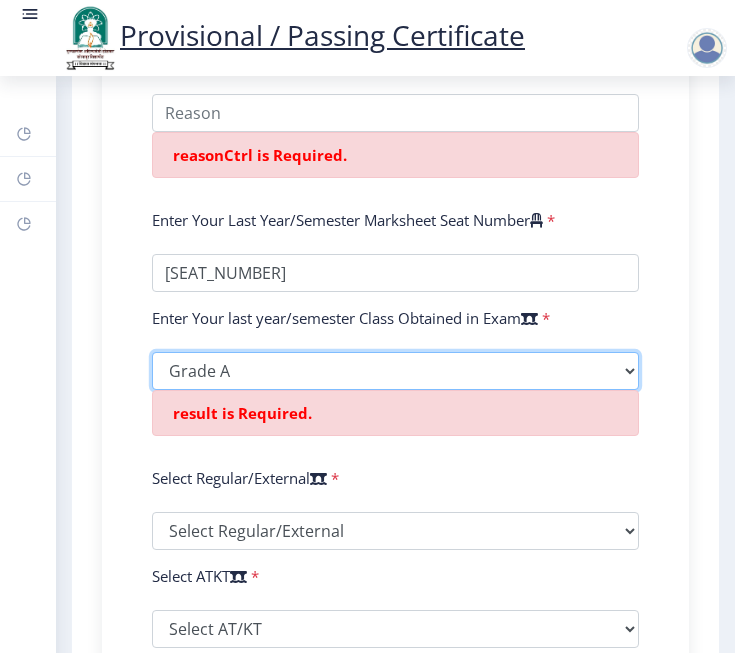 click on "Select result/class  DISTINCTION   FIRST CLASS   HIGHER SECOND CLASS   SECOND CLASS   PASS CLASS   SUCCESSFUL   OUTSTANDING - EXEMPLARY  Grade O Grade A+ Grade A Grade B+ Grade B Grade C+ Grade C Grade F/FC Grade F Grade D Grade E FIRST CLASS WITH DISTINCTION" at bounding box center (395, 371) 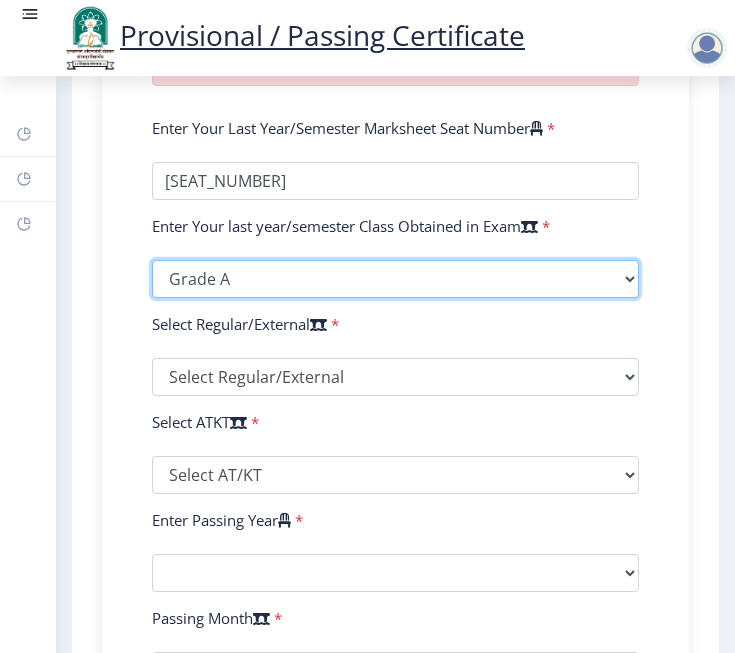 scroll, scrollTop: 1500, scrollLeft: 0, axis: vertical 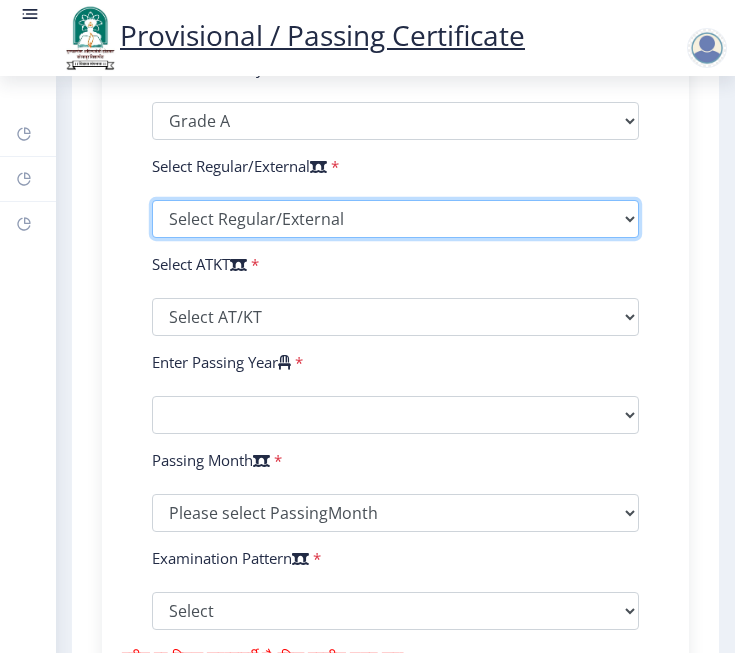 click on "Select Regular/External   Regular  External  Special" at bounding box center (395, 219) 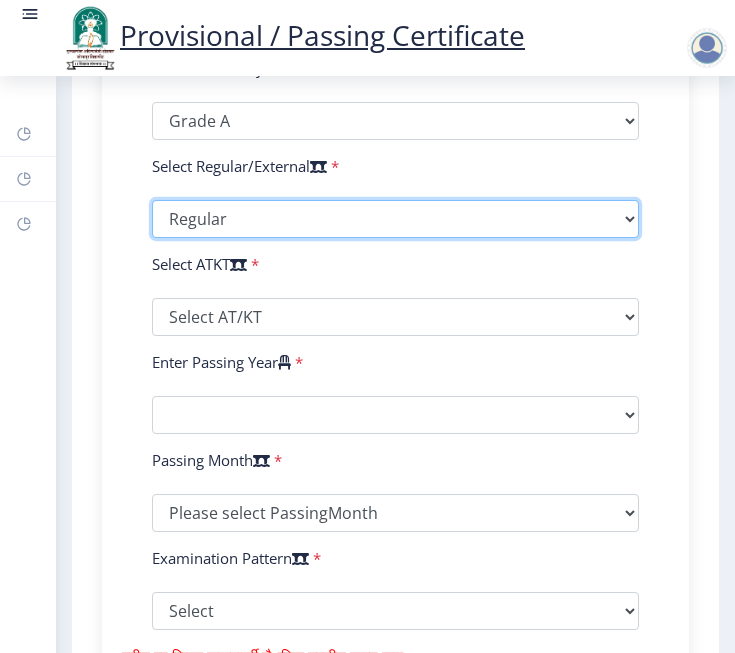 click on "Select Regular/External   Regular  External  Special" at bounding box center (395, 219) 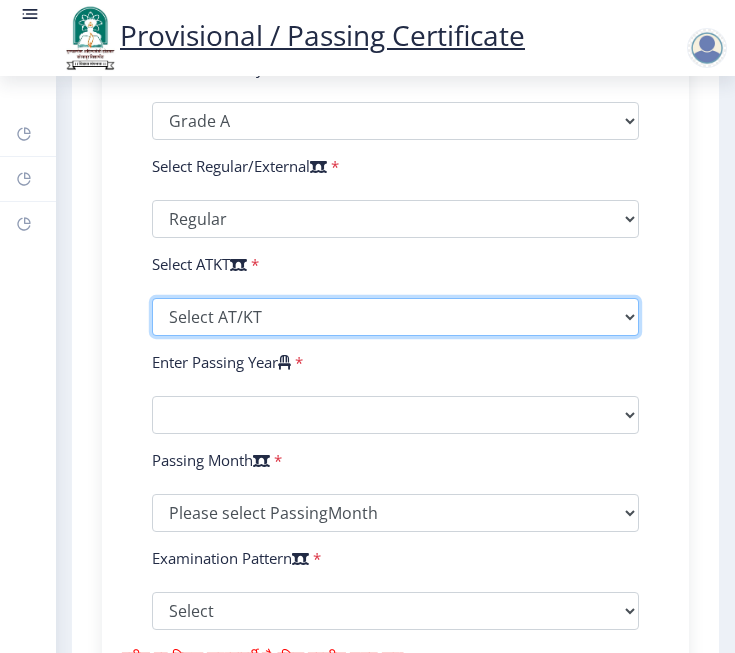 click on "Select AT/KT   None ATKT" at bounding box center (395, 317) 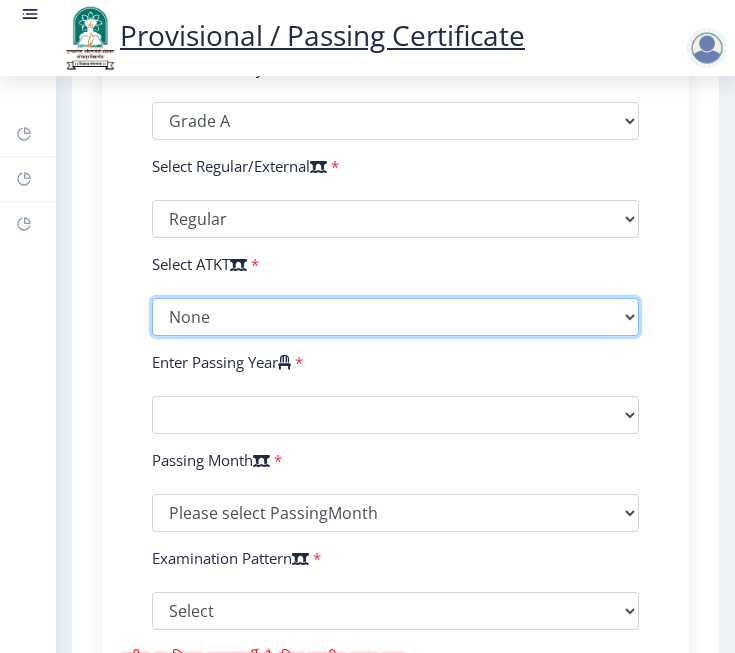 click on "Select AT/KT   None ATKT" at bounding box center [395, 317] 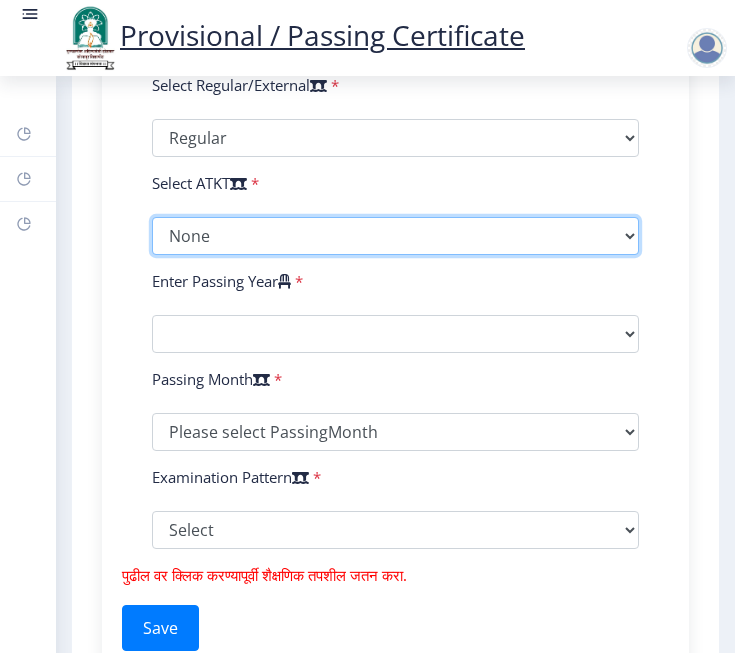 scroll, scrollTop: 1625, scrollLeft: 0, axis: vertical 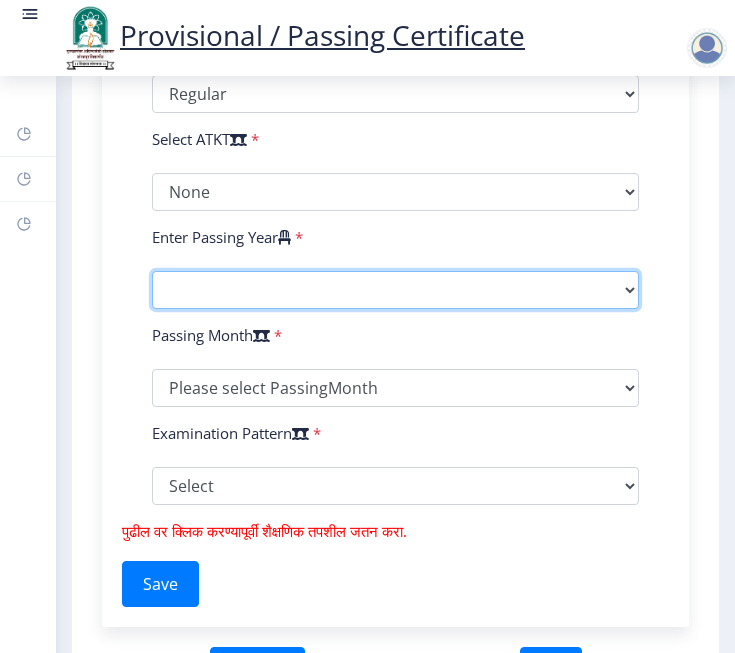 click on "2025   2024   2023   2022   2021   2020   2019   2018   2017   2016   2015   2014   2013   2012   2011   2010   2009   2008   2007   2006   2005   2004   2003   2002   2001   2000   1999   1998   1997   1996   1995   1994   1993   1992   1991   1990   1989   1988   1987   1986   1985   1984   1983   1982   1981   1980   1979   1978   1977   1976   1975   1974   1973   1972   1971   1970   1969   1968   1967" at bounding box center (395, 290) 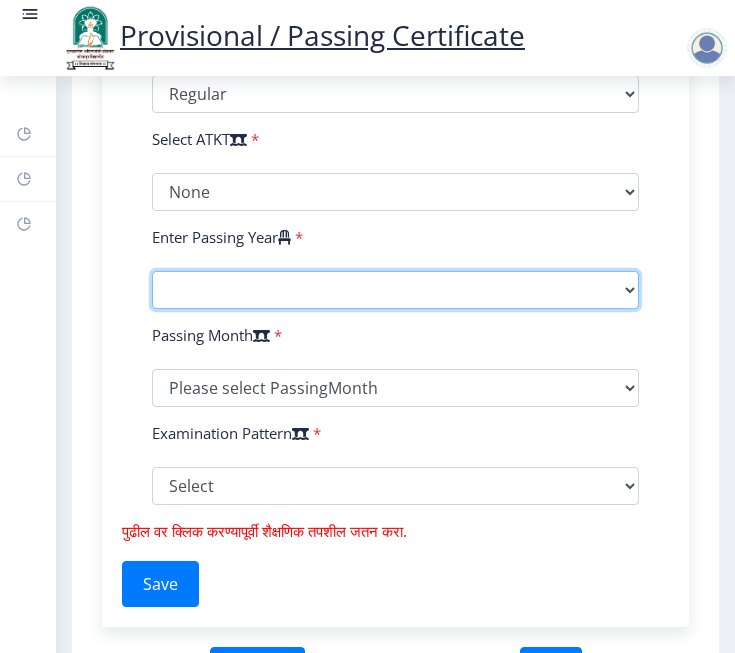 select on "2021" 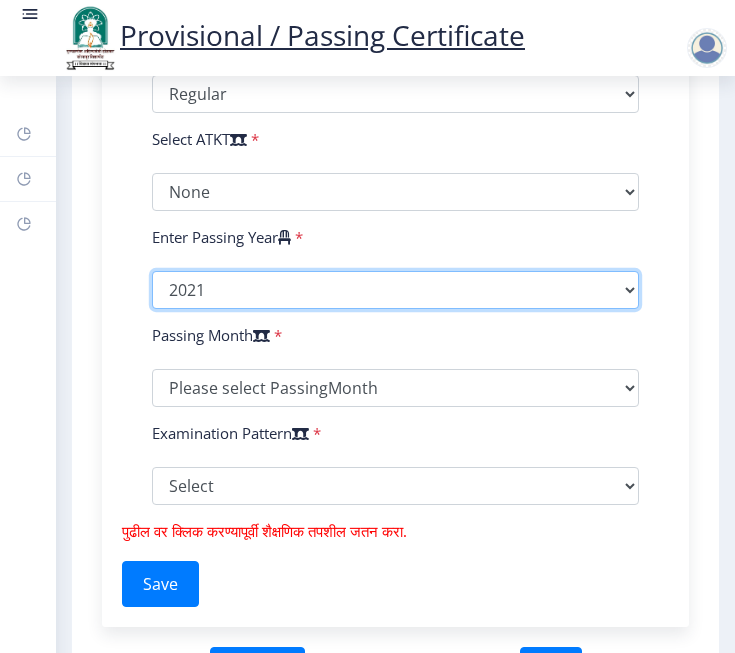 click on "2025   2024   2023   2022   2021   2020   2019   2018   2017   2016   2015   2014   2013   2012   2011   2010   2009   2008   2007   2006   2005   2004   2003   2002   2001   2000   1999   1998   1997   1996   1995   1994   1993   1992   1991   1990   1989   1988   1987   1986   1985   1984   1983   1982   1981   1980   1979   1978   1977   1976   1975   1974   1973   1972   1971   1970   1969   1968   1967" at bounding box center [395, 290] 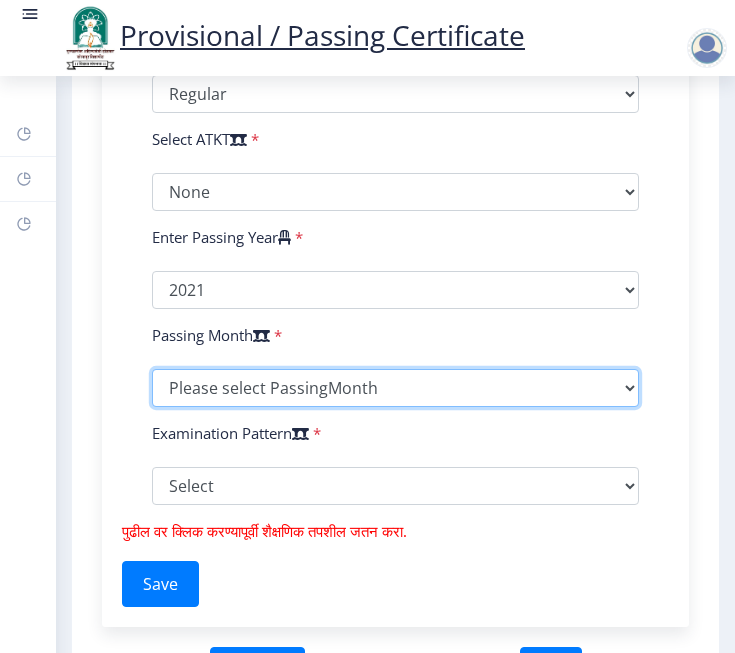 click on "Please select PassingMonth  (01) January (02) February (03) March (04) April (05) May (06) June (07) July (08) August (09) September (10) October (11) November (12) December" at bounding box center [395, 388] 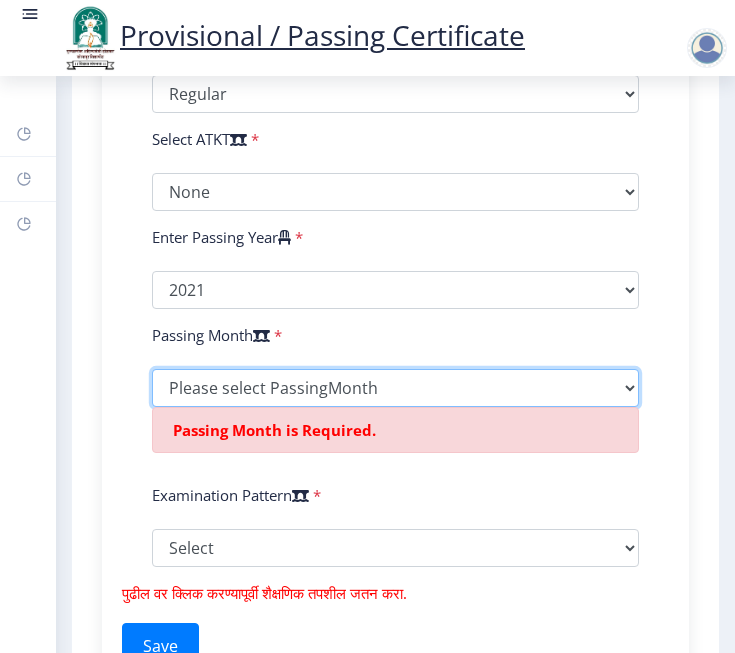 click on "Please select PassingMonth  (01) January (02) February (03) March (04) April (05) May (06) June (07) July (08) August (09) September (10) October (11) November (12) December" at bounding box center [395, 388] 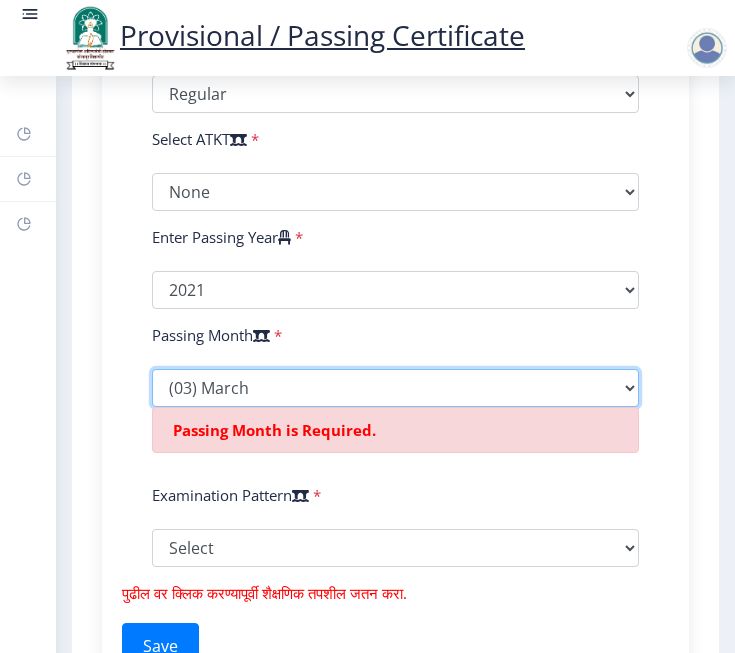 click on "Please select PassingMonth  (01) January (02) February (03) March (04) April (05) May (06) June (07) July (08) August (09) September (10) October (11) November (12) December" at bounding box center [395, 388] 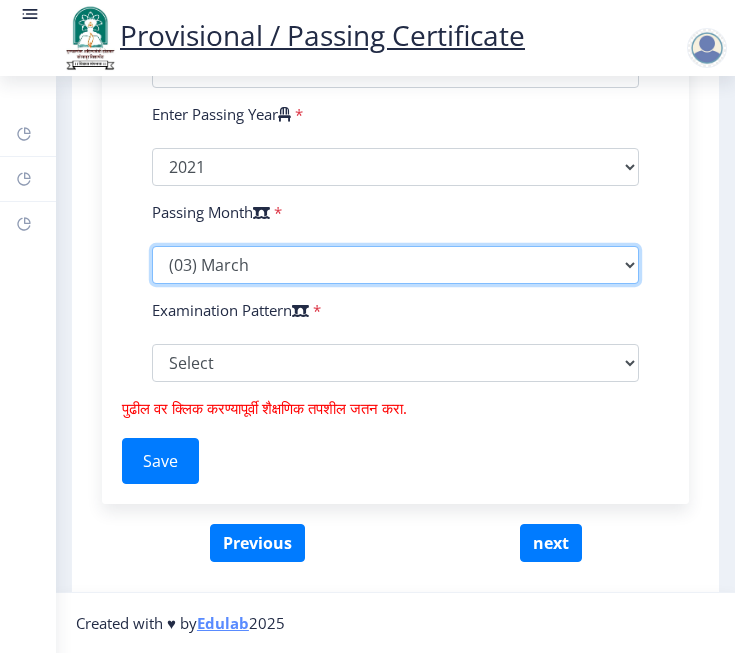 scroll, scrollTop: 1770, scrollLeft: 0, axis: vertical 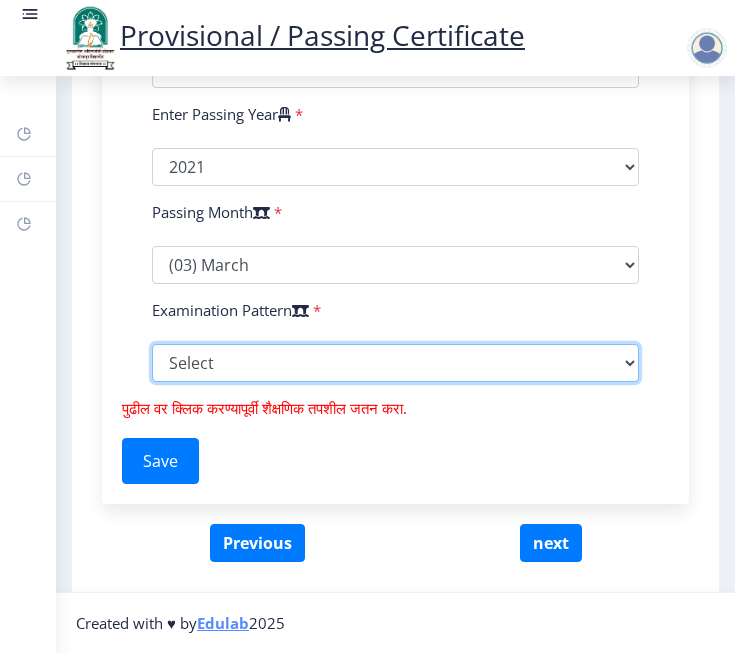 click on "Select  Yearly Semester" at bounding box center (395, 363) 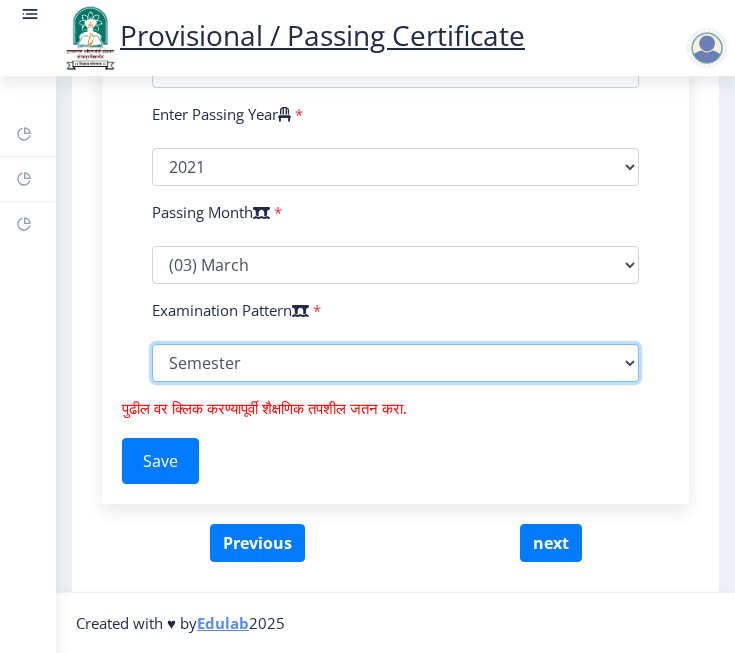 click on "Select  Yearly Semester" at bounding box center [395, 363] 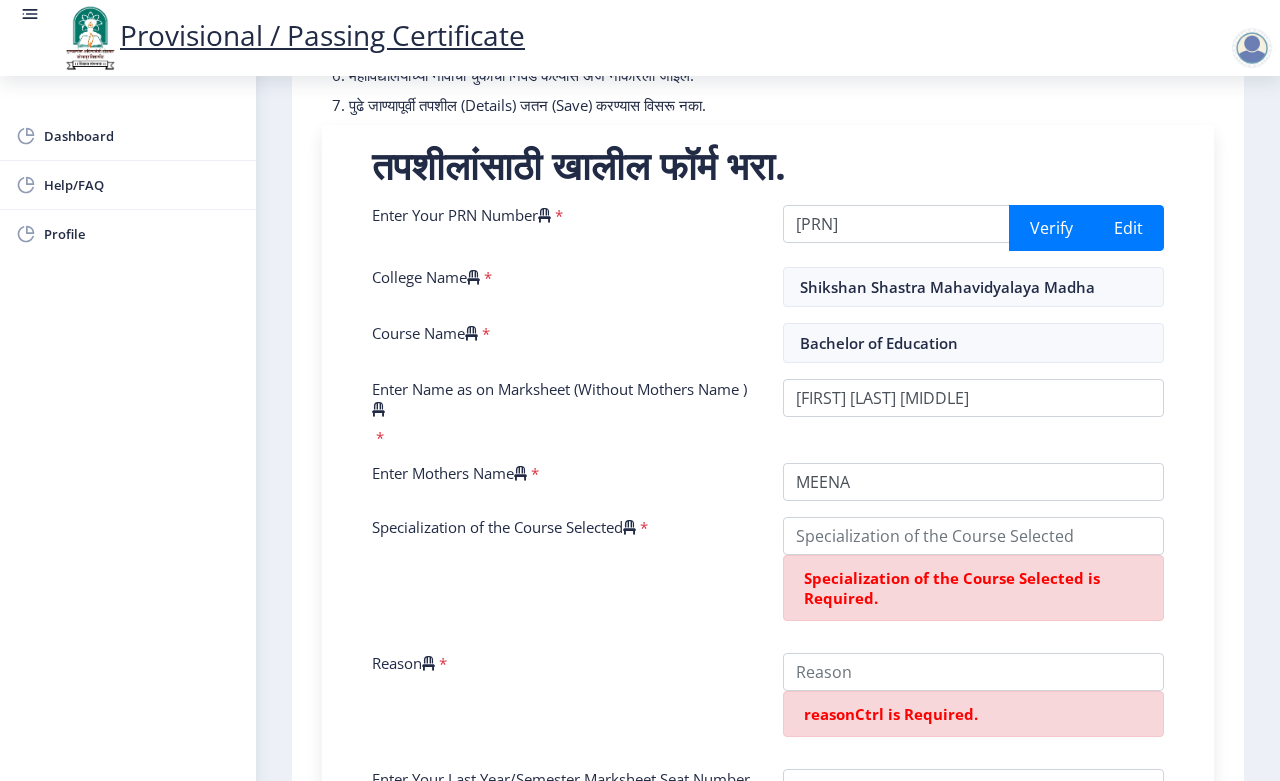 scroll, scrollTop: 145, scrollLeft: 0, axis: vertical 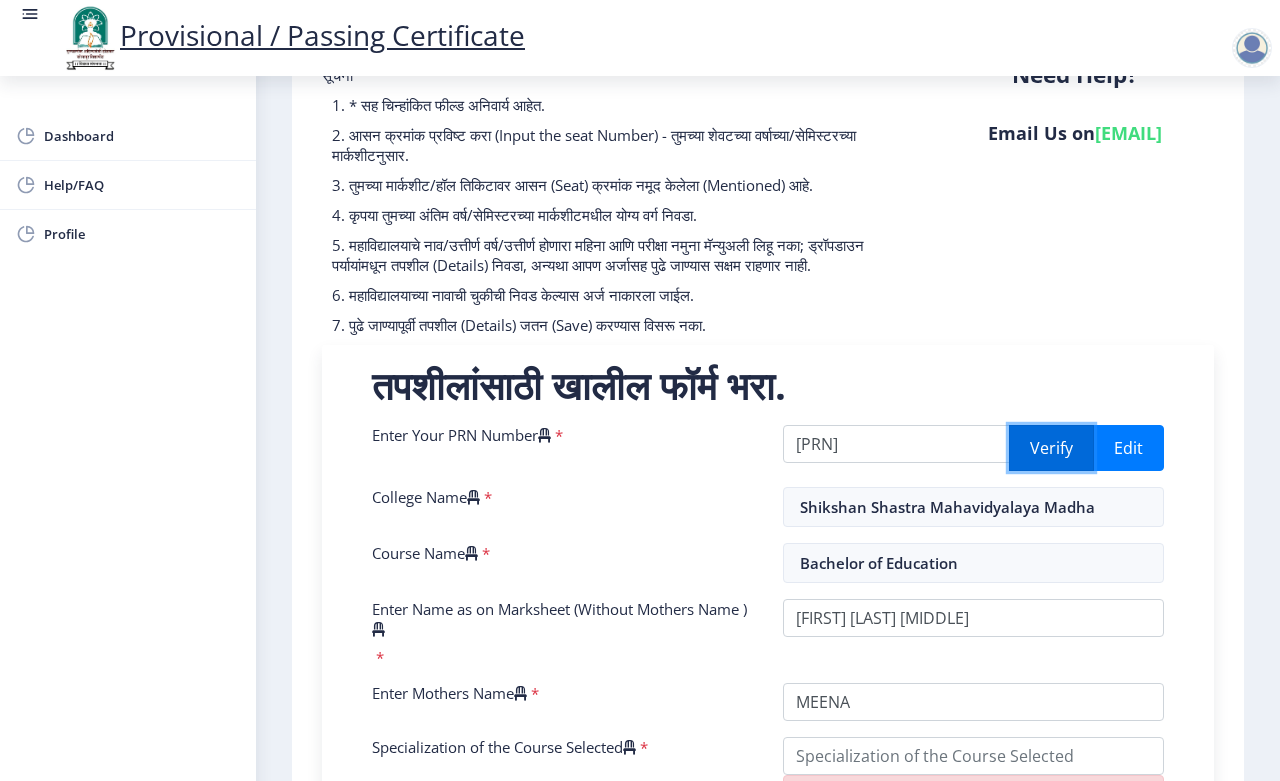 click on "Verify" at bounding box center [1051, 448] 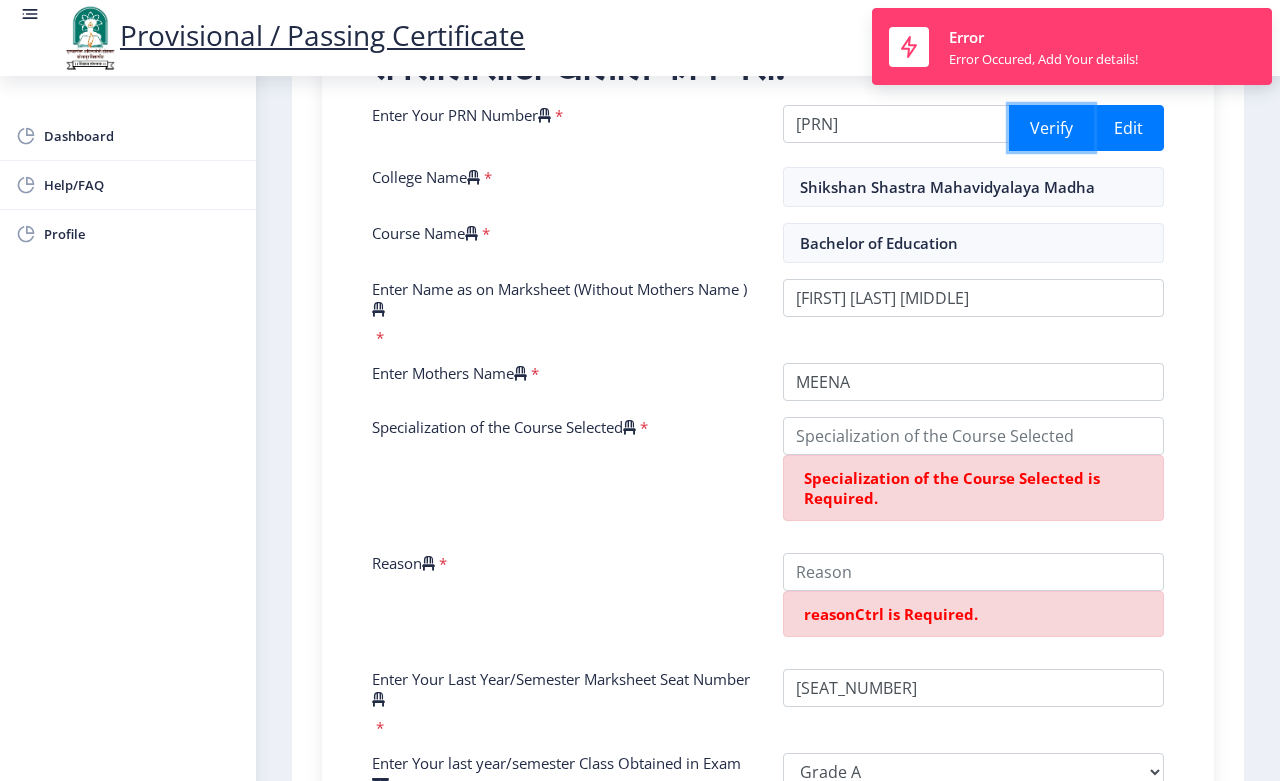 scroll, scrollTop: 520, scrollLeft: 0, axis: vertical 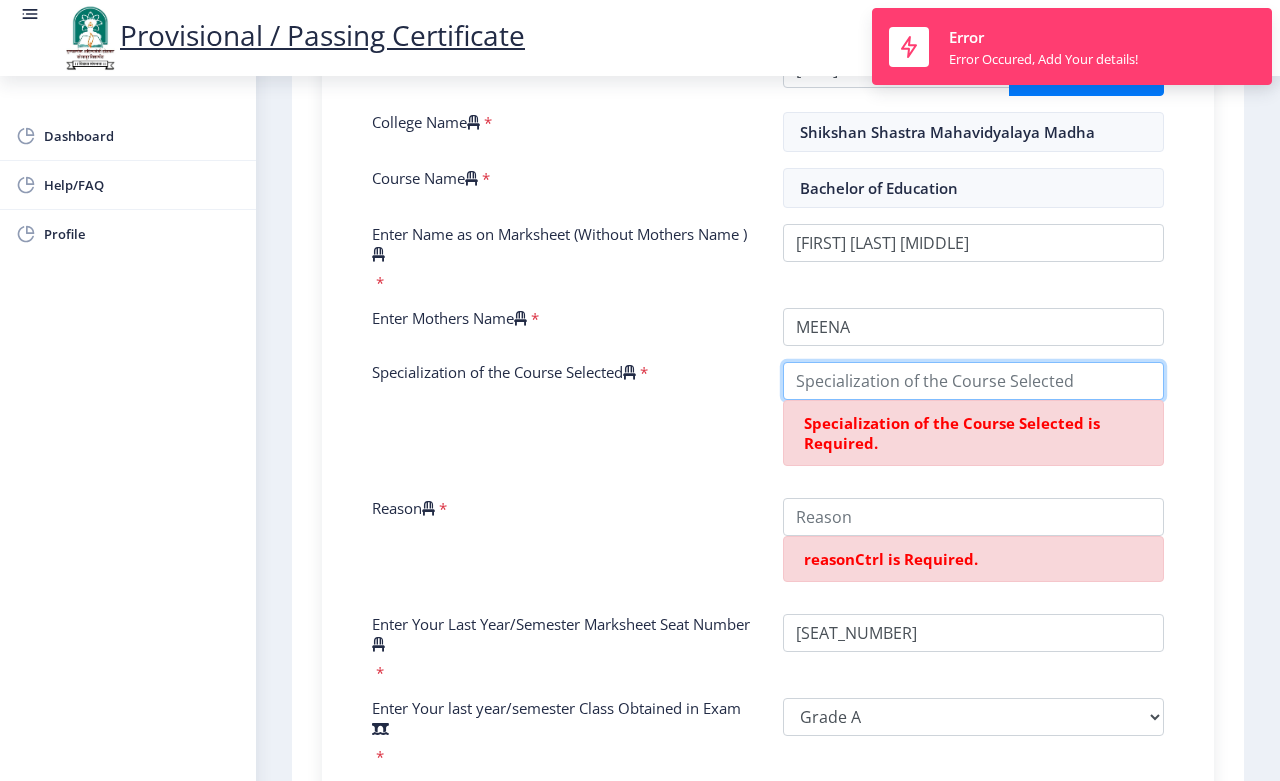 click on "Specialization of the Course Selected" at bounding box center [973, 381] 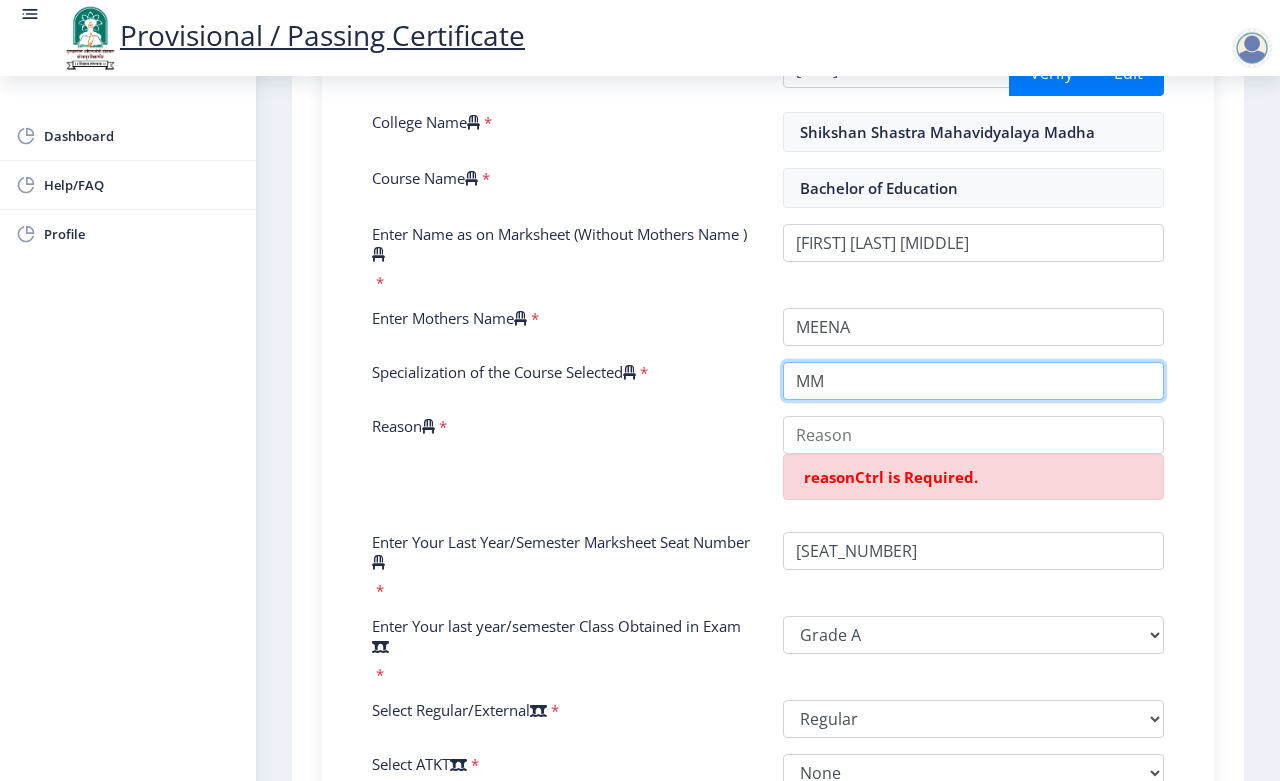 type on "M" 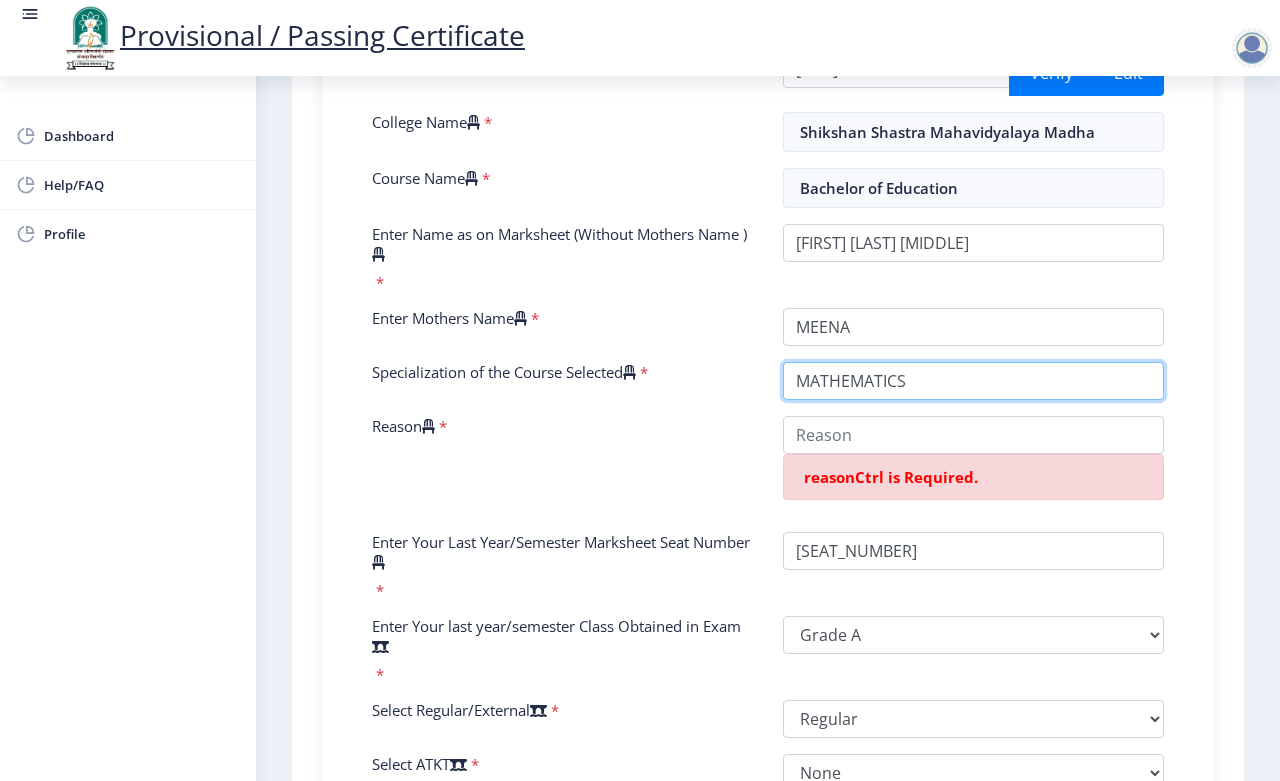 type on "MATHEMATICS" 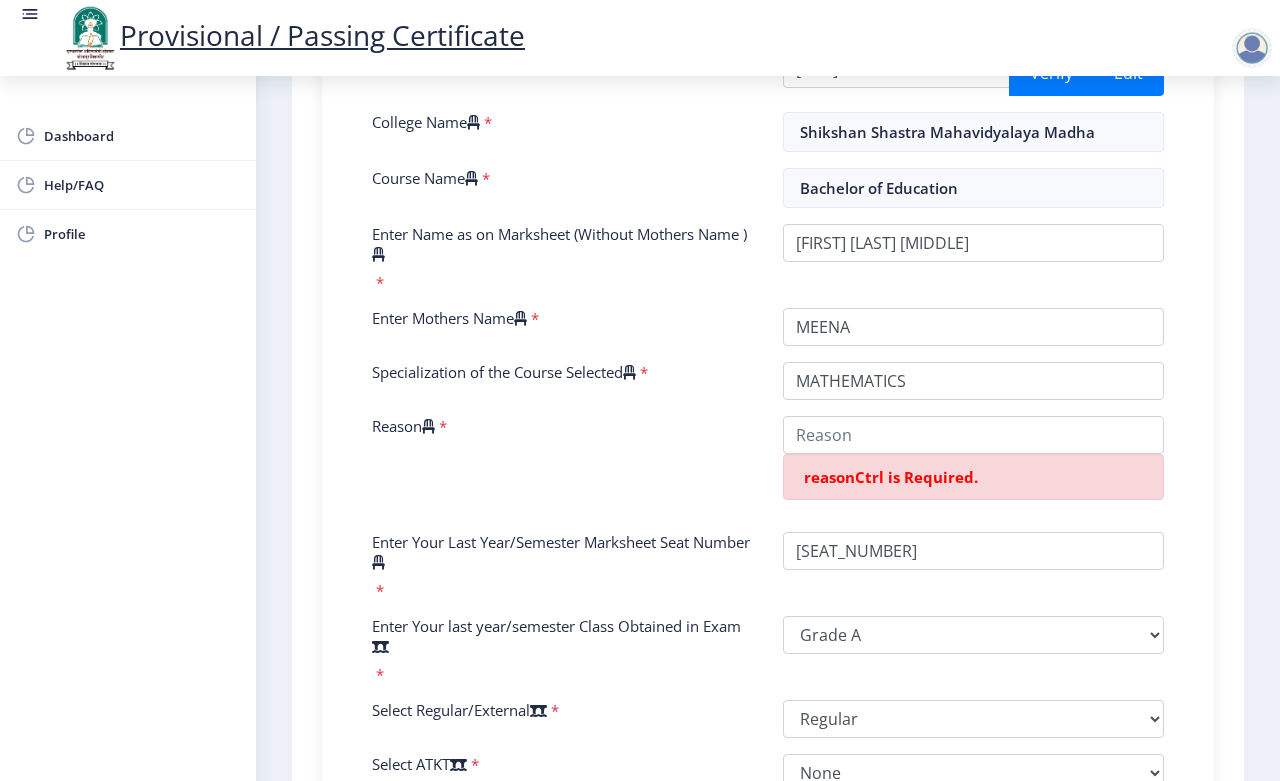 click on "तपशीलांसाठी खालील फॉर्म भरा.   Enter Your PRN Number    * [PRN] Verify Edit College Name   * Shikshan Shastra Mahavidyalaya Madha Course Name   * Bachelor of Education  Enter Name as on Marksheet (Without Mothers Name )   *  Enter Mothers Name    *  Specialization of the Course Selected    *  Reason    * reasonCtrl is Required.  Enter Your Last Year/Semester Marksheet Seat Number   * Enter Your last year/semester Class Obtained in Exam   * Select result/class  DISTINCTION   FIRST CLASS   HIGHER SECOND CLASS   SECOND CLASS   PASS CLASS   SUCCESSFUL   OUTSTANDING - EXEMPLARY  Grade O Grade A+ Grade A Grade B+ Grade B Grade C+ Grade C Grade F/FC Grade F Grade D Grade E FIRST CLASS WITH DISTINCTION Select Regular/External   *  Select Regular/External   Regular  External  Special Select ATKT   *  Select AT/KT   None ATKT  Enter Passing Year   *  2025   2024   2023   2022   2021   2020   2019   2018   2017   2016   2015   2014  *" at bounding box center [768, 523] 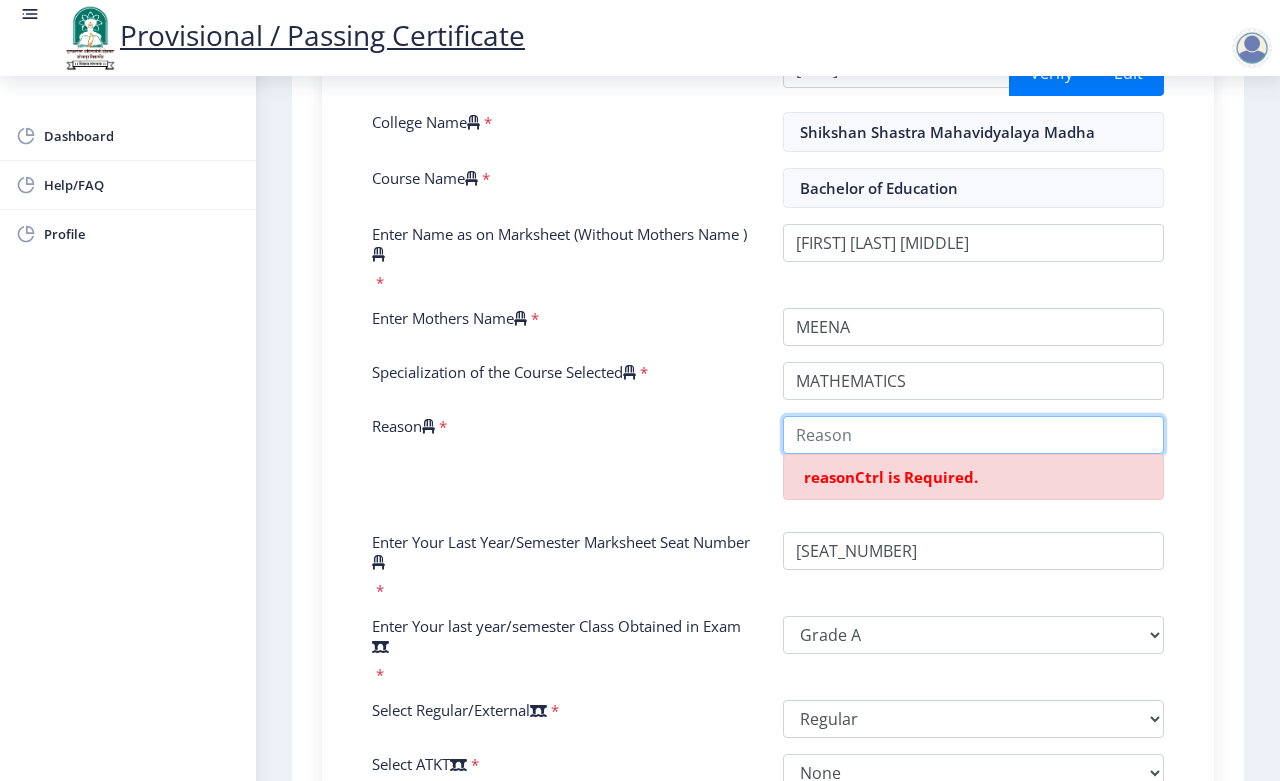click on "Reason" at bounding box center (973, 435) 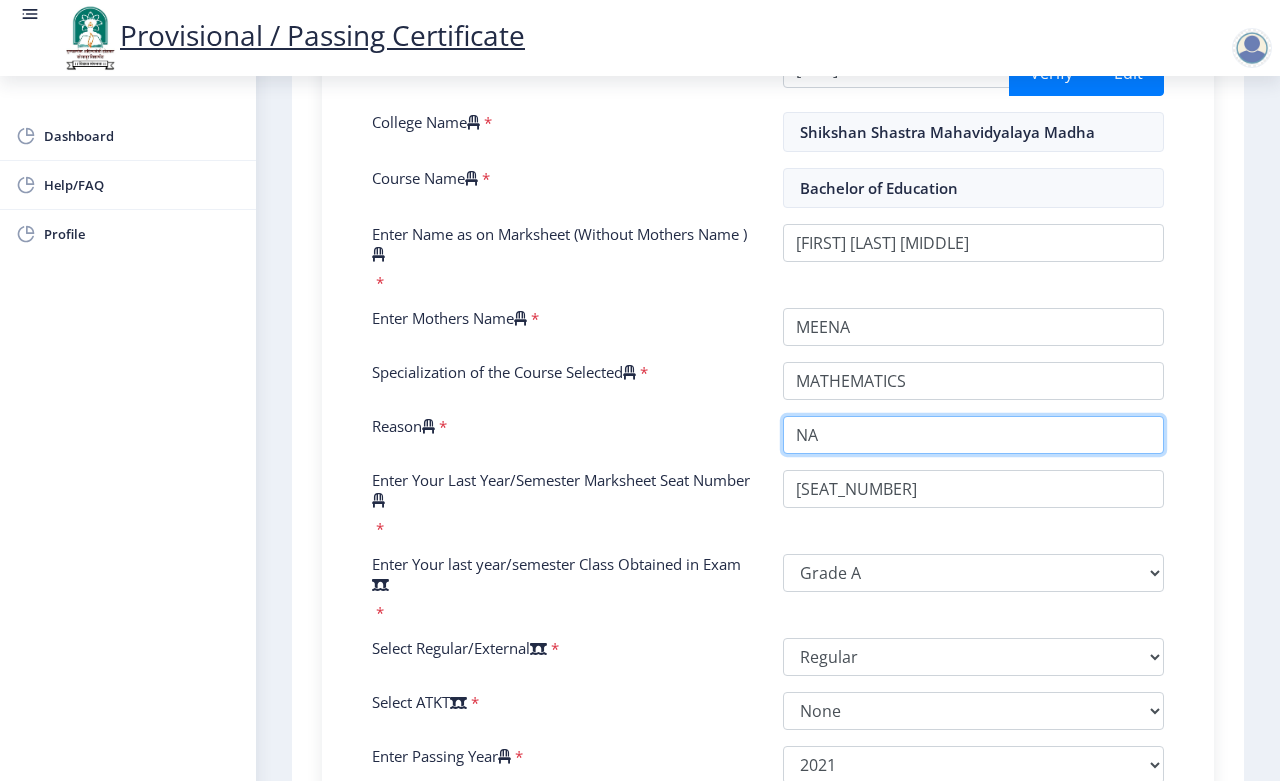 type on "NA" 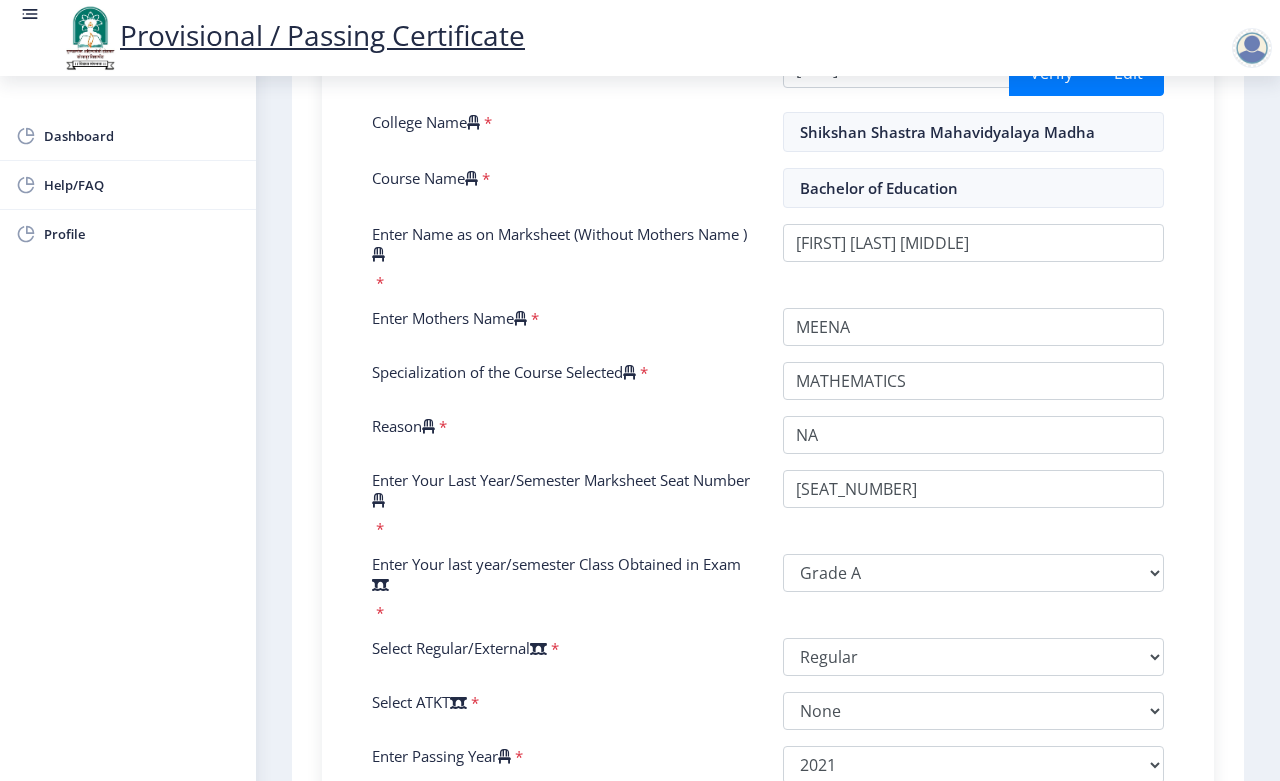 click on "Enter Your PRN Number    * 2019032500233264 Verify Edit College Name   * Shikshan Shastra Mahavidyalaya Madha Course Name   * Bachelor of Education  Enter Name as on Marksheet (Without Mothers Name )   *  Enter Mothers Name    *  Specialization of the Course Selected    *  Reason    *  Enter Your Last Year/Semester Marksheet Seat Number   * Enter Your last year/semester Class Obtained in Exam   * Select result/class  DISTINCTION   FIRST CLASS   HIGHER SECOND CLASS   SECOND CLASS   PASS CLASS   SUCCESSFUL   OUTSTANDING - EXEMPLARY  Grade O Grade A+ Grade A Grade B+ Grade B Grade C+ Grade C Grade F/FC Grade F Grade D Grade E FIRST CLASS WITH DISTINCTION Select Regular/External   *  Select Regular/External   Regular  External  Special Select ATKT   *  Select AT/KT   None ATKT  Enter Passing Year   *  2025   2024   2023   2022   2021   2020   2019   2018   2017   2016   2015   2014   2013   2012   2011   2010   2009   2008   2007   2006   2005   2004   2003   2002   2001   2000   1999" at bounding box center [768, 479] 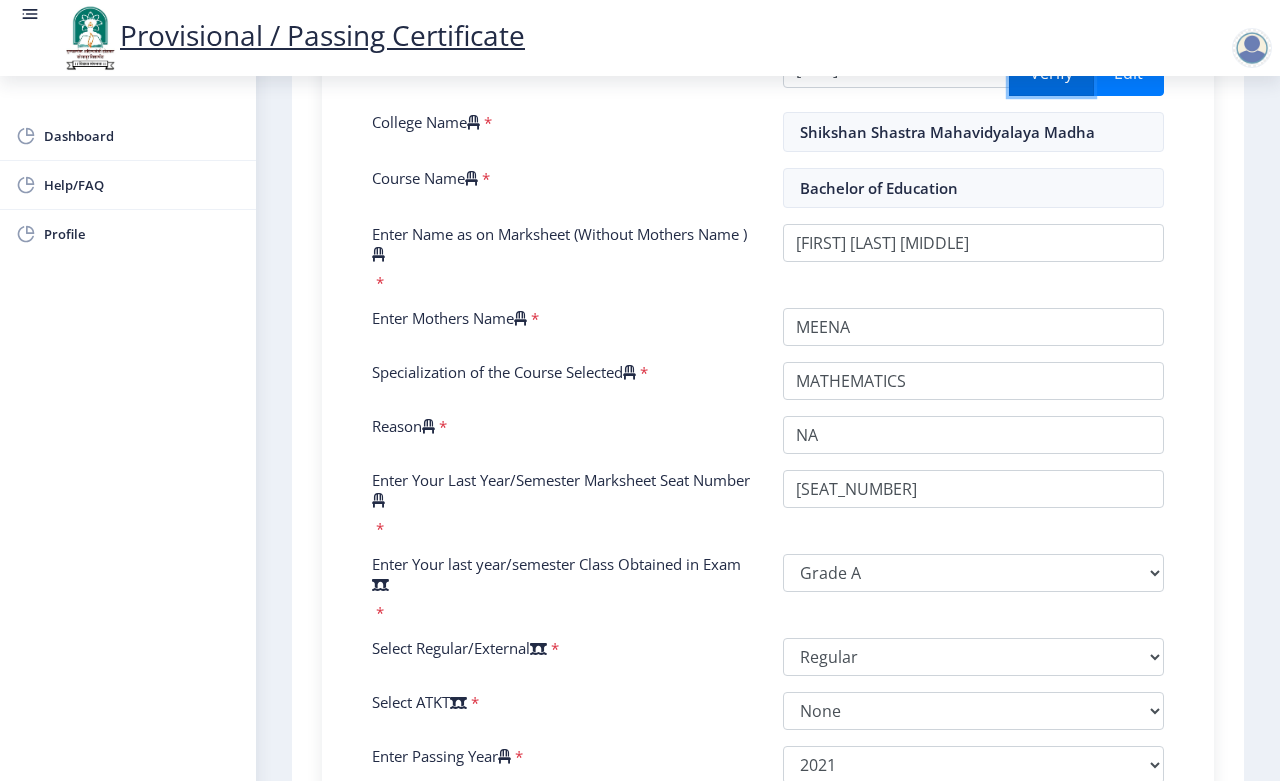click on "Verify" at bounding box center [1051, 73] 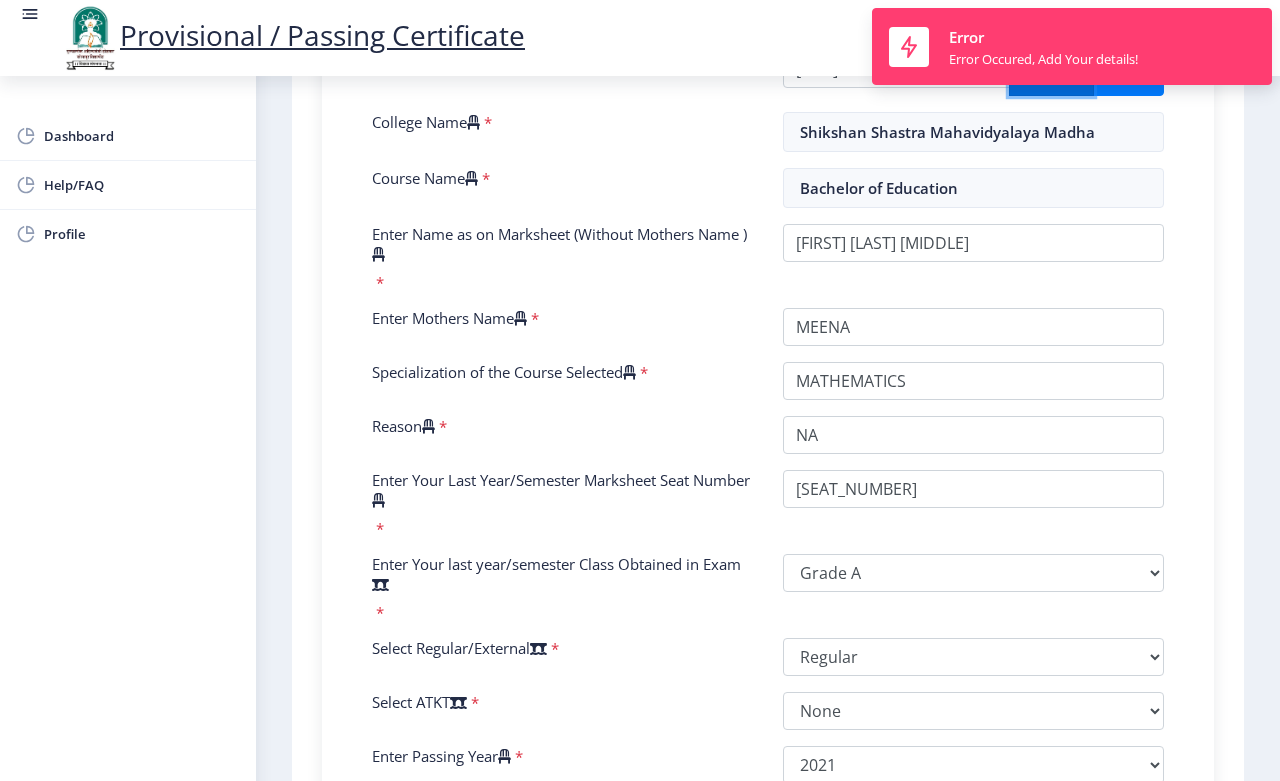 click on "Verify" at bounding box center (1051, 73) 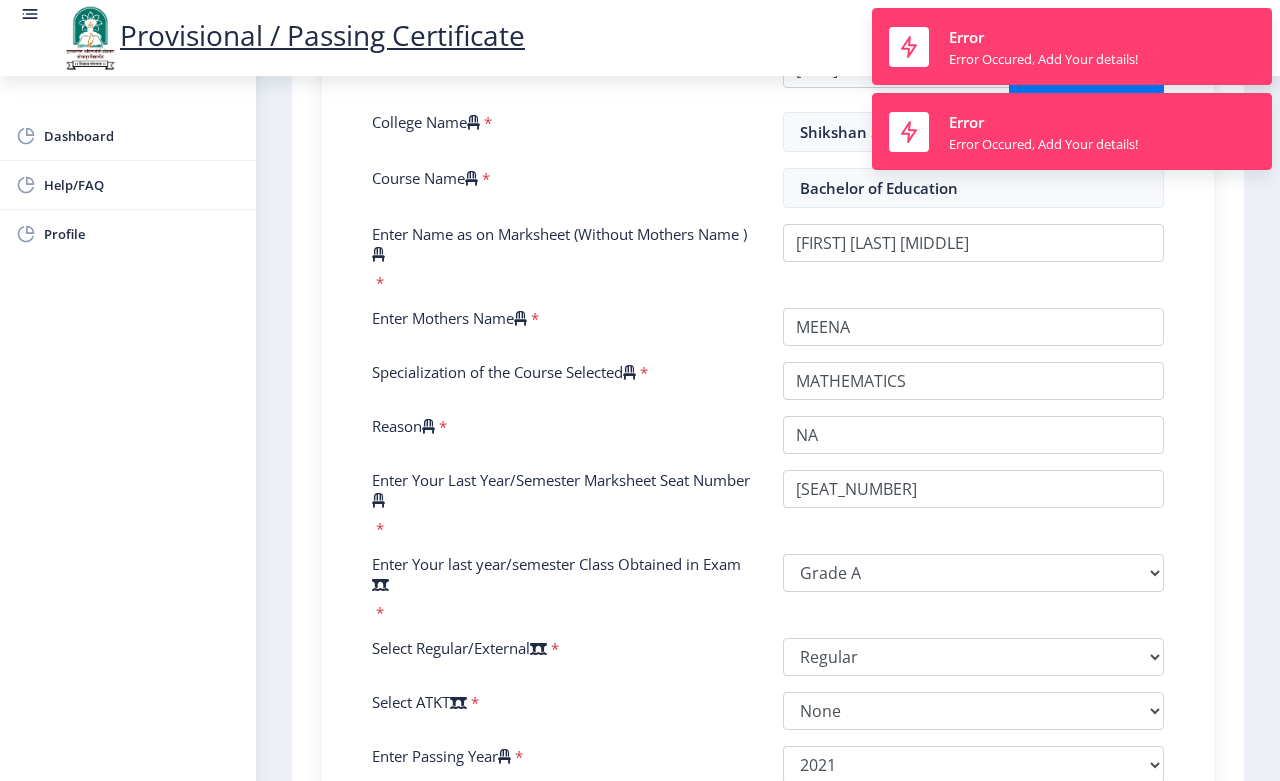 click on "College Name   *" at bounding box center (562, 132) 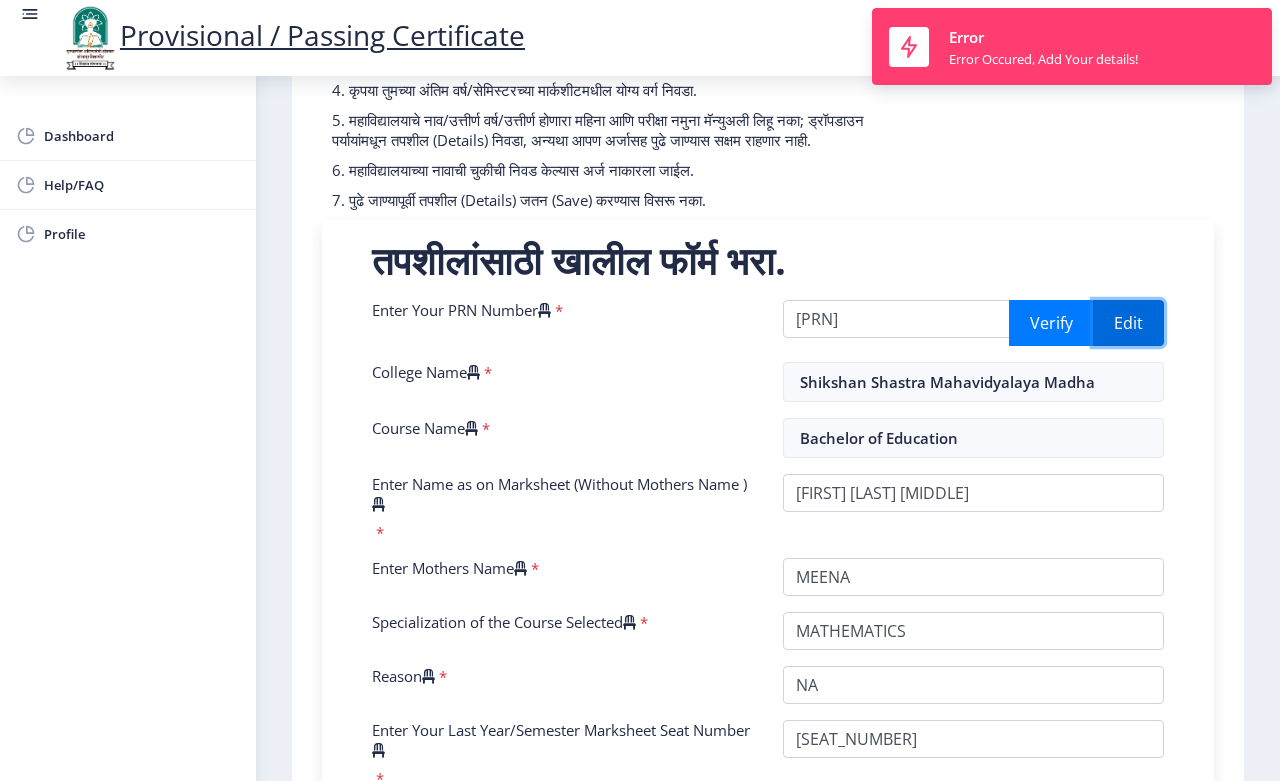 click on "Edit" at bounding box center (1128, 323) 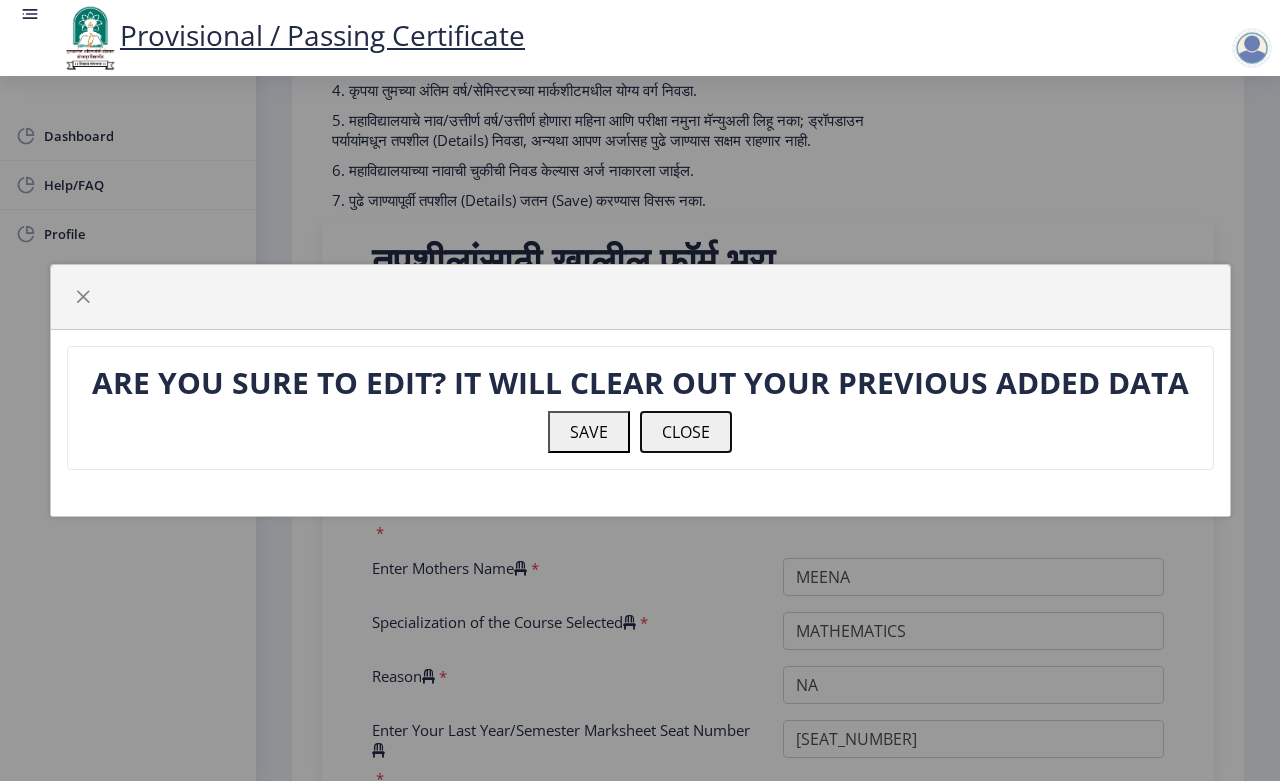 click on "CLOSE" 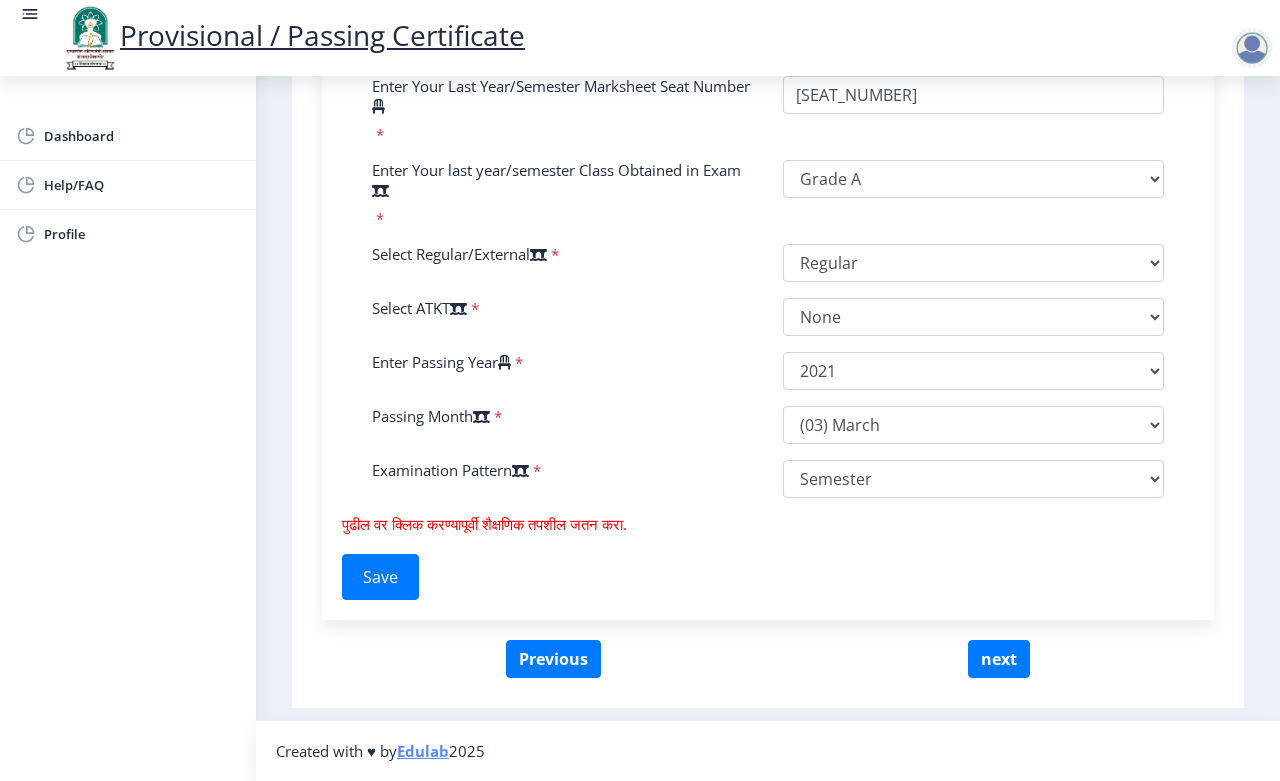 scroll, scrollTop: 936, scrollLeft: 0, axis: vertical 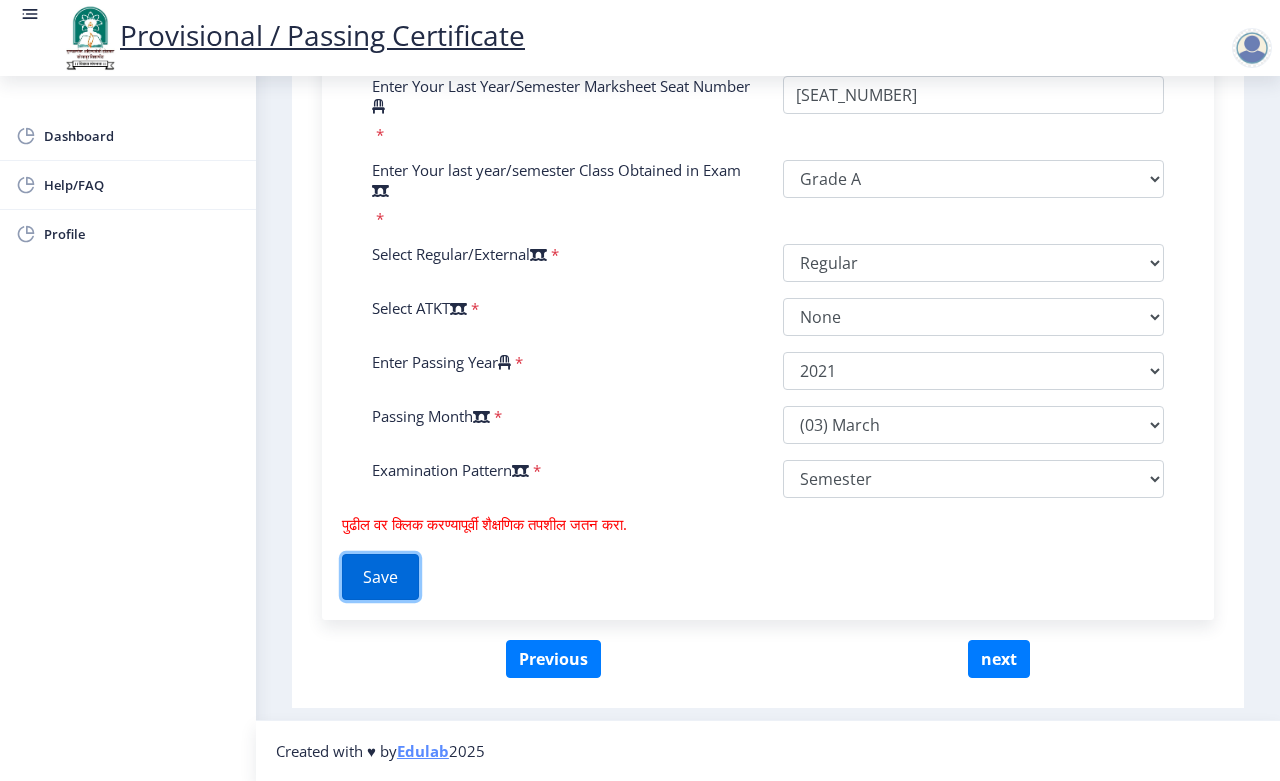 click on "Save" at bounding box center [380, 577] 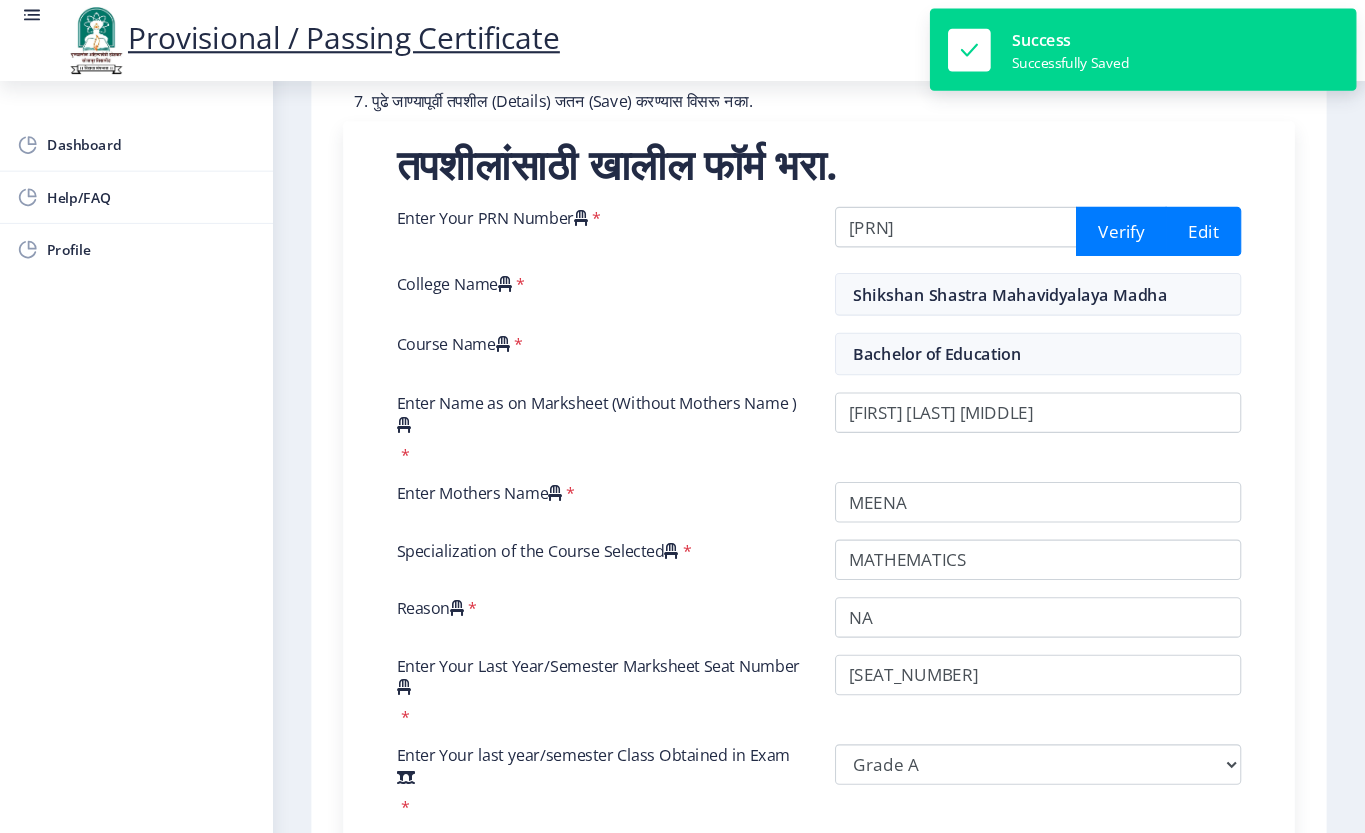 scroll, scrollTop: 311, scrollLeft: 0, axis: vertical 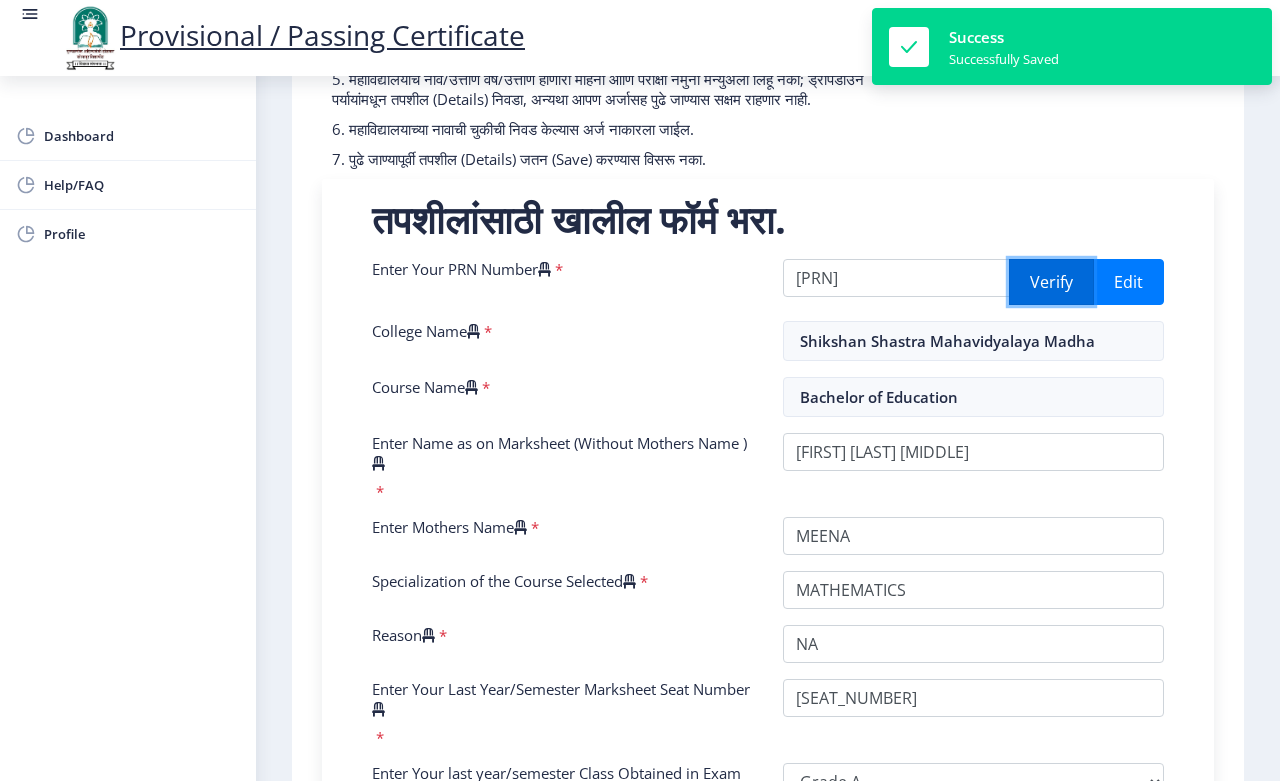 click on "Verify" at bounding box center (1051, 282) 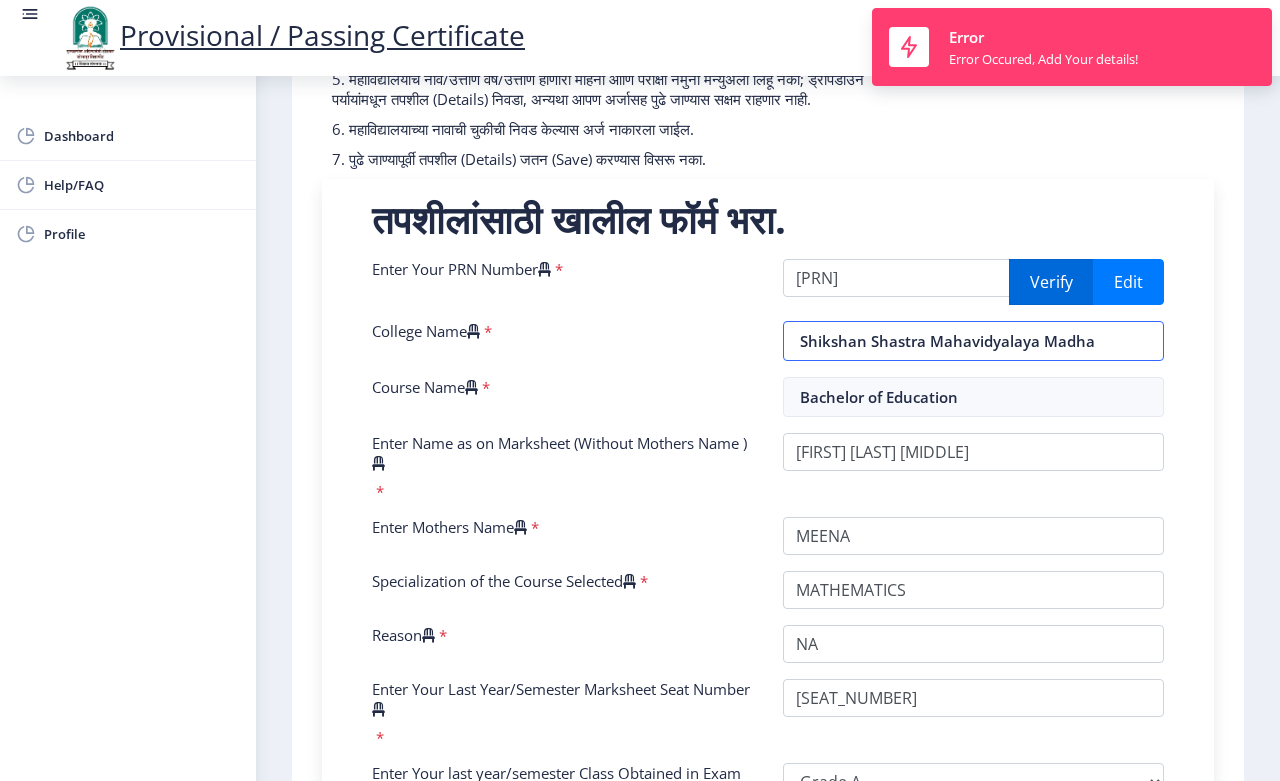 select on "Grade A" 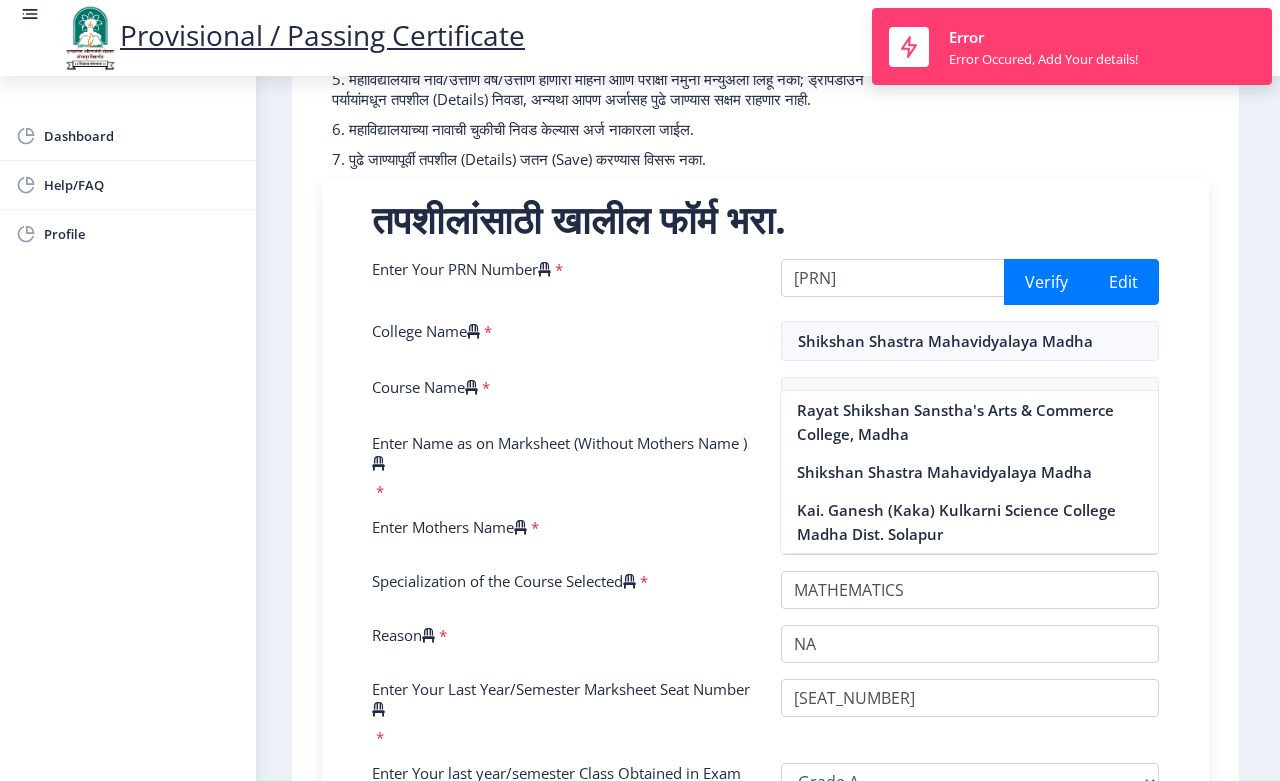 click on "College Name   *" at bounding box center [561, 341] 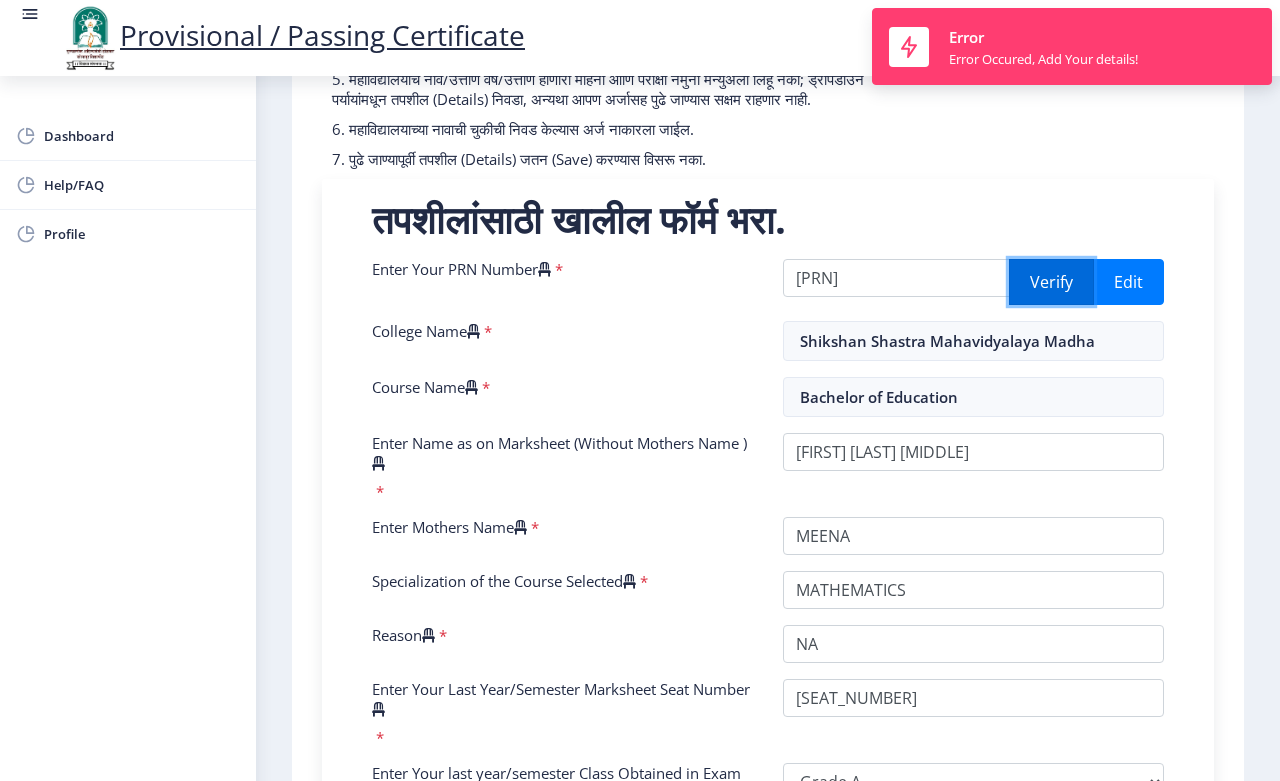 click on "Verify" at bounding box center [1051, 282] 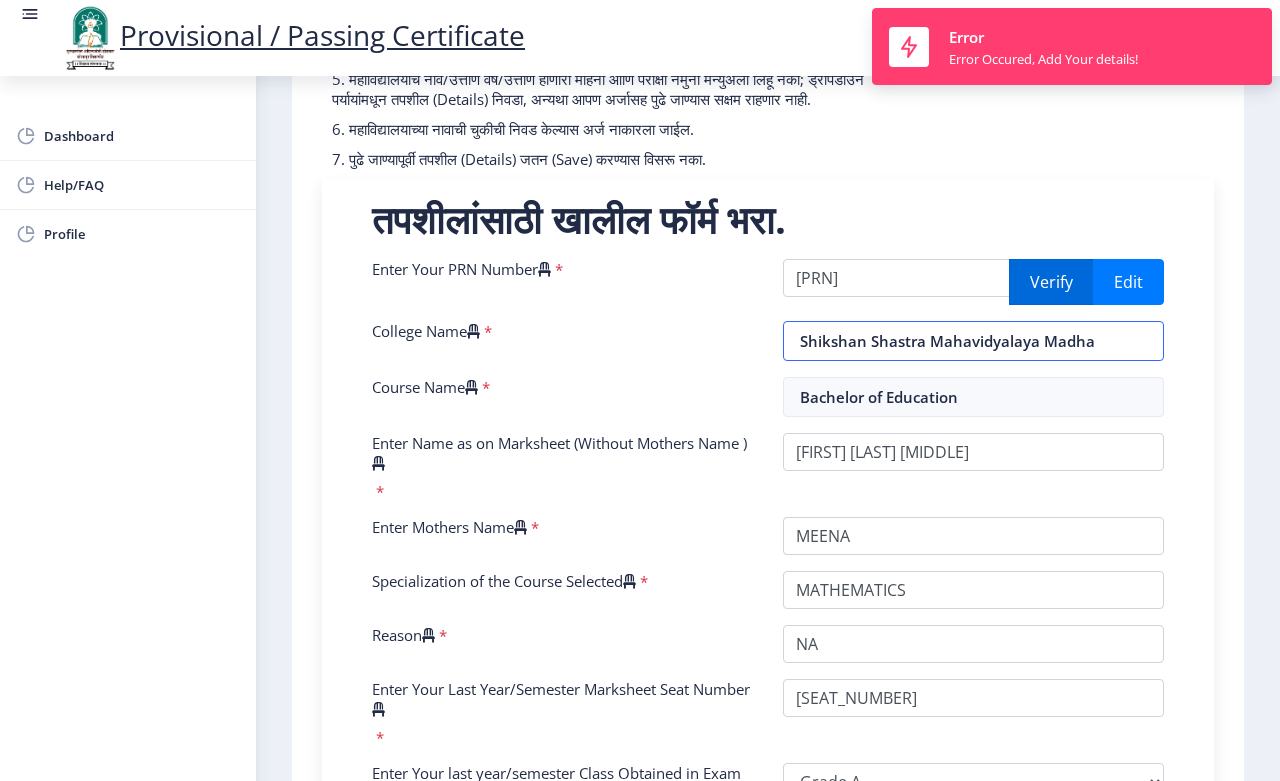 select on "Grade A" 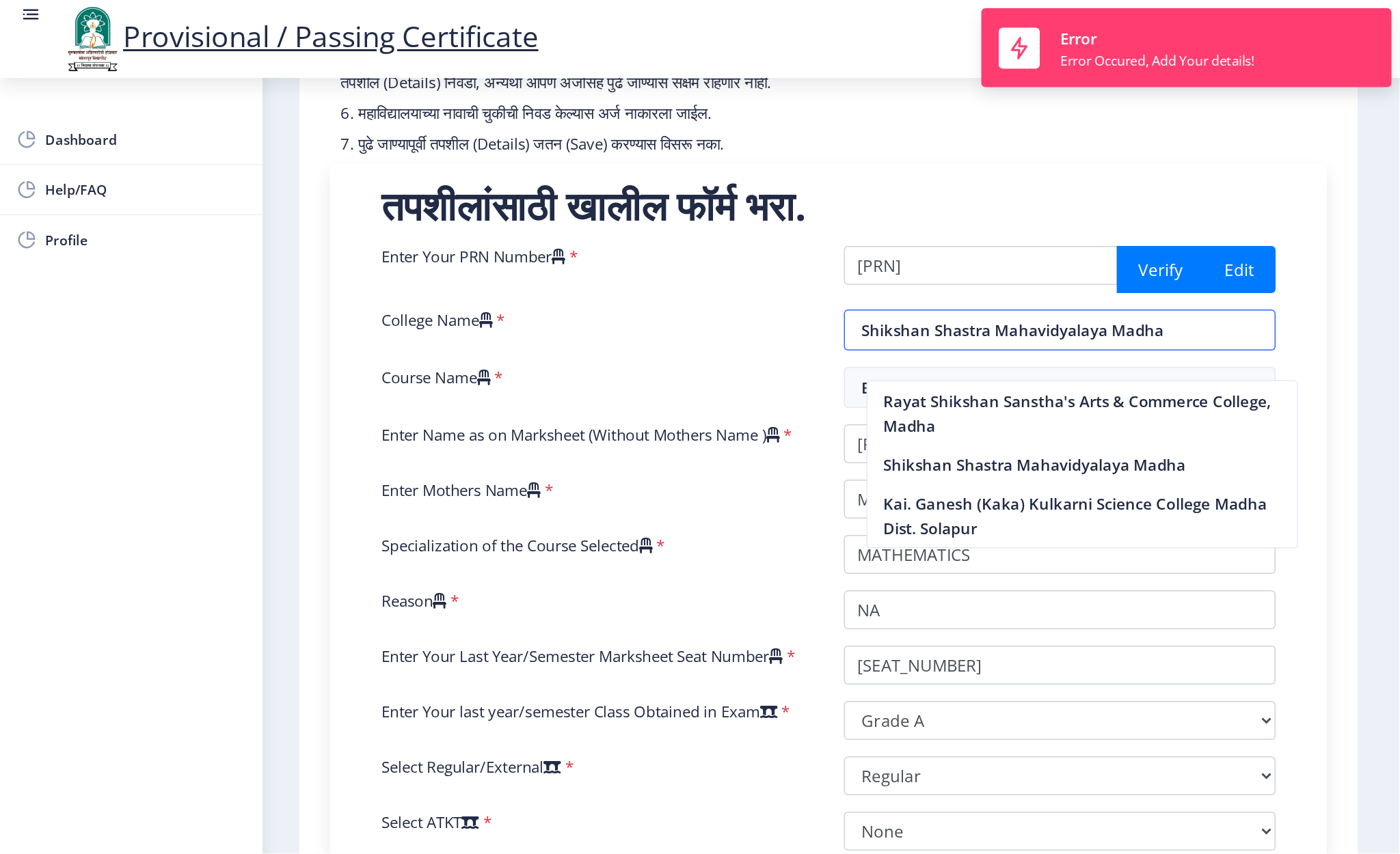 scroll, scrollTop: 212, scrollLeft: 0, axis: vertical 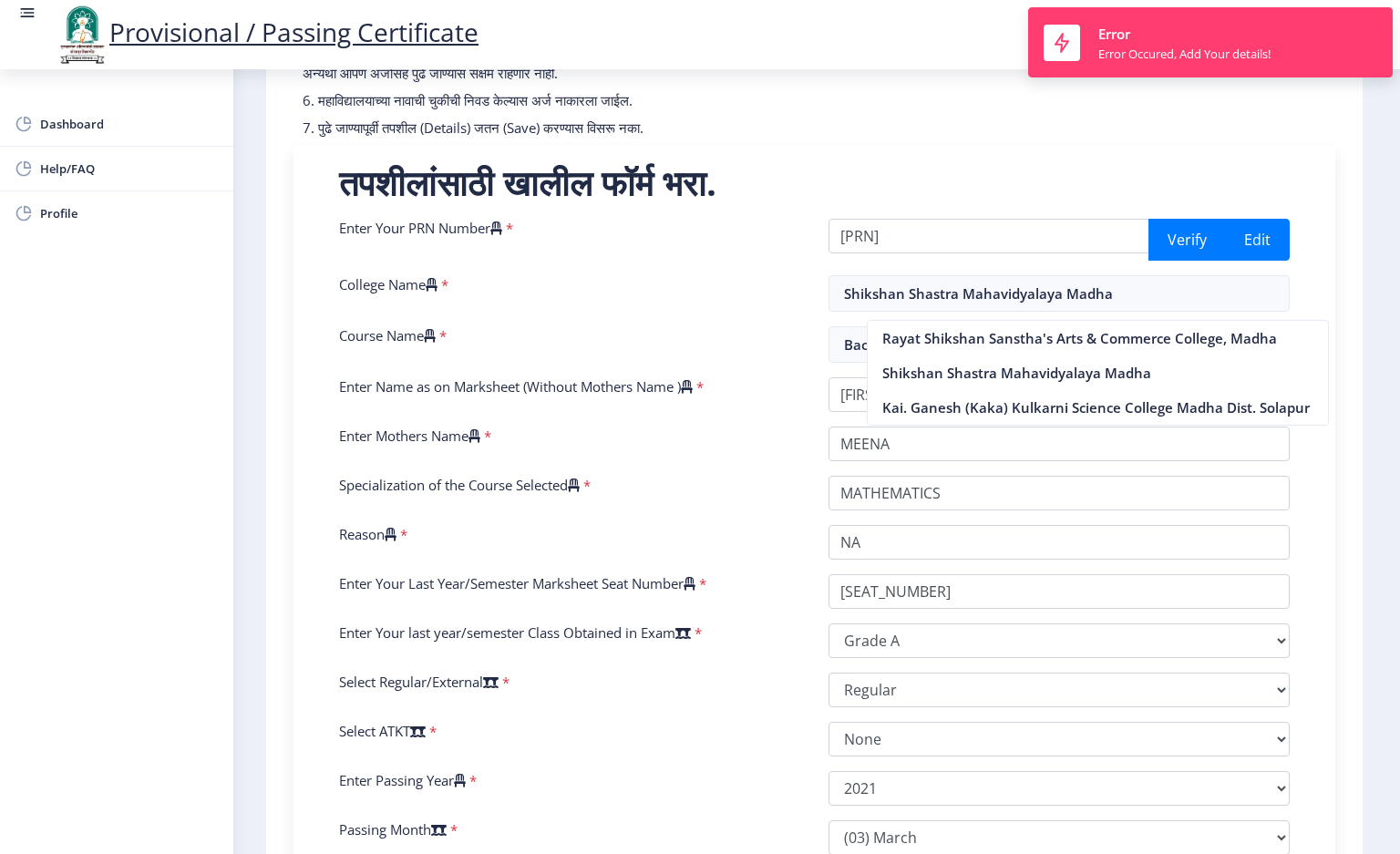 click on "College Name   *" at bounding box center (570, 293) 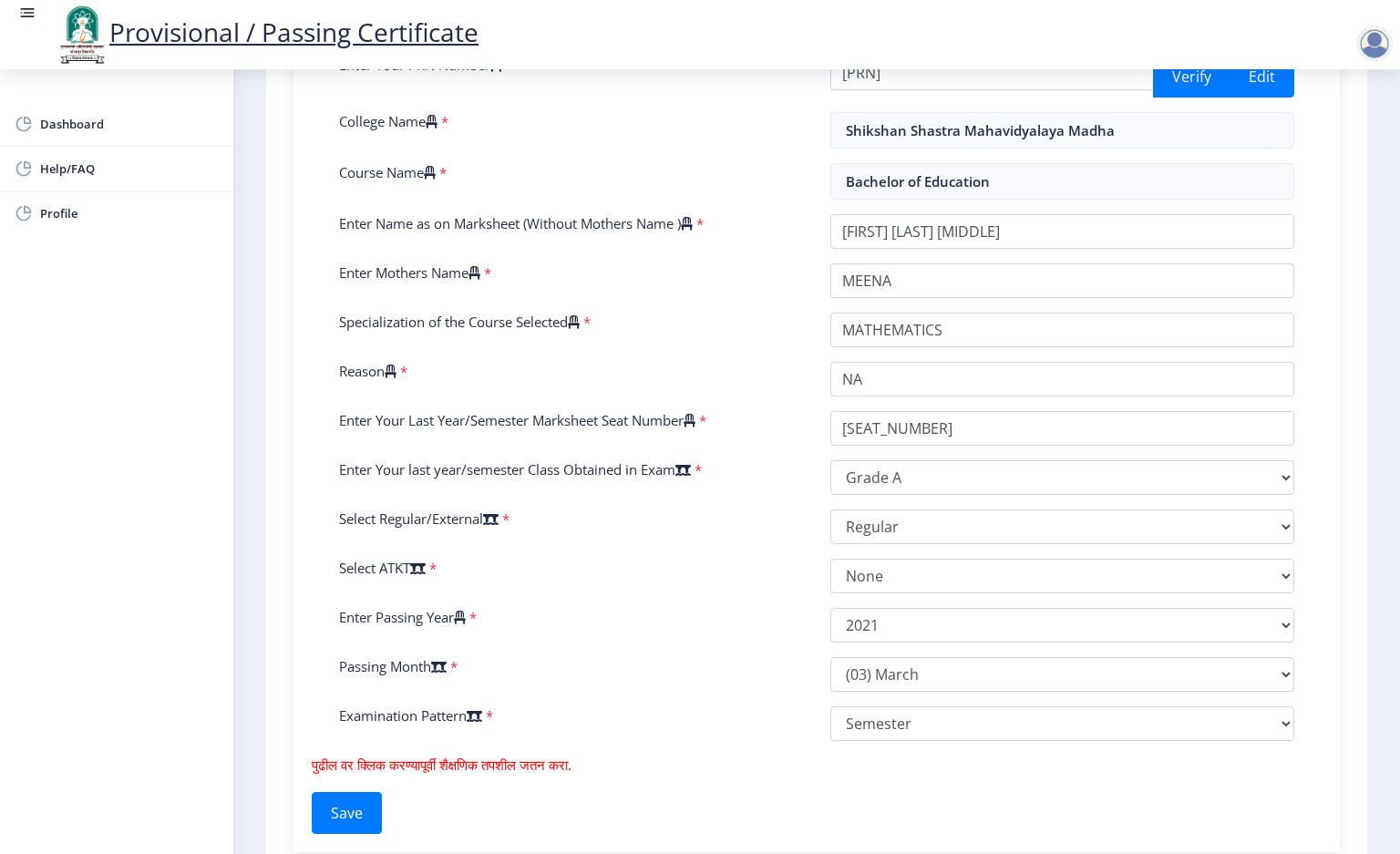 scroll, scrollTop: 594, scrollLeft: 0, axis: vertical 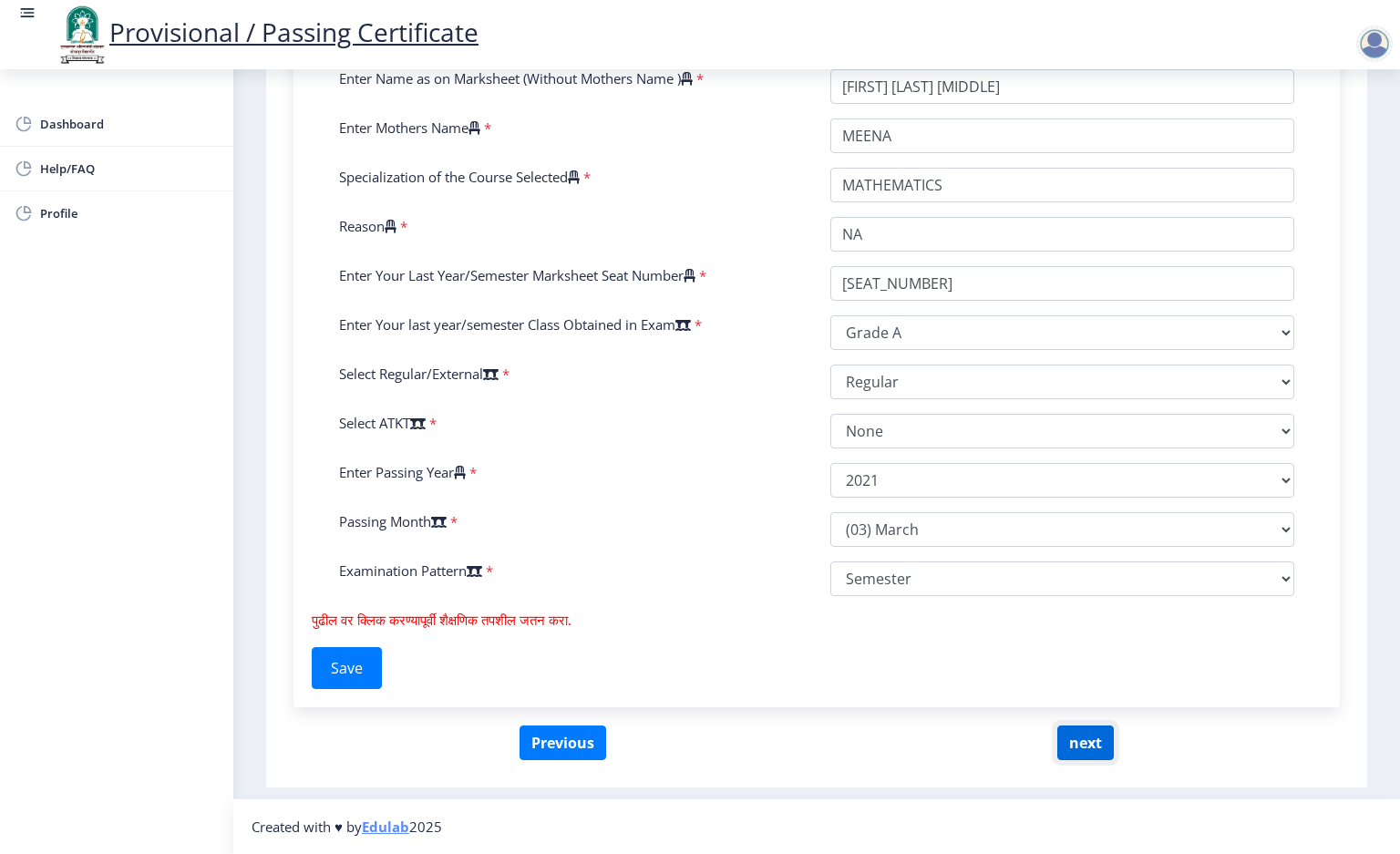 click on "next" 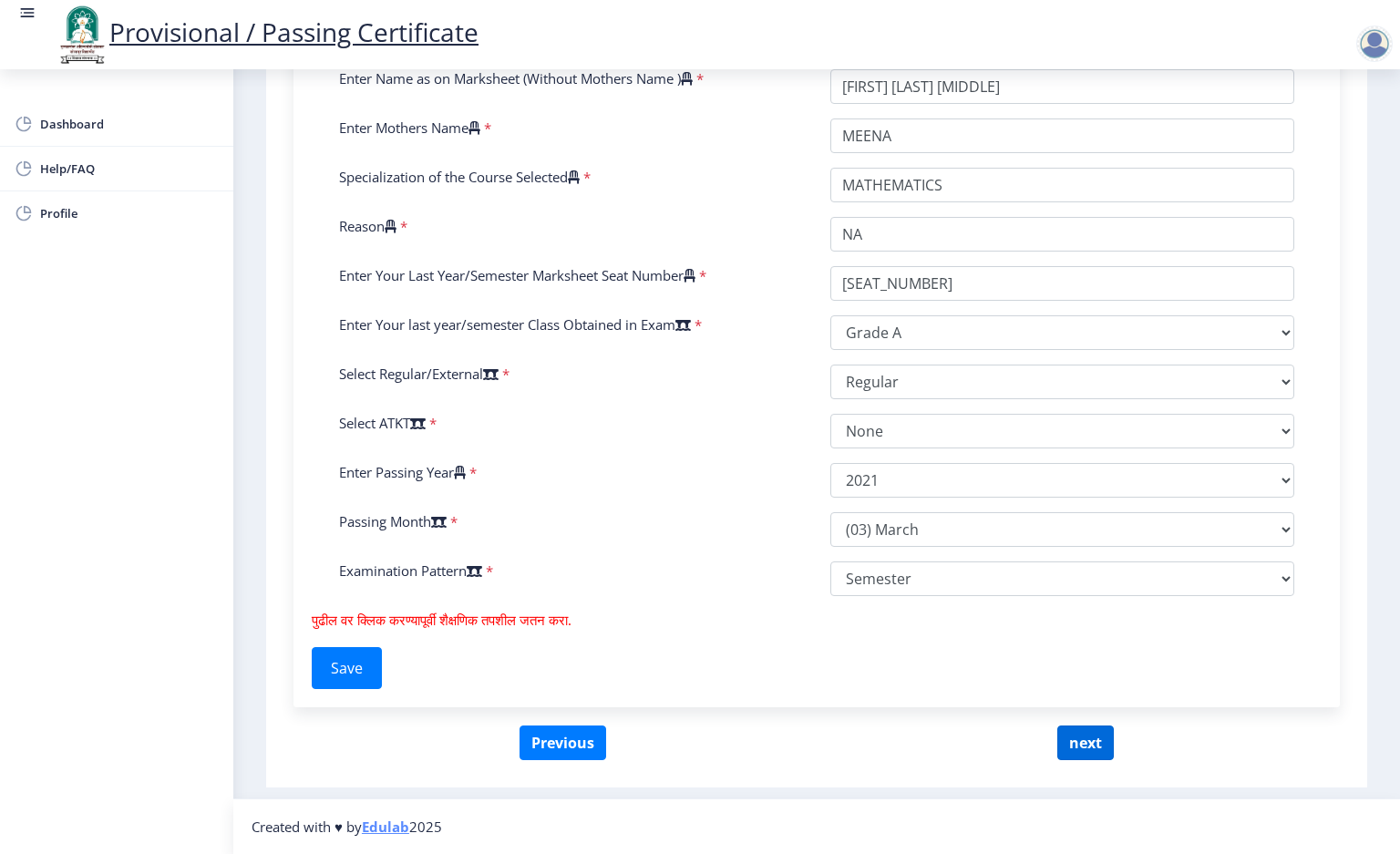 select 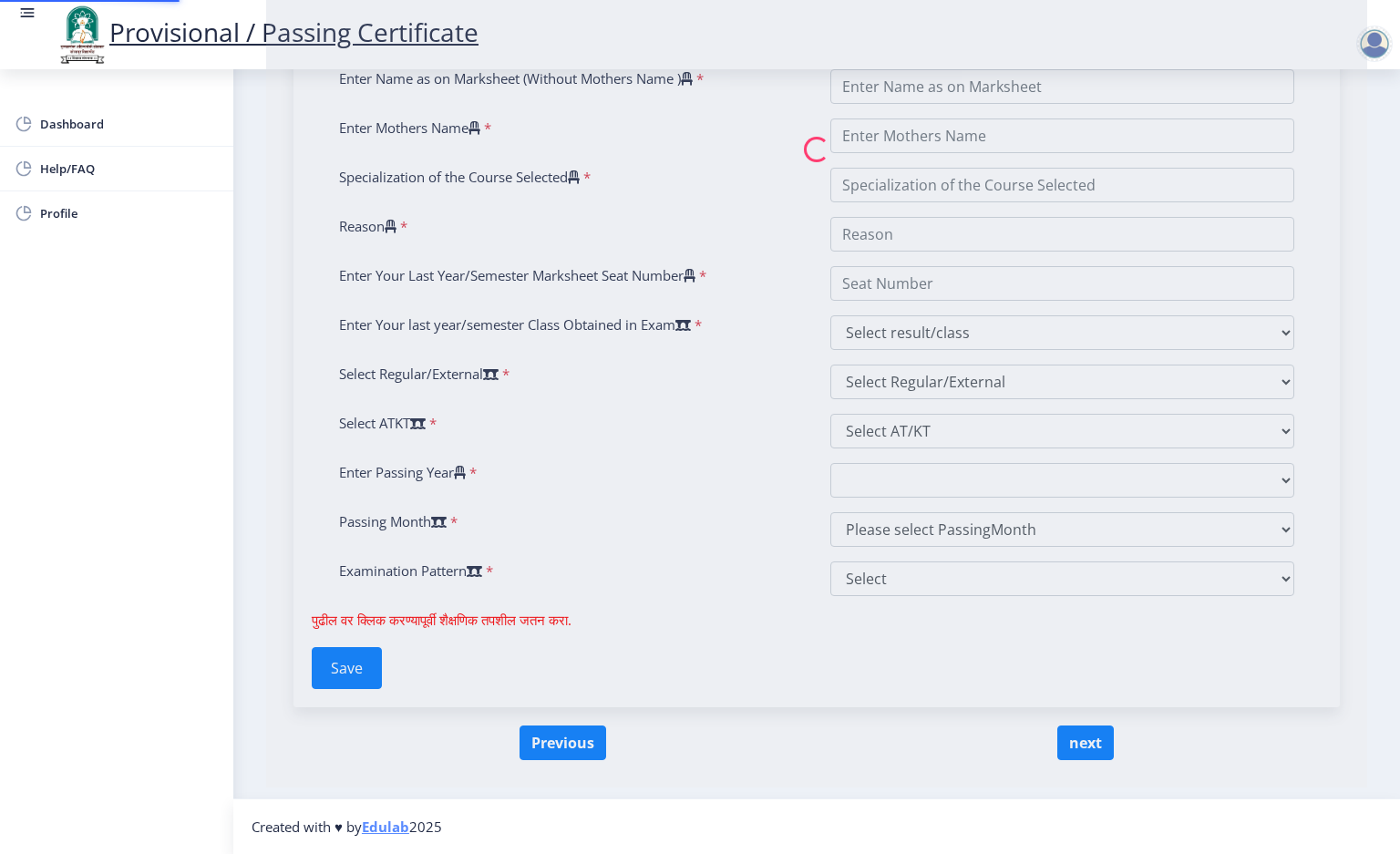 scroll, scrollTop: 0, scrollLeft: 0, axis: both 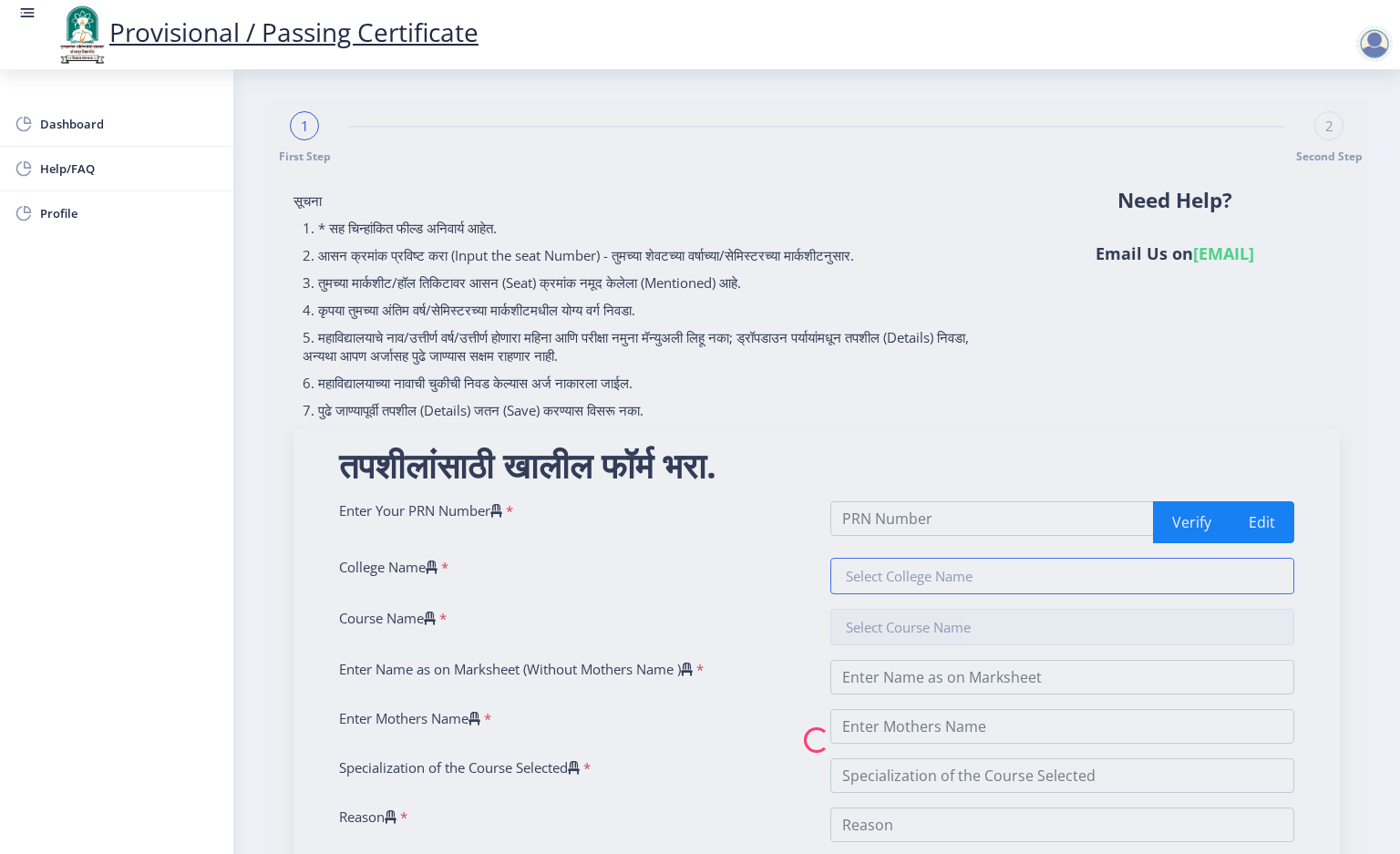 type on "2019032500233264" 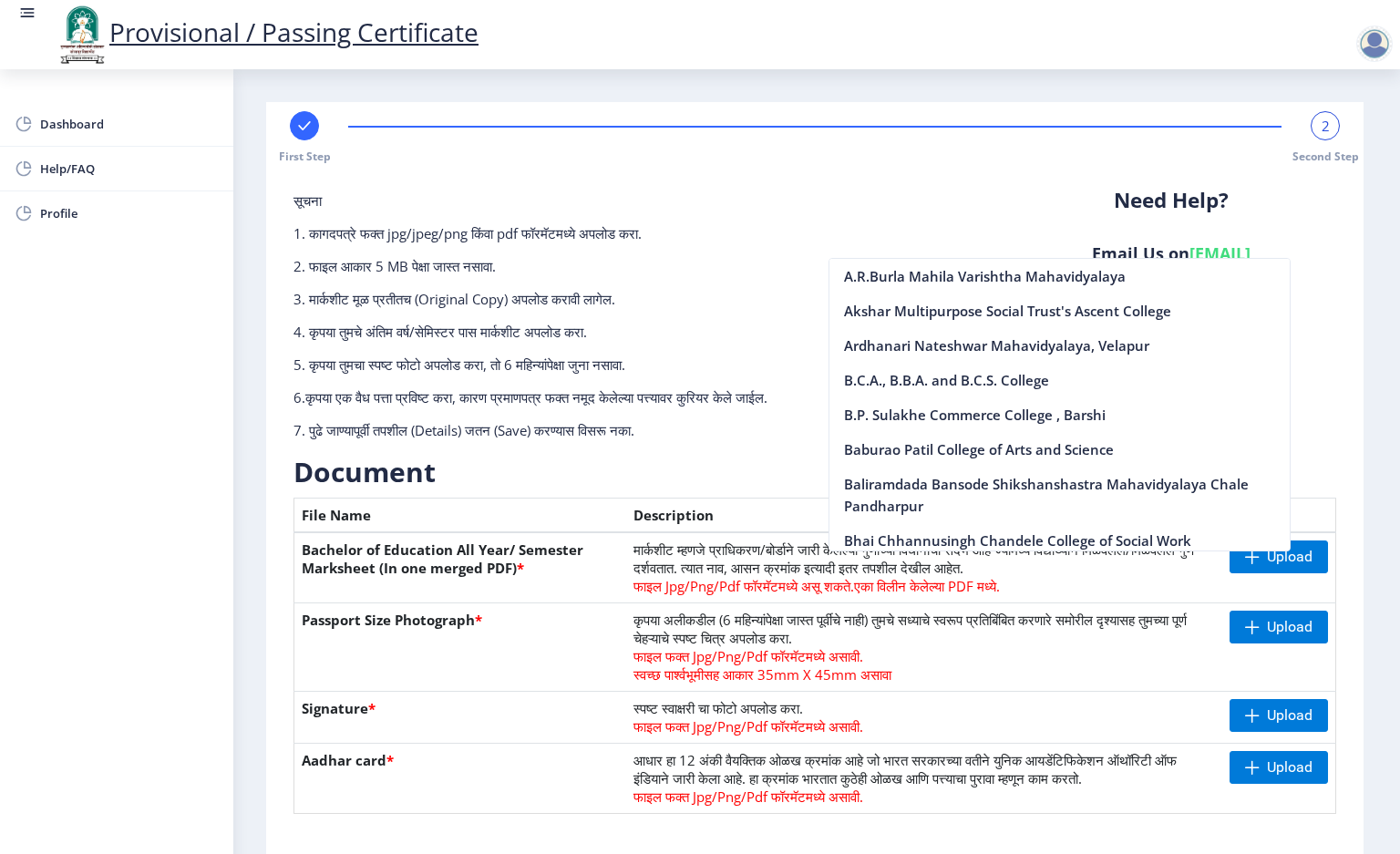 click on "सूचना 1. कागदपत्रे फक्त jpg/jpeg/png किंवा pdf फॉरमॅटमध्ये अपलोड करा.  2. फाइल आकार 5 MB पेक्षा जास्त नसावा.  3. मार्कशीट मूळ प्रतीतच (Original Copy) अपलोड करावी लागेल.  4. कृपया तुमचे अंतिम वर्ष/सेमिस्टर पास मार्कशीट अपलोड करा.  5. कृपया तुमचा स्पष्ट फोटो अपलोड करा, तो 6 महिन्यांपेक्षा जुना नसावा. 6.कृपया एक वैध पत्ता प्रविष्ट करा, कारण प्रमाणपत्र फक्त नमूद केलेल्या पत्त्यावर कुरियर केले जाईल." 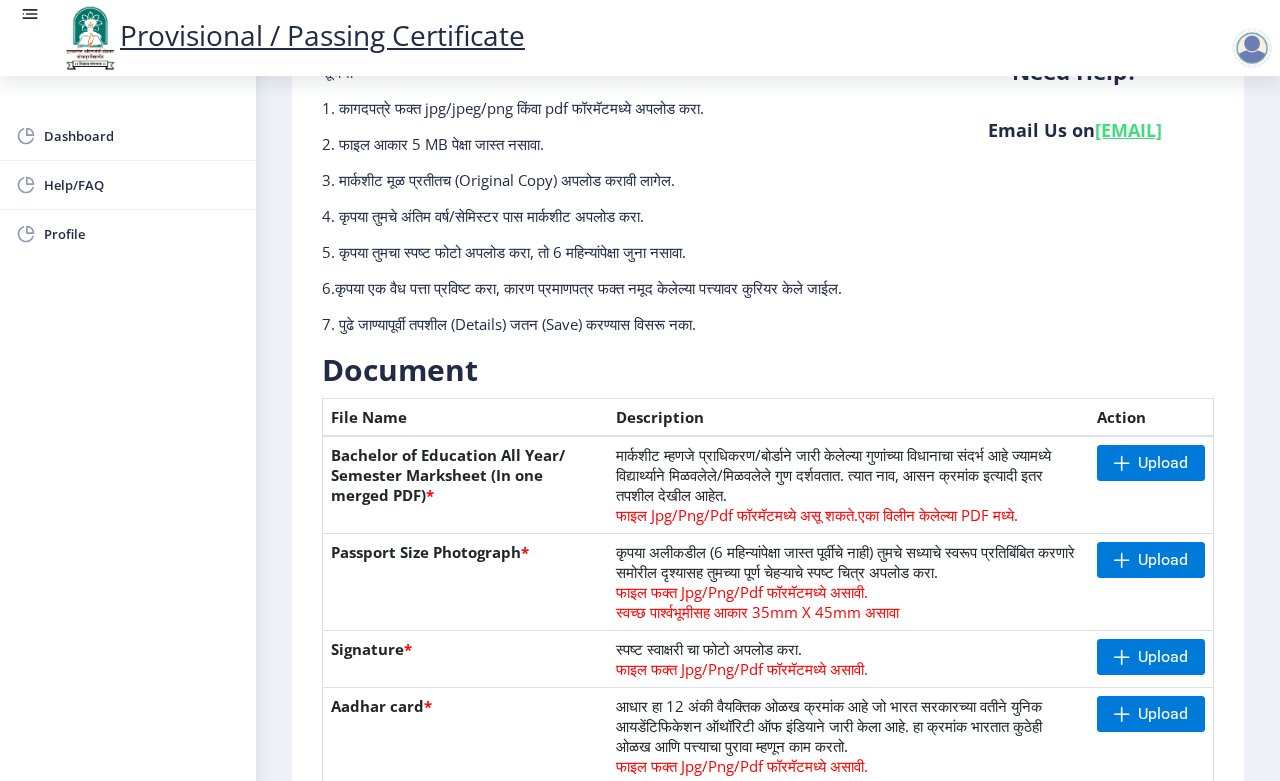 scroll, scrollTop: 375, scrollLeft: 0, axis: vertical 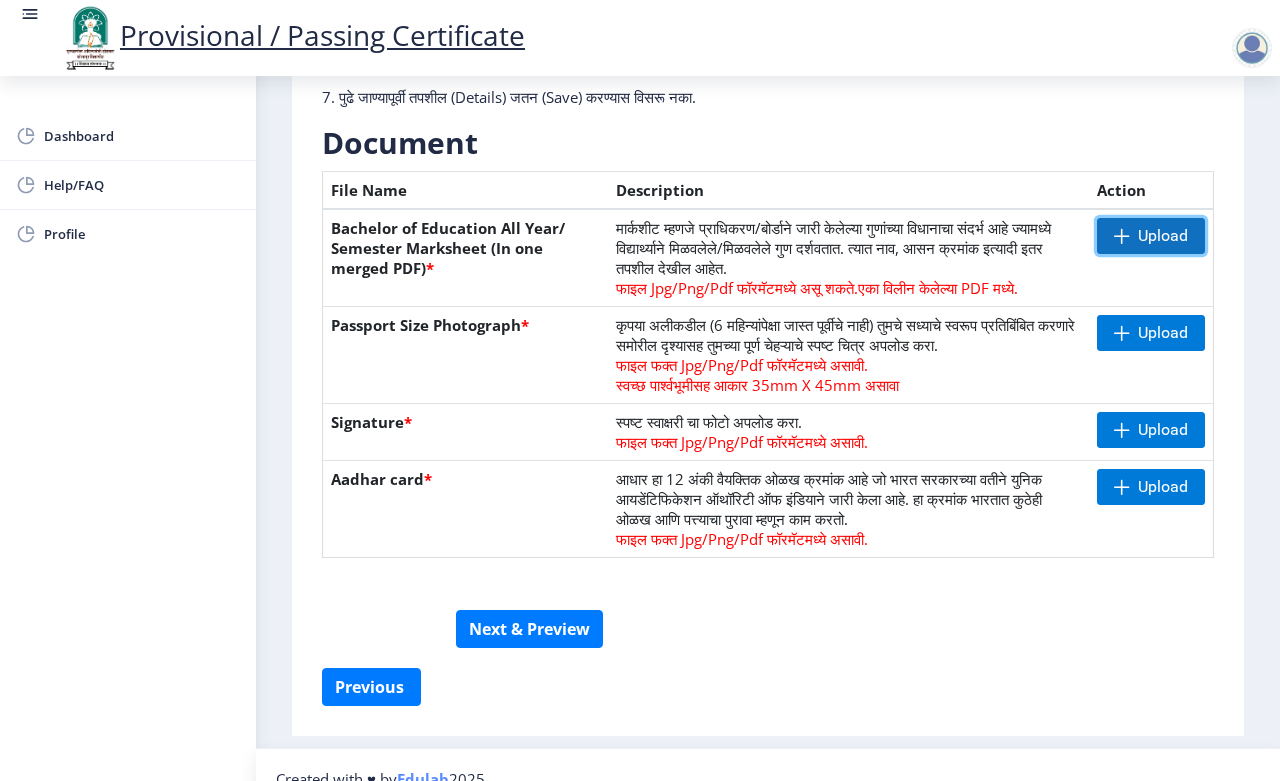 click on "Upload" 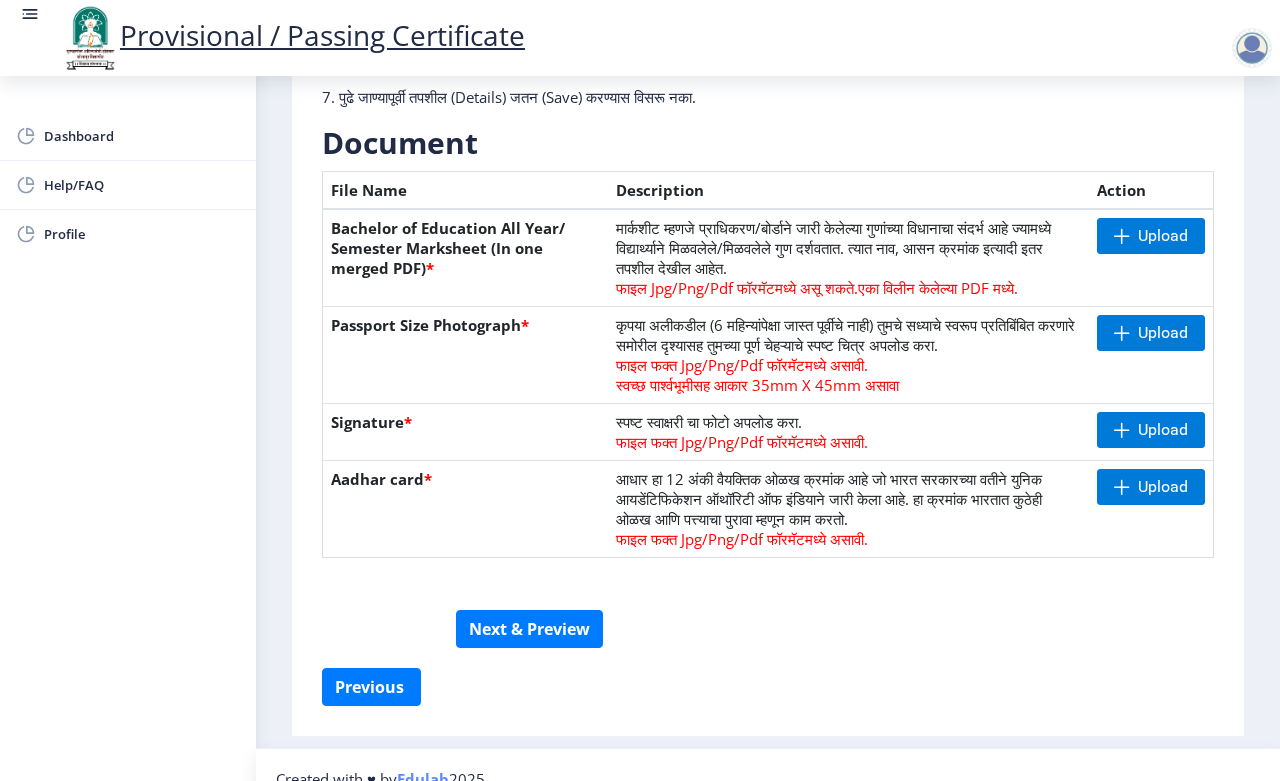 click on "सूचना 1. कागदपत्रे फक्त jpg/jpeg/png किंवा pdf फॉरमॅटमध्ये अपलोड करा.  2. फाइल आकार 5 MB पेक्षा जास्त नसावा.  3. मार्कशीट मूळ प्रतीतच (Original Copy) अपलोड करावी लागेल.  4. कृपया तुमचे अंतिम वर्ष/सेमिस्टर पास मार्कशीट अपलोड करा.  5. कृपया तुमचा स्पष्ट फोटो अपलोड करा, तो 6 महिन्यांपेक्षा जुना नसावा. 6.कृपया एक वैध पत्ता प्रविष्ट करा, कारण प्रमाणपत्र फक्त नमूद केलेल्या पत्त्यावर कुरियर केले जाईल.  Need Help? Email Us on   su.sfc@studentscenter.in  Document  File Name" 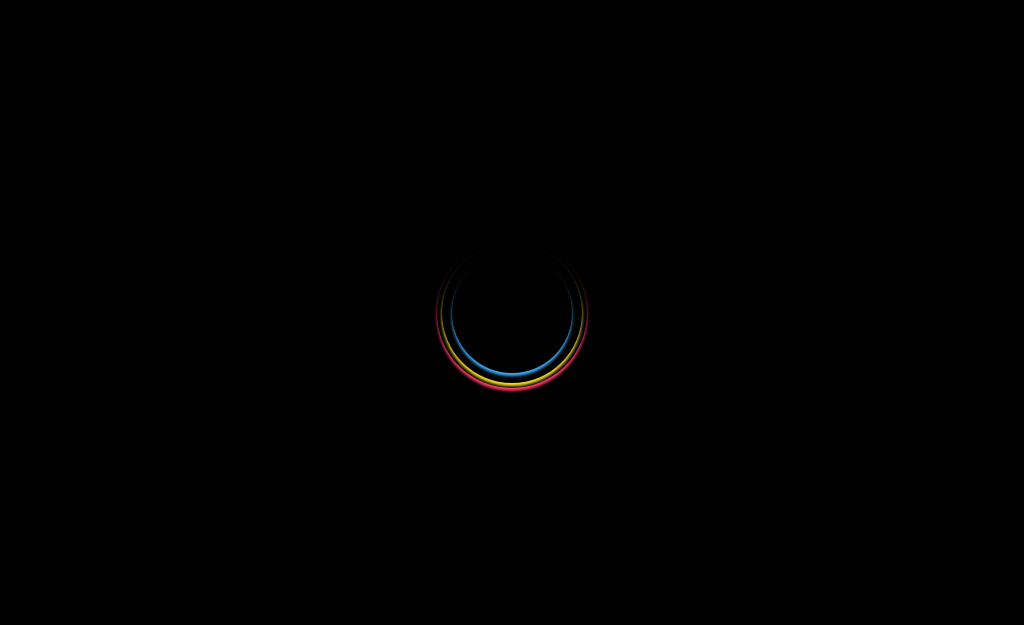 scroll, scrollTop: 0, scrollLeft: 0, axis: both 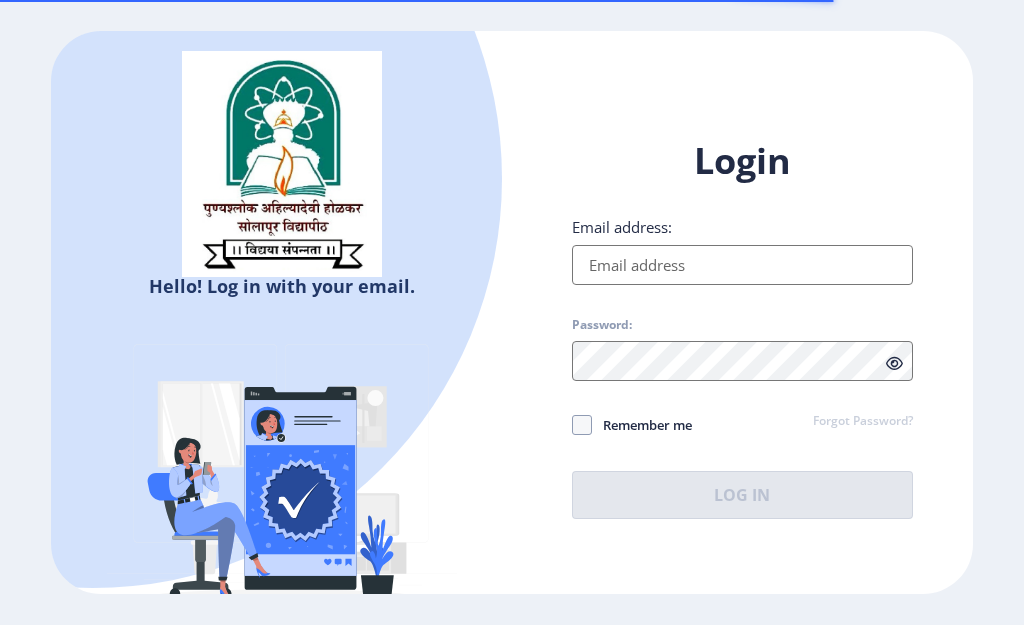 click on "Email address:" at bounding box center (742, 265) 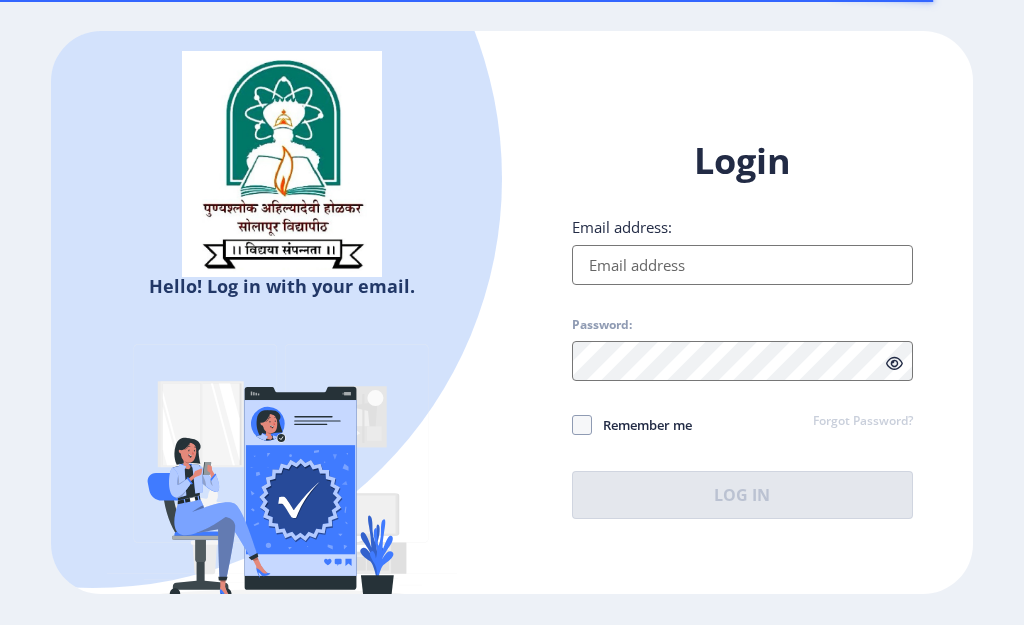 type on "dalavi11676@gmail.com" 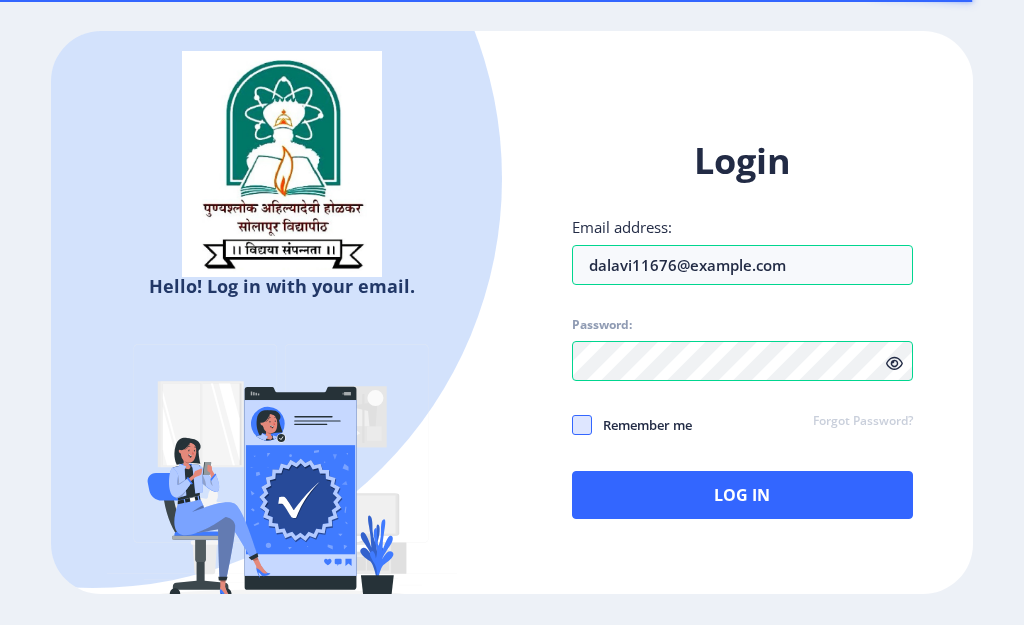 click 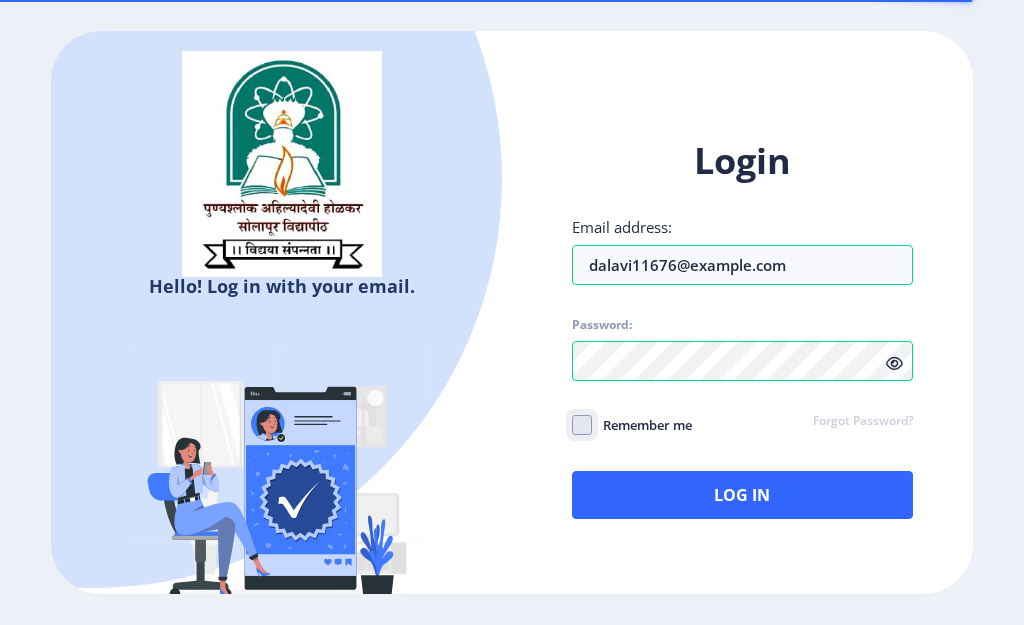 click on "Remember me" 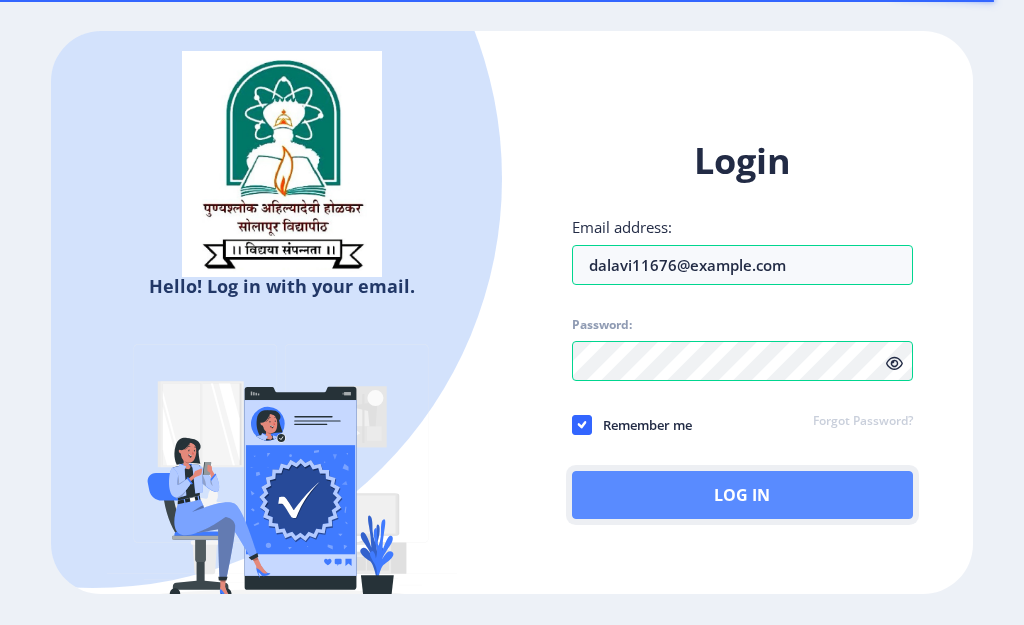 click on "Log In" 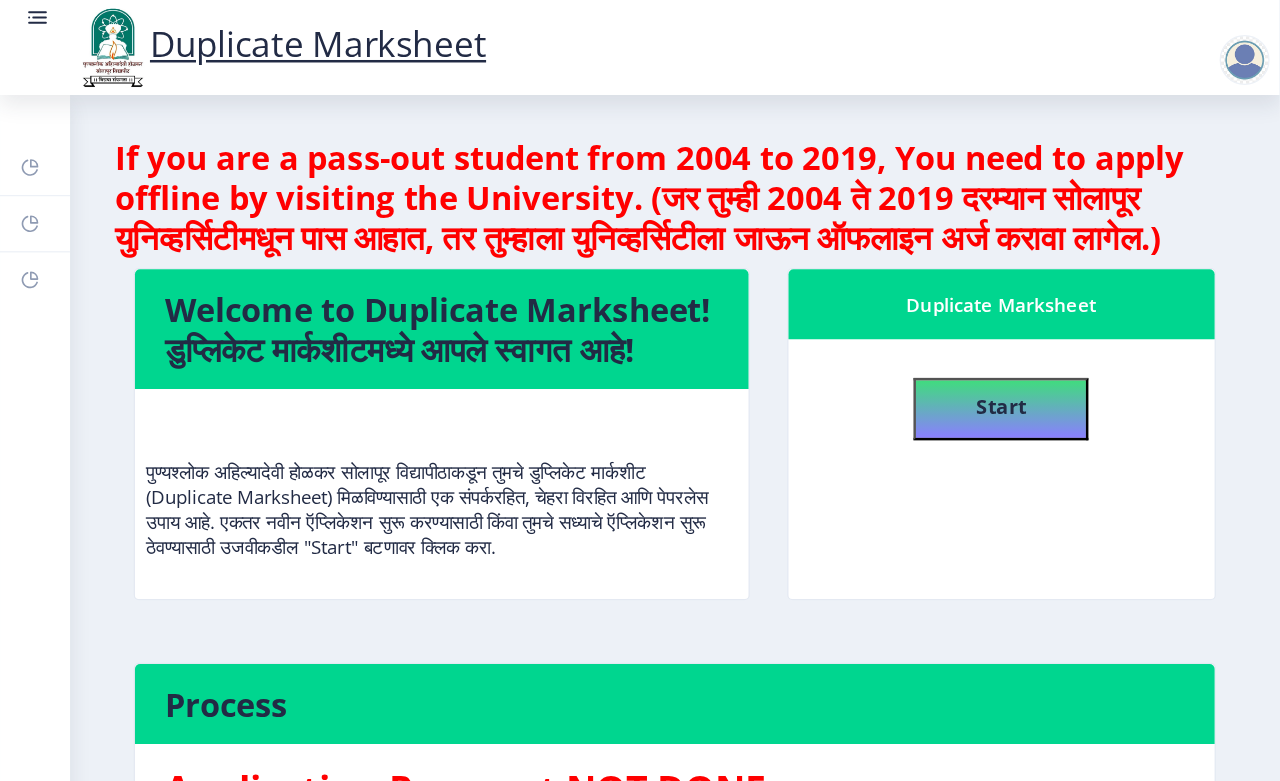 scroll, scrollTop: 0, scrollLeft: 0, axis: both 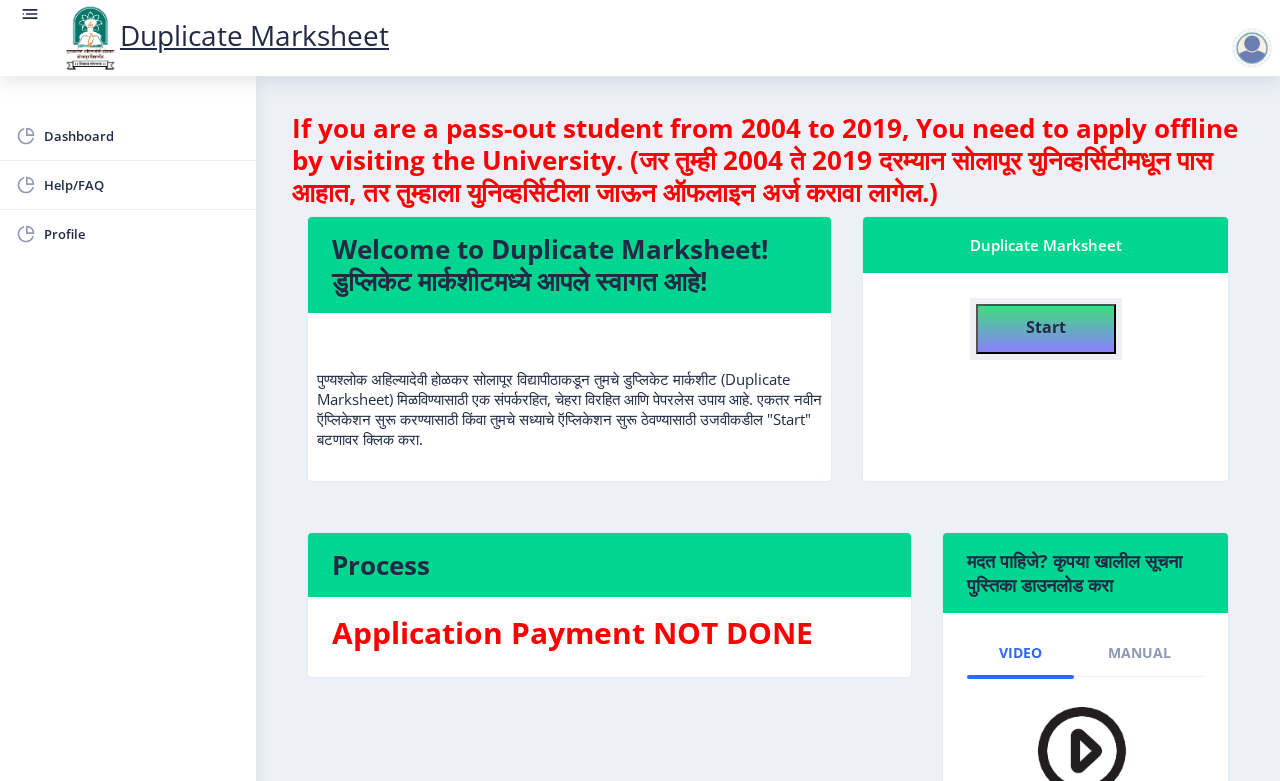 click on "Start" 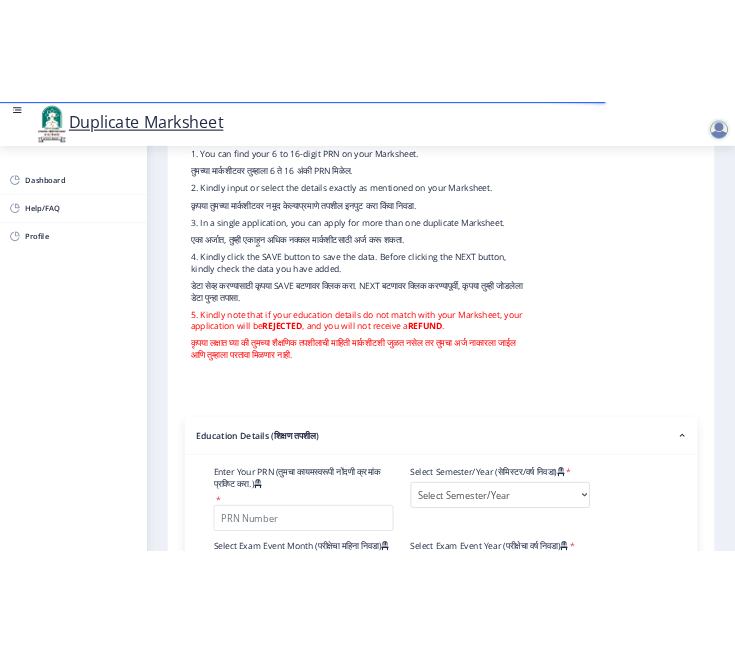 scroll, scrollTop: 500, scrollLeft: 0, axis: vertical 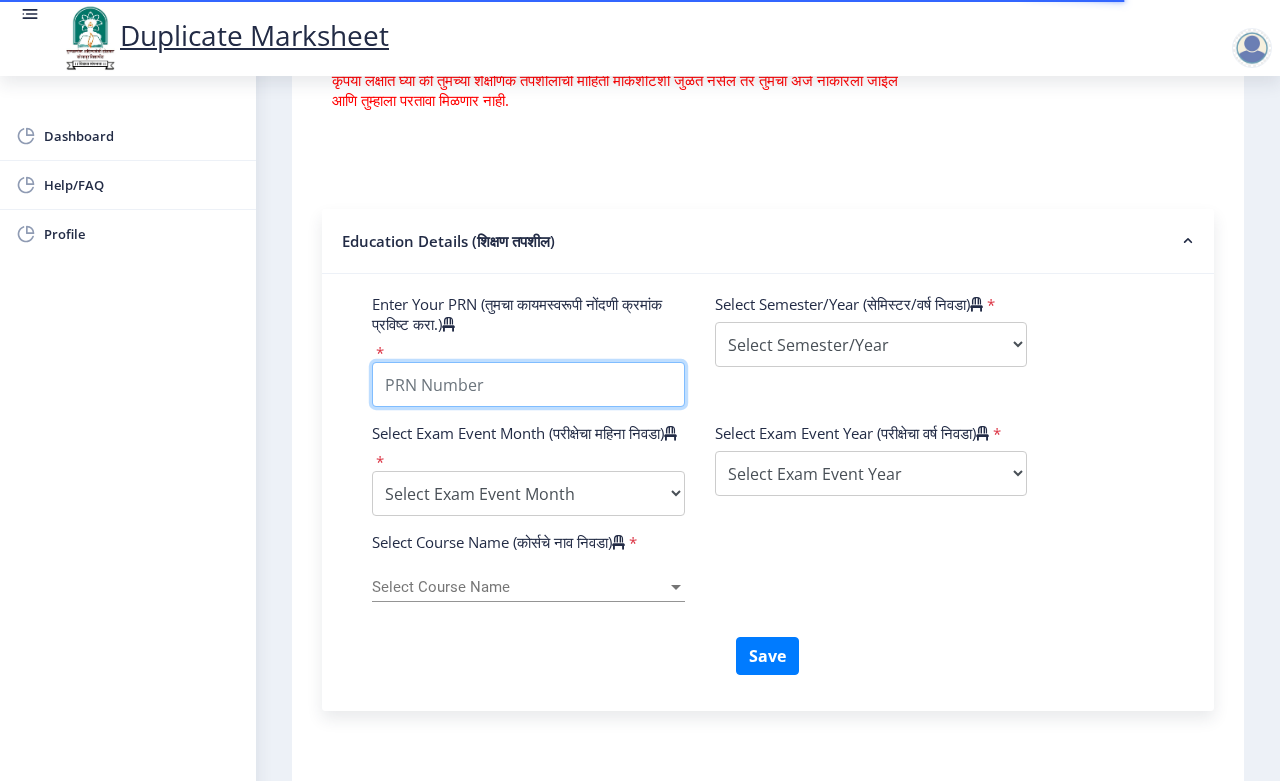 click on "Enter Your PRN (तुमचा कायमस्वरूपी नोंदणी क्रमांक प्रविष्ट करा.)" at bounding box center (528, 384) 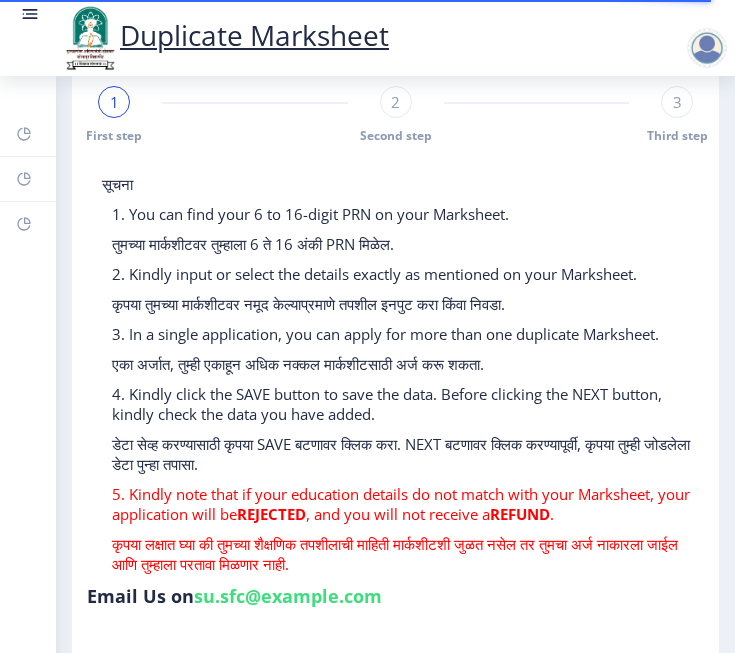 scroll, scrollTop: 0, scrollLeft: 0, axis: both 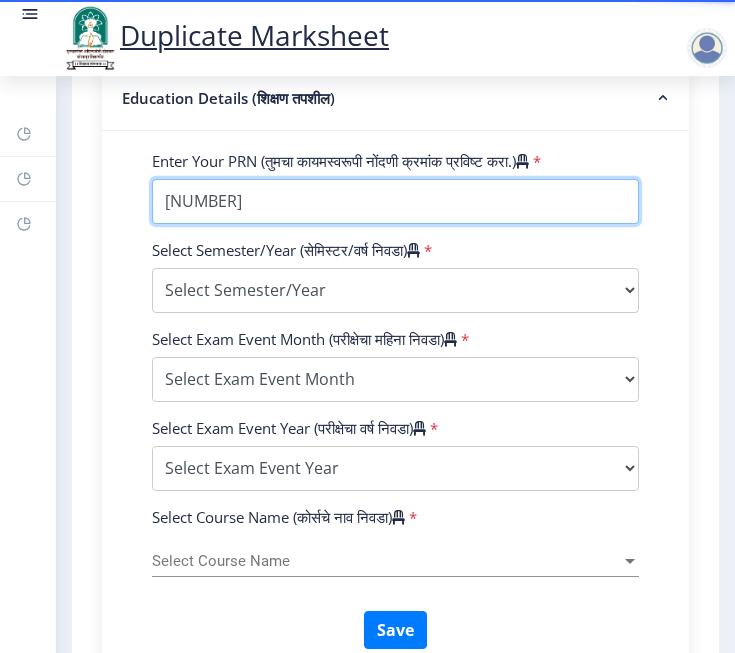 type on "[PRN]" 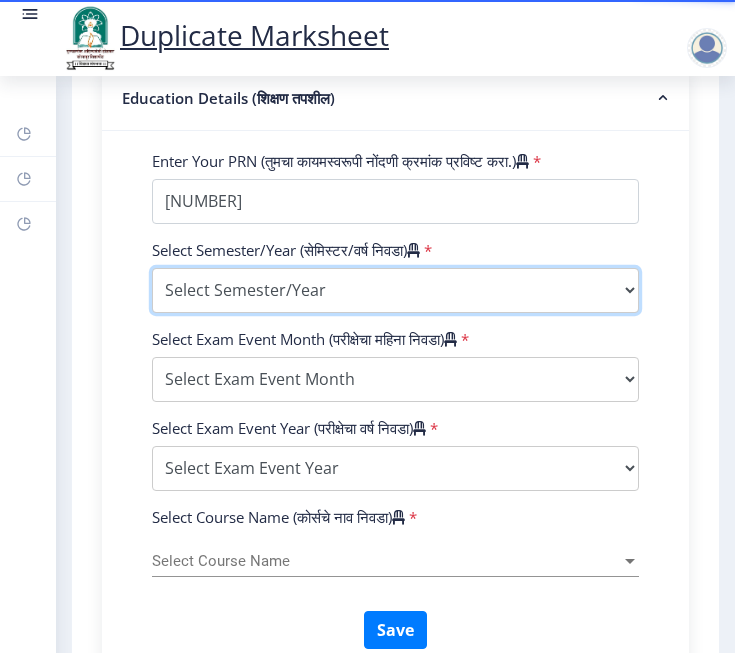 click on "Select Semester/Year Semester I Semester II Semester III Semester IV Semester V Semester VI Semester VII Semester VIII Semester IX Semester X First Year Seccond Year Third Year Fourth Year Fifth Year Sixth Year Seventh Year Eighth Year Nine Year Ten Year" at bounding box center (395, 290) 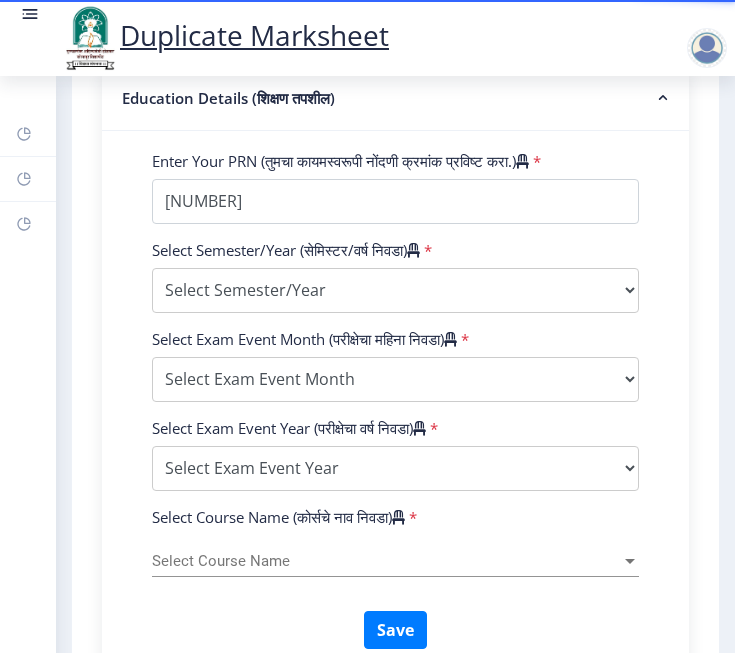 click on "Enter Your PRN (तुमचा कायमस्वरूपी नोंदणी क्रमांक प्रविष्ट करा.)   *  Select Semester/Year (सेमिस्टर/वर्ष निवडा)    * Select Semester/Year Semester I Semester II Semester III Semester IV Semester V Semester VI Semester VII Semester VIII Semester IX Semester X First Year Seccond Year Third Year Fourth Year Fifth Year Sixth Year Seventh Year Eighth Year Nine Year Ten Year  Select Exam Event Month (परीक्षेचा महिना निवडा)   * Select Exam Event Month October March  Select Exam Event Year (परीक्षेचा वर्ष निवडा)    * Select Exam Event Year  2025   2024   2023   2022   2021   2020   2019   2018   2017   2016   2015   2014   2013   2012   2011   2010   2009   2008   2007   2006   2005   2004   2003   2002   2001   2000   1999   1998   1997   1996   1995   1994   1993   1992   1991   1990   1989   1988   1987   1986   1985  *" 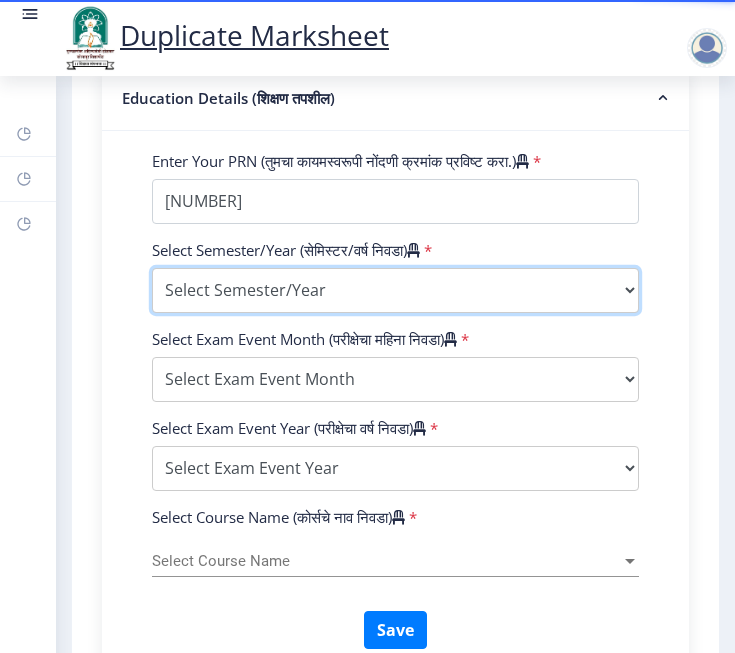 click on "Select Semester/Year Semester I Semester II Semester III Semester IV Semester V Semester VI Semester VII Semester VIII Semester IX Semester X First Year Seccond Year Third Year Fourth Year Fifth Year Sixth Year Seventh Year Eighth Year Nine Year Ten Year" at bounding box center [395, 290] 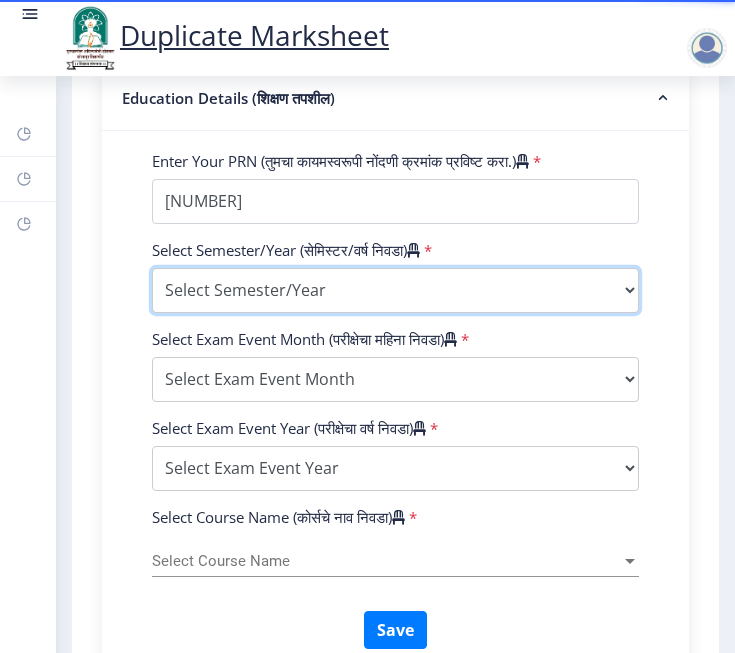 select on "Semester I" 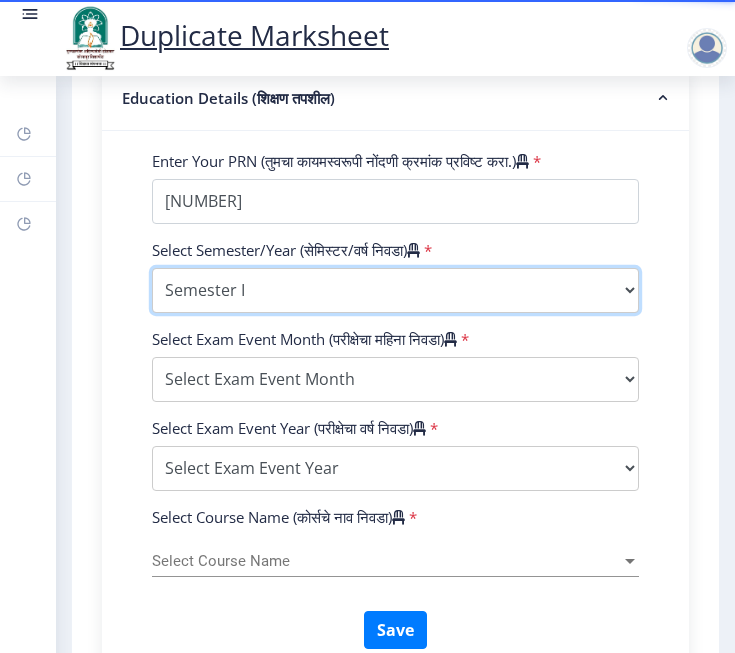 click on "Select Semester/Year Semester I Semester II Semester III Semester IV Semester V Semester VI Semester VII Semester VIII Semester IX Semester X First Year Seccond Year Third Year Fourth Year Fifth Year Sixth Year Seventh Year Eighth Year Nine Year Ten Year" at bounding box center [395, 290] 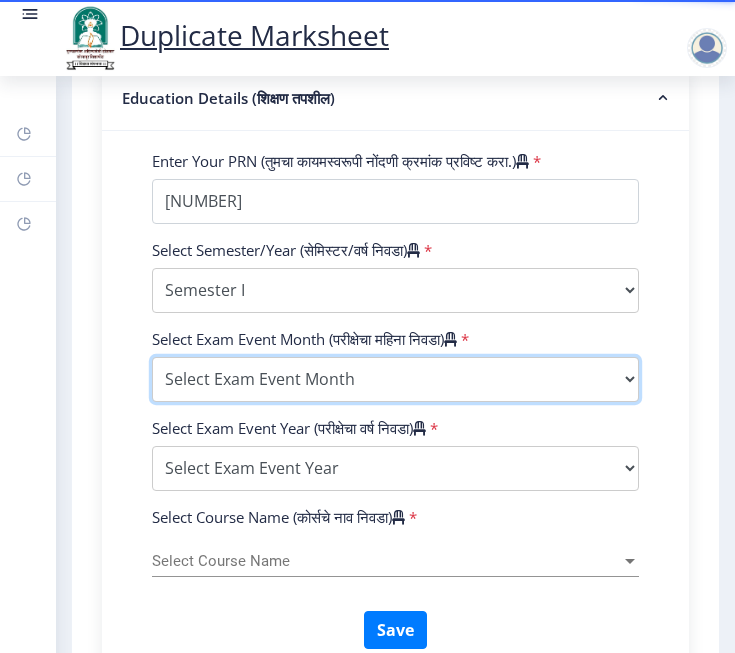 click on "Select Exam Event Month October March" at bounding box center [395, 379] 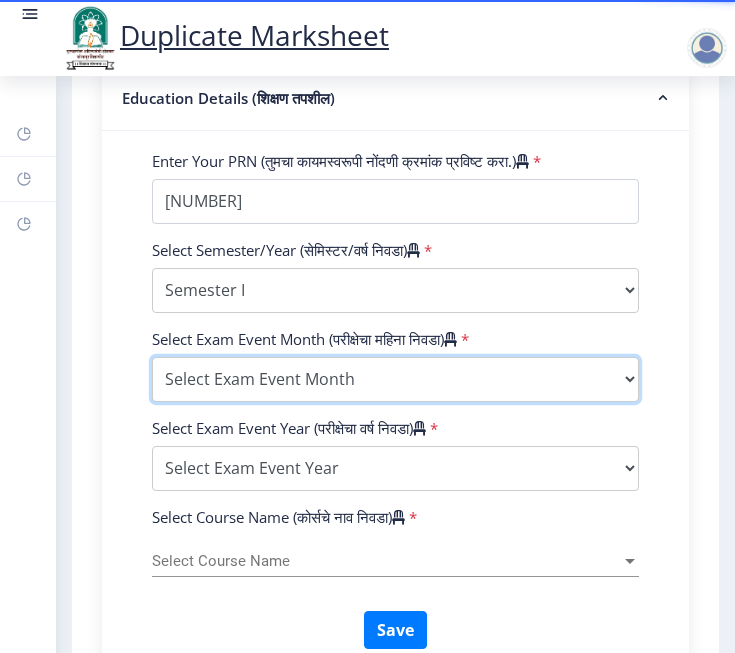 click on "Select Exam Event Month October March" at bounding box center (395, 379) 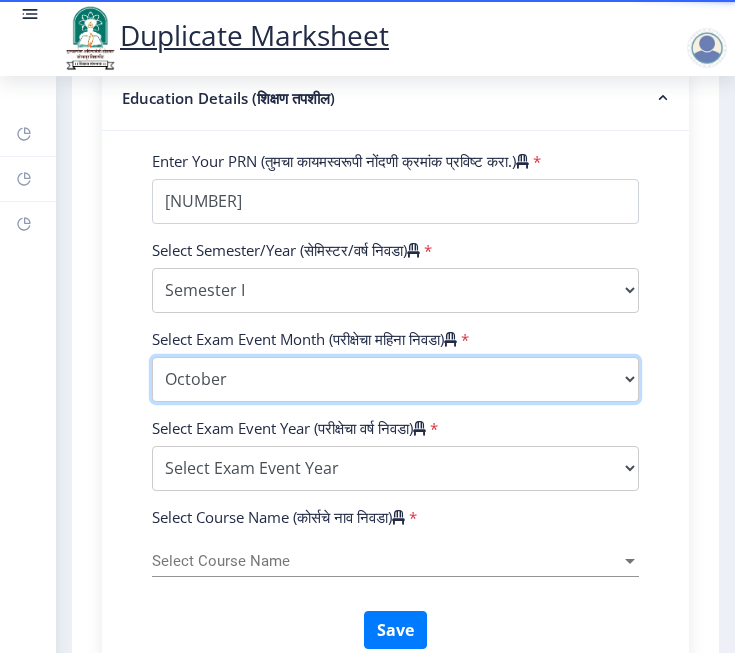 click on "Select Exam Event Month October March" at bounding box center [395, 379] 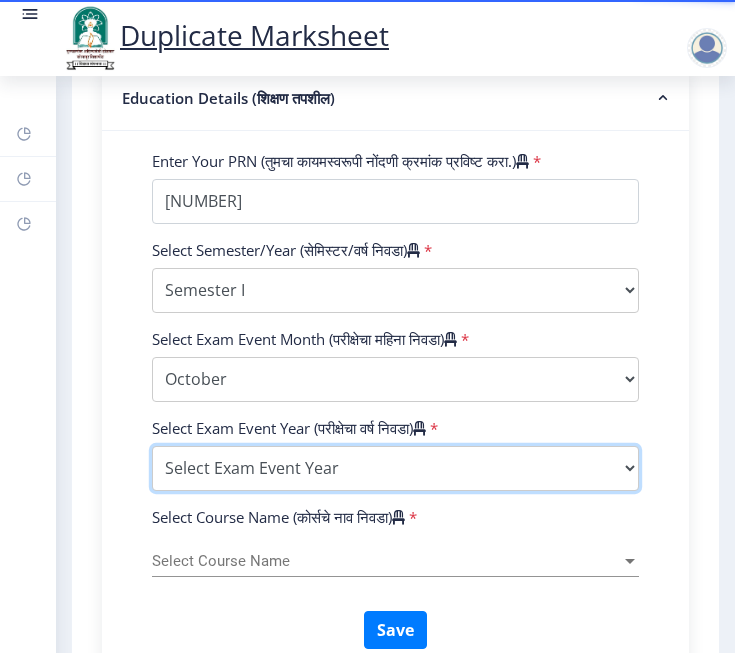 click on "Select Exam Event Year  2025   2024   2023   2022   2021   2020   2019   2018   2017   2016   2015   2014   2013   2012   2011   2010   2009   2008   2007   2006   2005   2004   2003   2002   2001   2000   1999   1998   1997   1996   1995   1994   1993   1992   1991   1990   1989   1988   1987   1986   1985   1984   1983   1982   1981   1980   1979   1978   1977   1976" at bounding box center (395, 468) 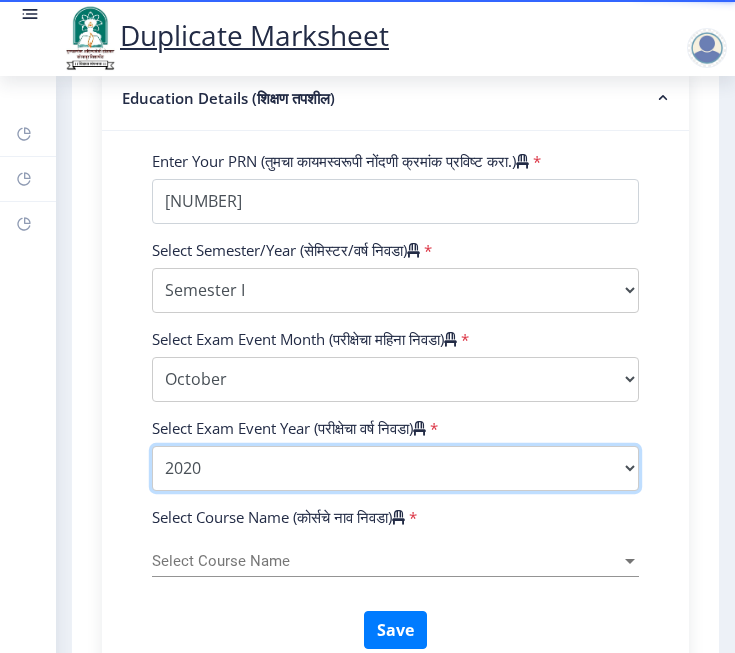 click on "Select Exam Event Year  2025   2024   2023   2022   2021   2020   2019   2018   2017   2016   2015   2014   2013   2012   2011   2010   2009   2008   2007   2006   2005   2004   2003   2002   2001   2000   1999   1998   1997   1996   1995   1994   1993   1992   1991   1990   1989   1988   1987   1986   1985   1984   1983   1982   1981   1980   1979   1978   1977   1976" at bounding box center (395, 468) 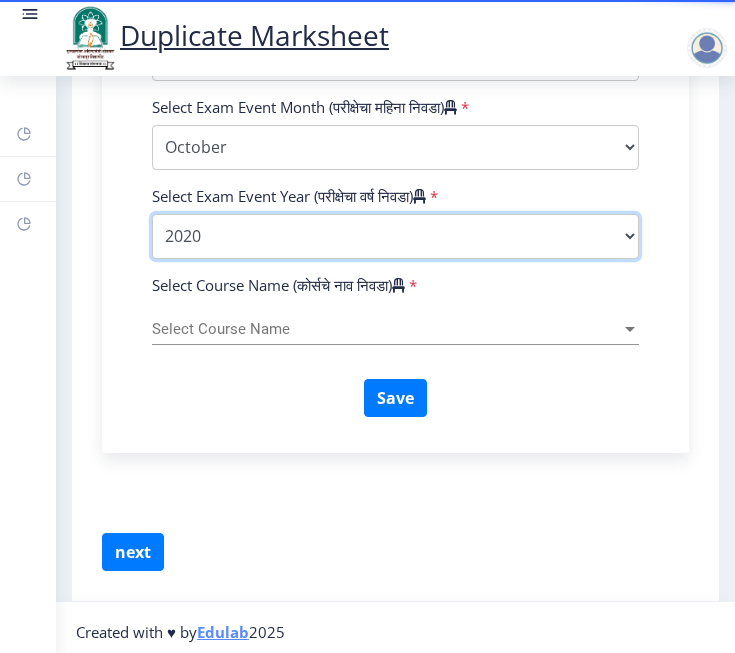 scroll, scrollTop: 867, scrollLeft: 0, axis: vertical 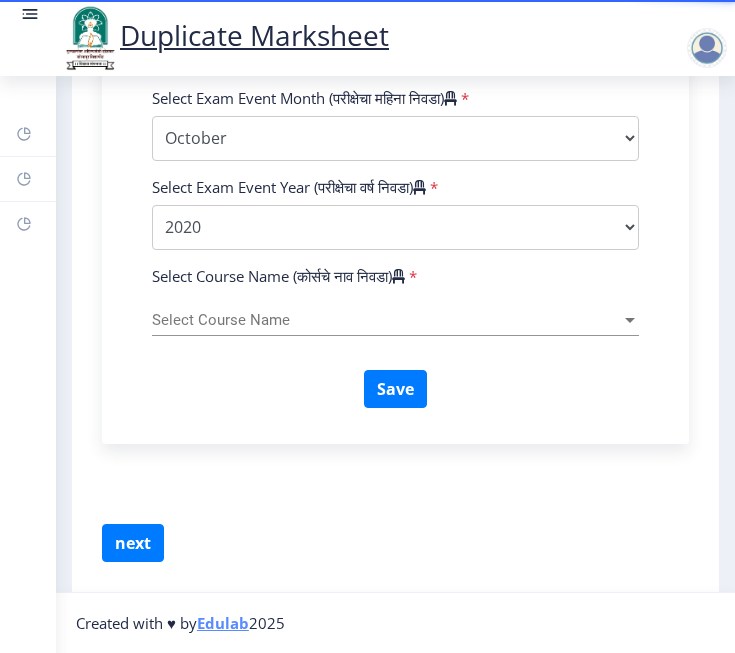 click on "Select Course Name" at bounding box center [386, 320] 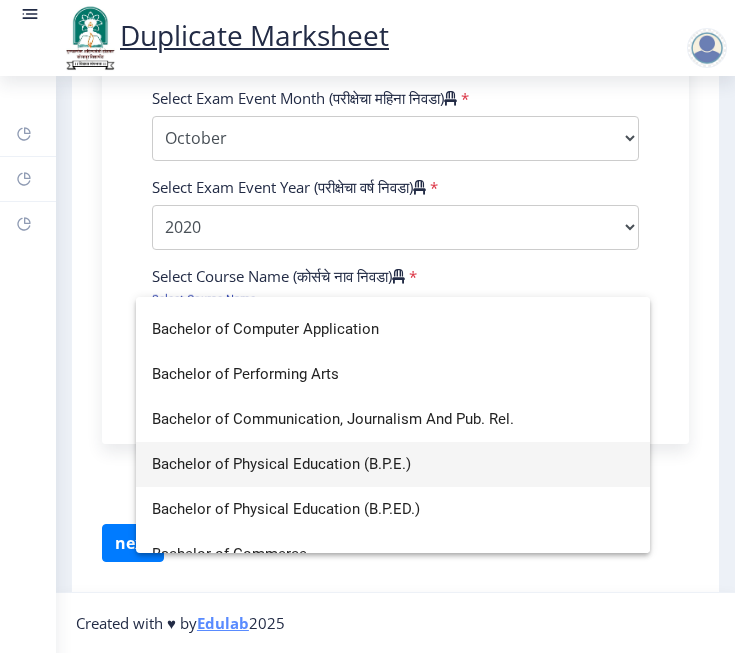 scroll, scrollTop: 250, scrollLeft: 0, axis: vertical 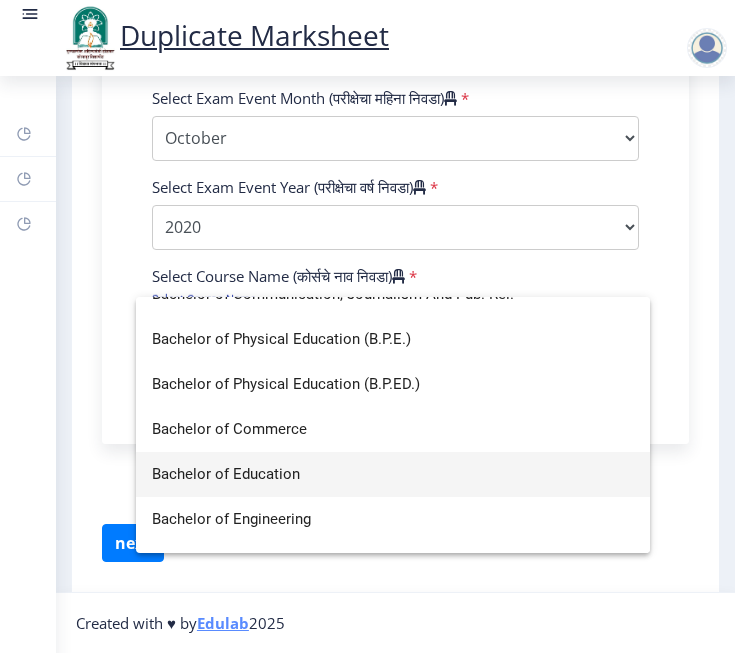type on "BACH" 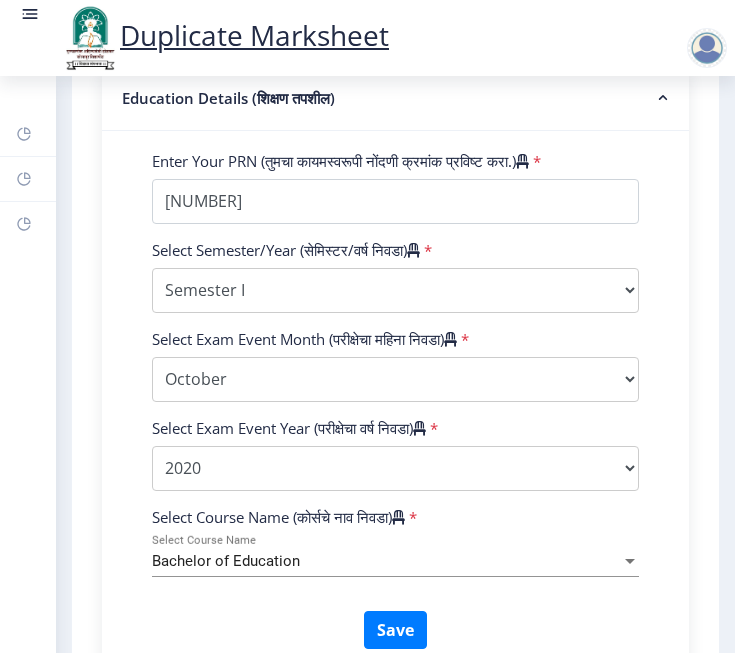 scroll, scrollTop: 500, scrollLeft: 0, axis: vertical 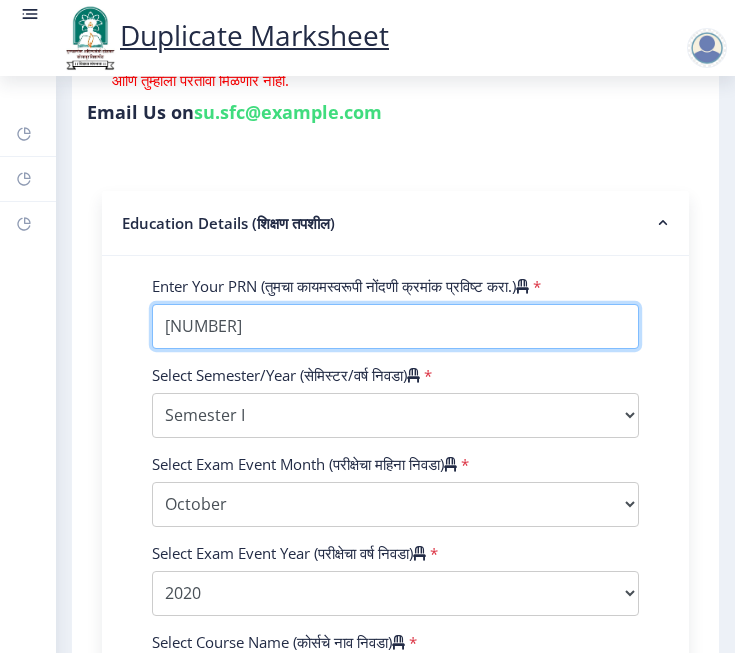 drag, startPoint x: 167, startPoint y: 333, endPoint x: 313, endPoint y: 342, distance: 146.27713 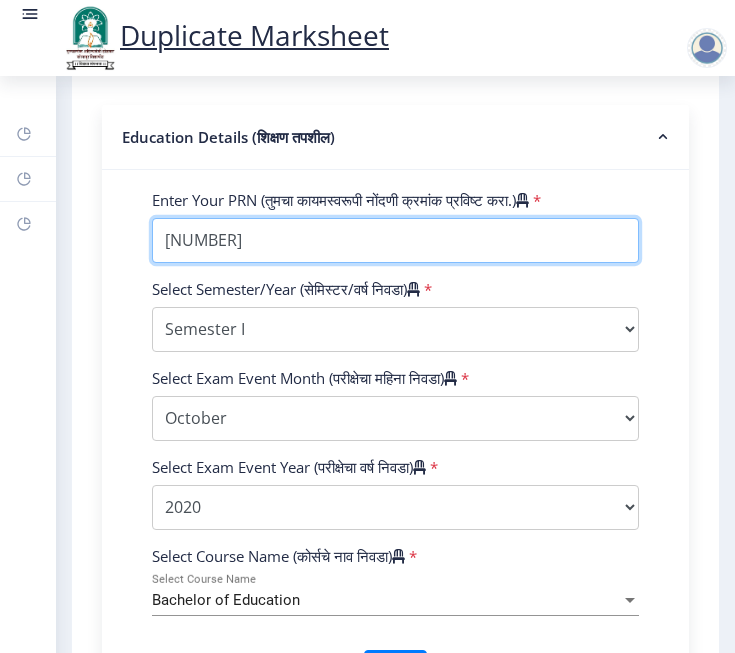scroll, scrollTop: 867, scrollLeft: 0, axis: vertical 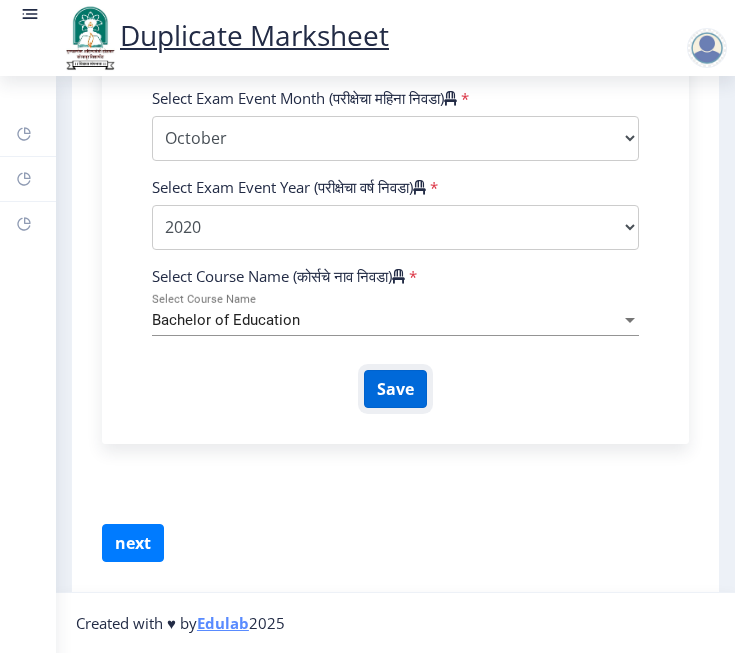 click on "Save" 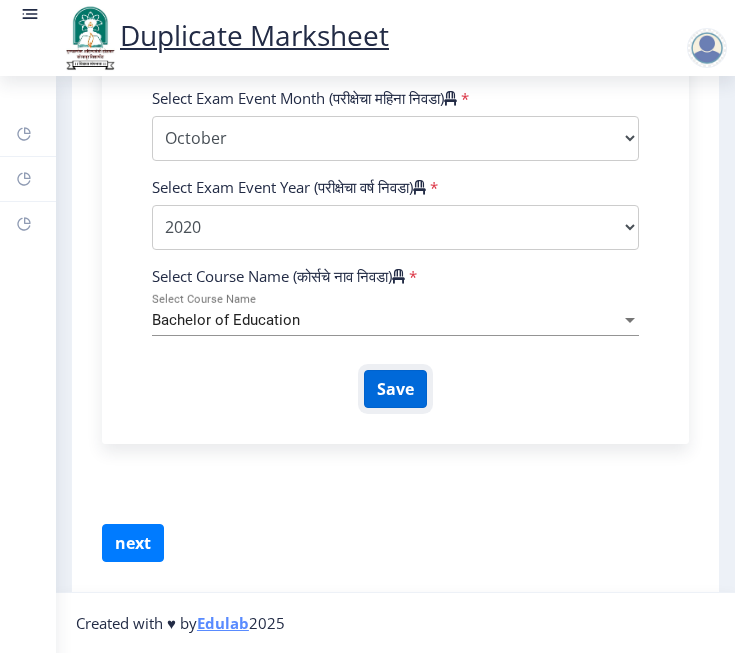 type 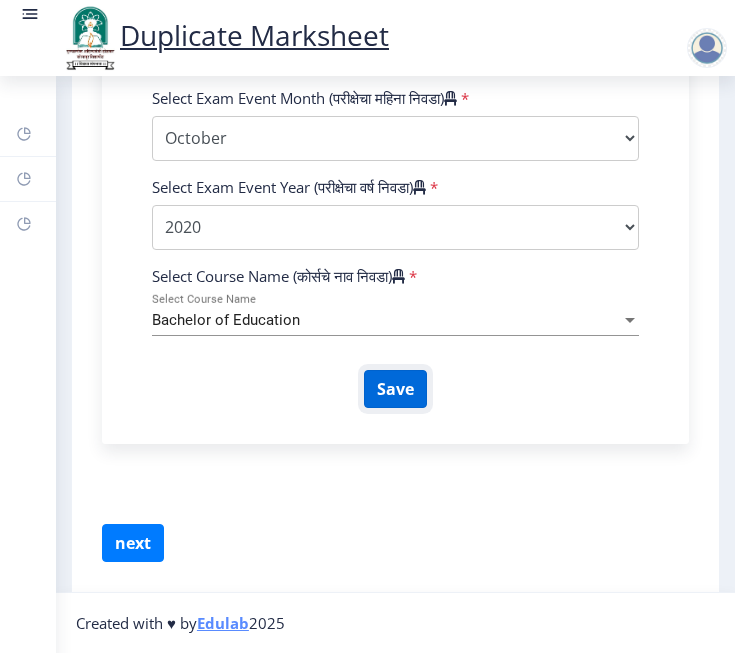select 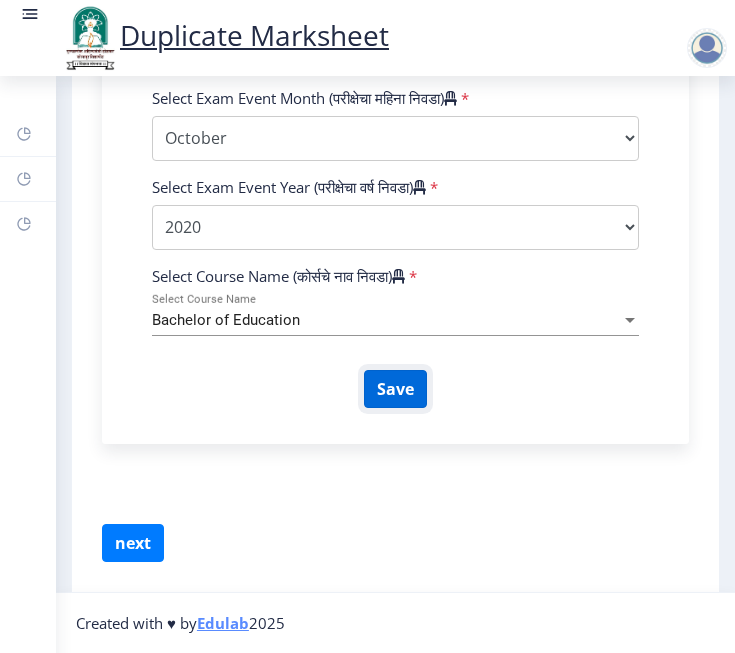 select 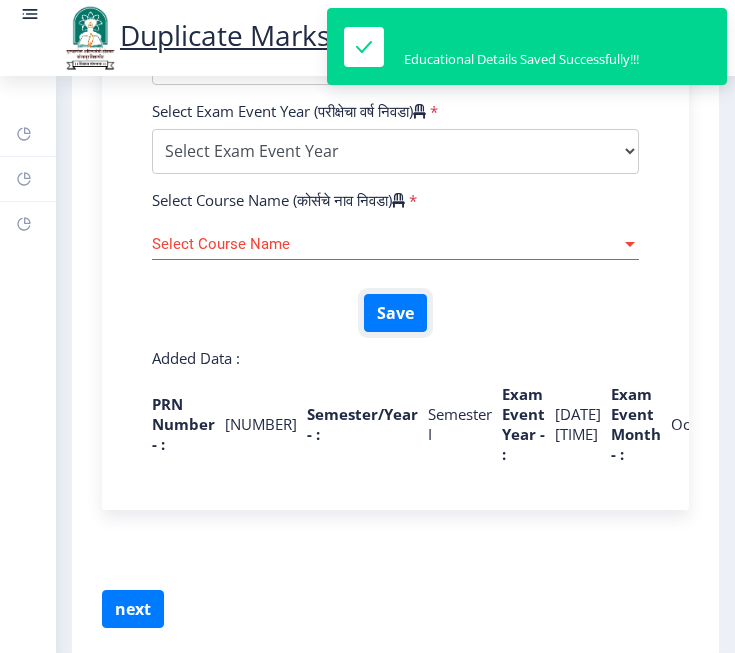 scroll, scrollTop: 1030, scrollLeft: 0, axis: vertical 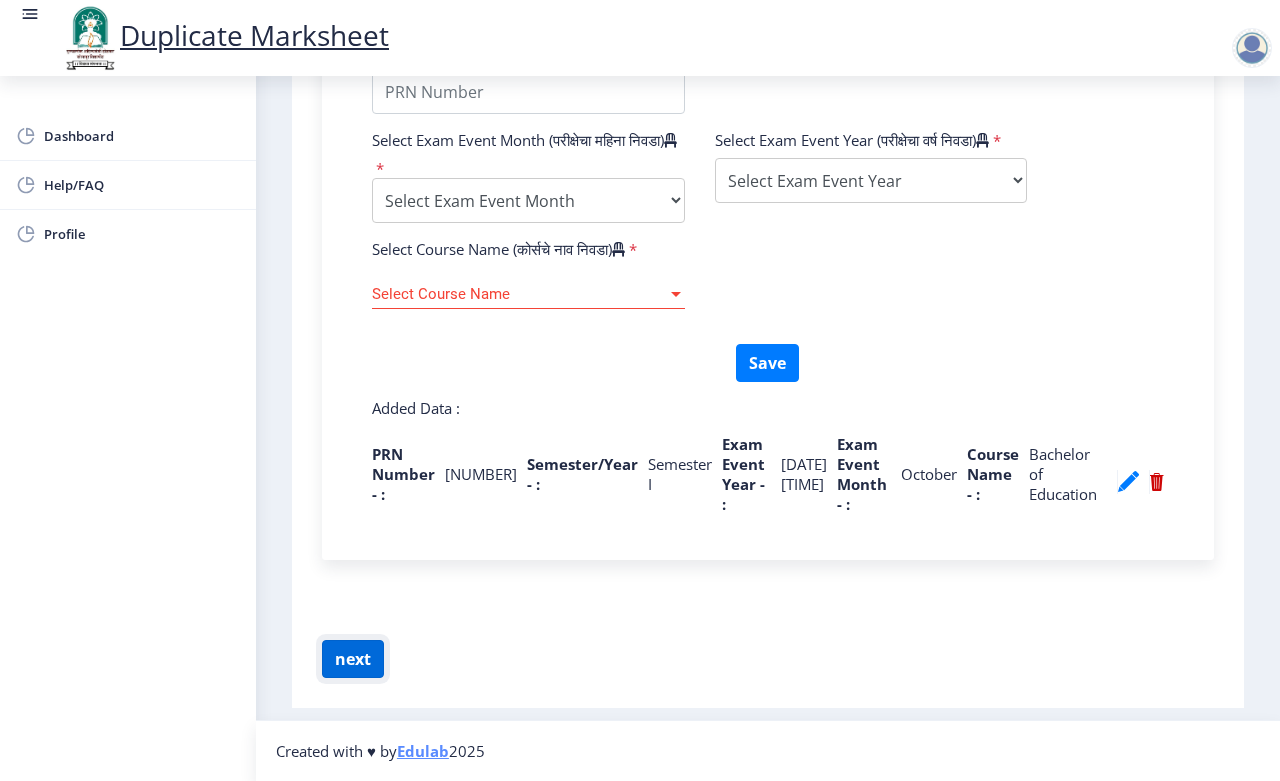 click on "next" 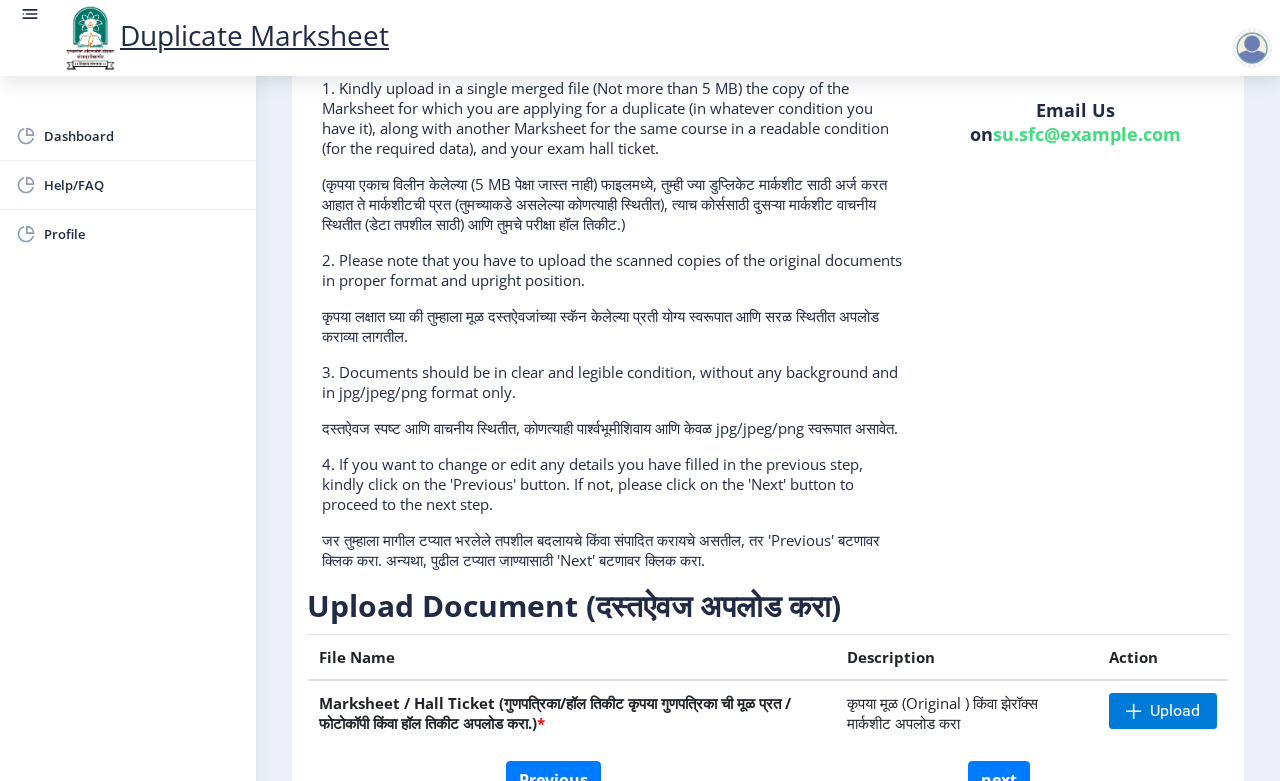 scroll, scrollTop: 308, scrollLeft: 0, axis: vertical 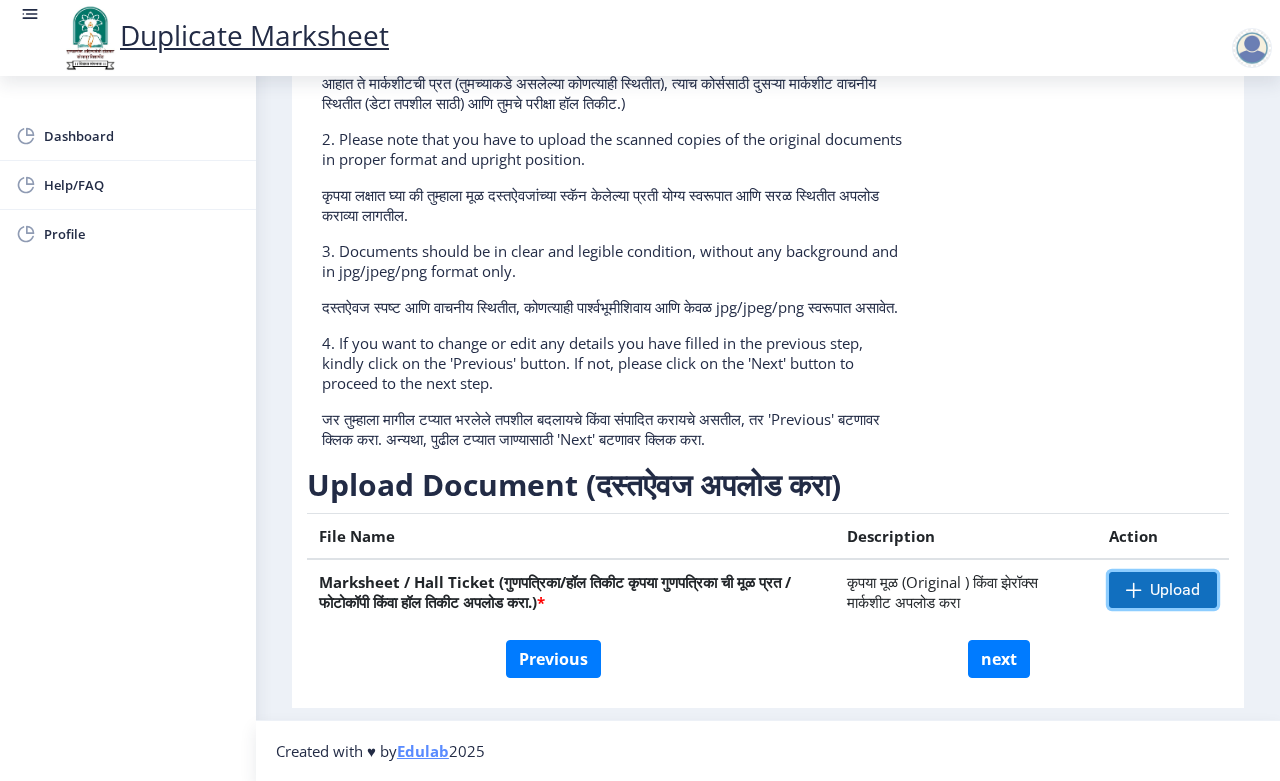 click 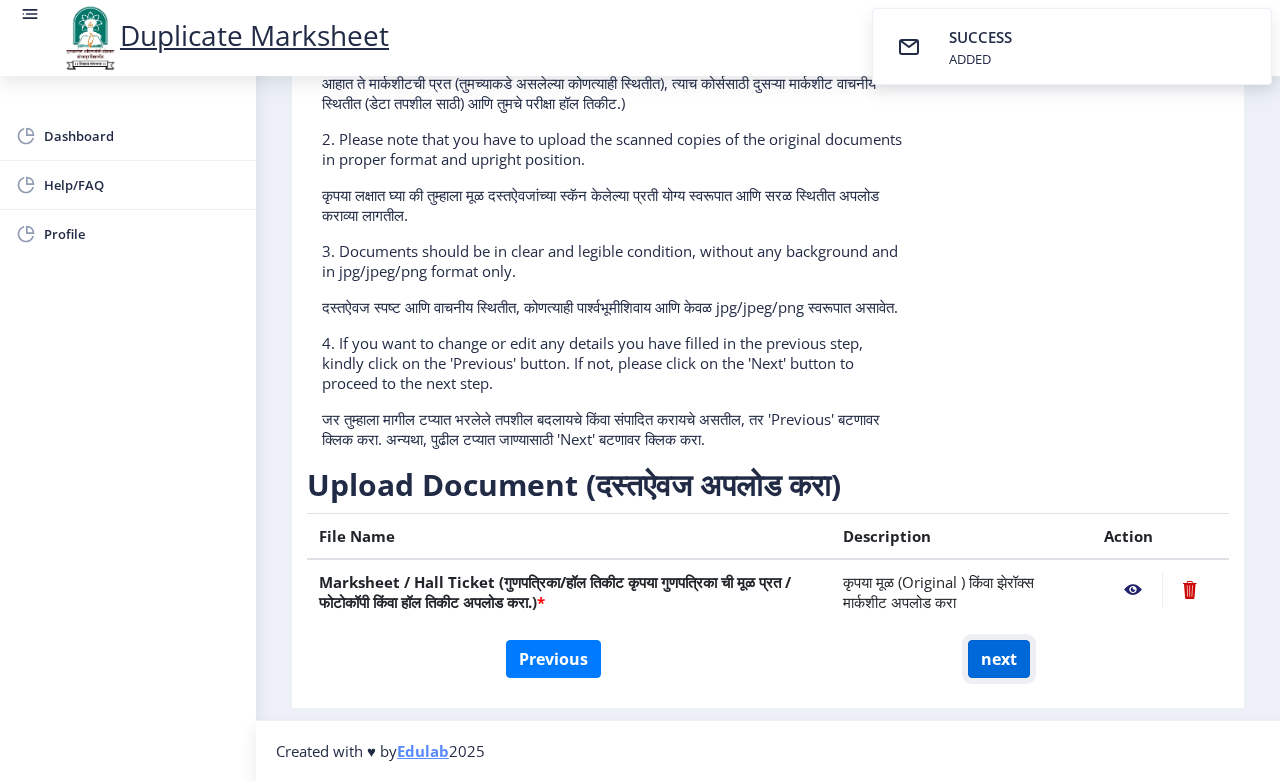 click on "next" 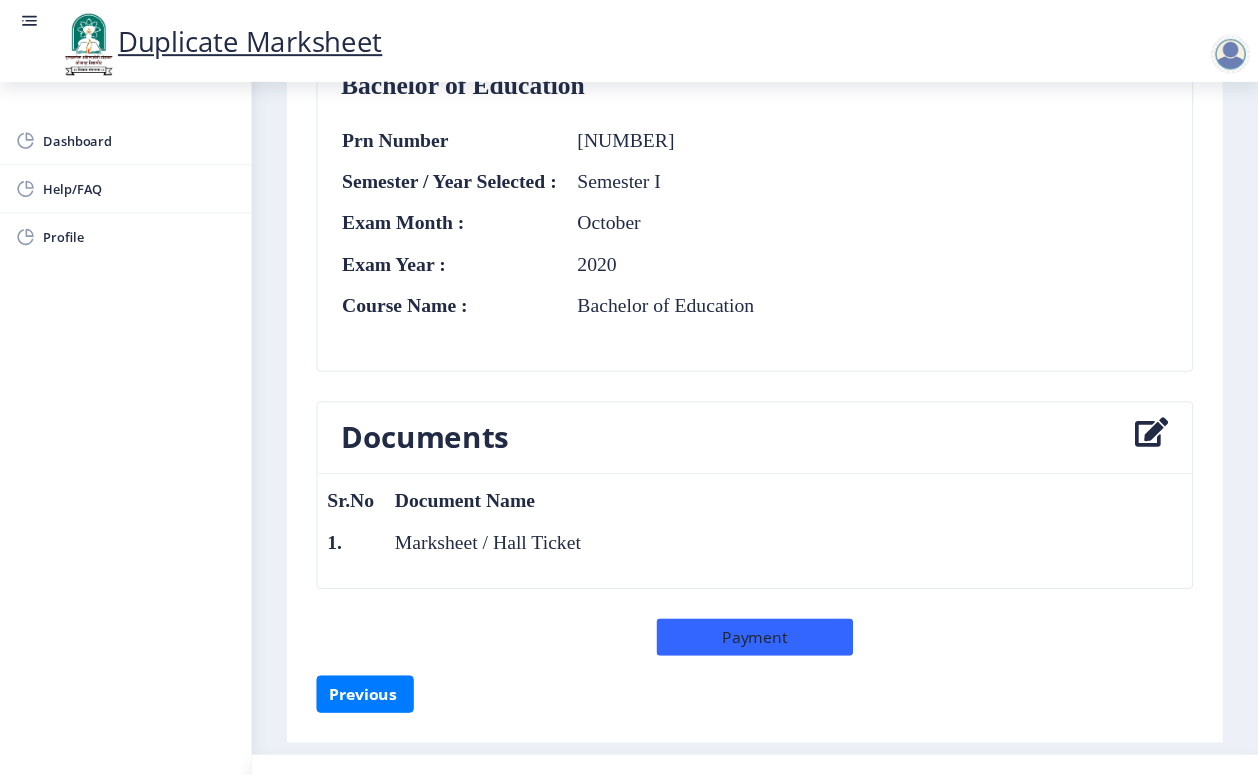 scroll, scrollTop: 735, scrollLeft: 0, axis: vertical 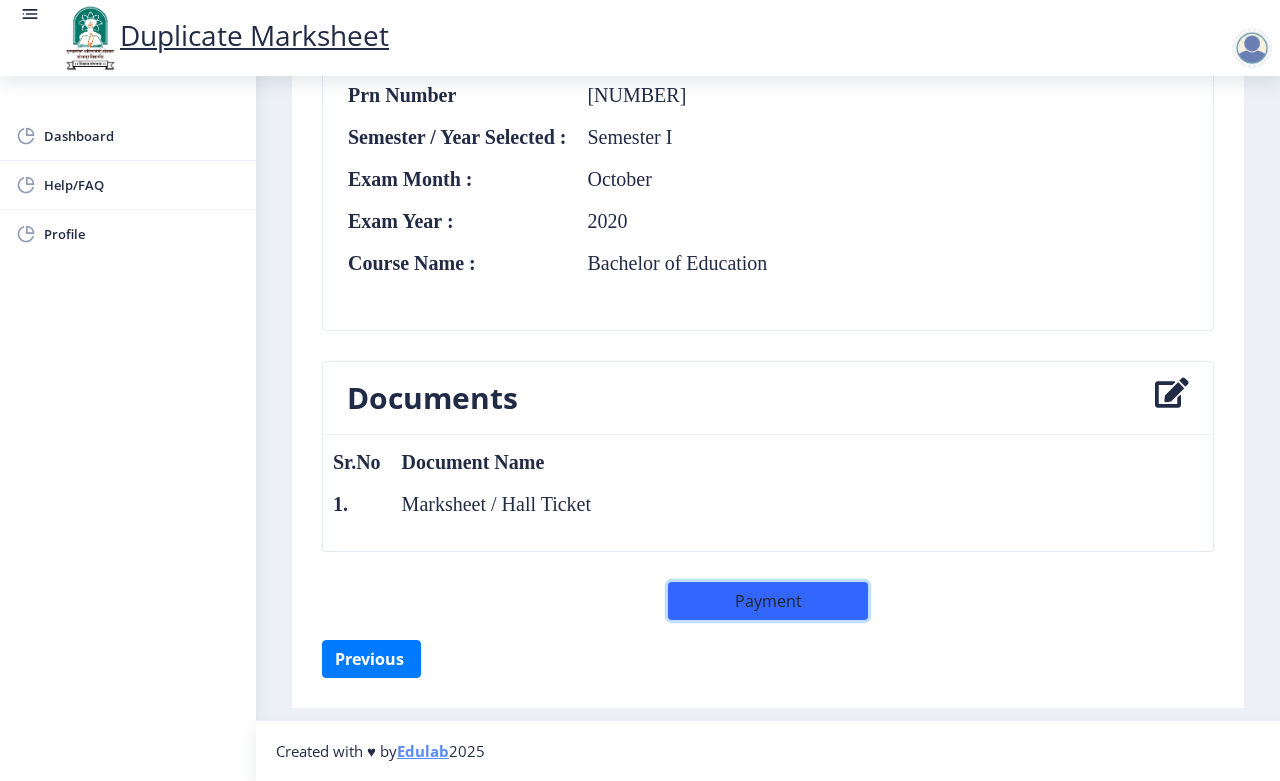 click on "Payment" 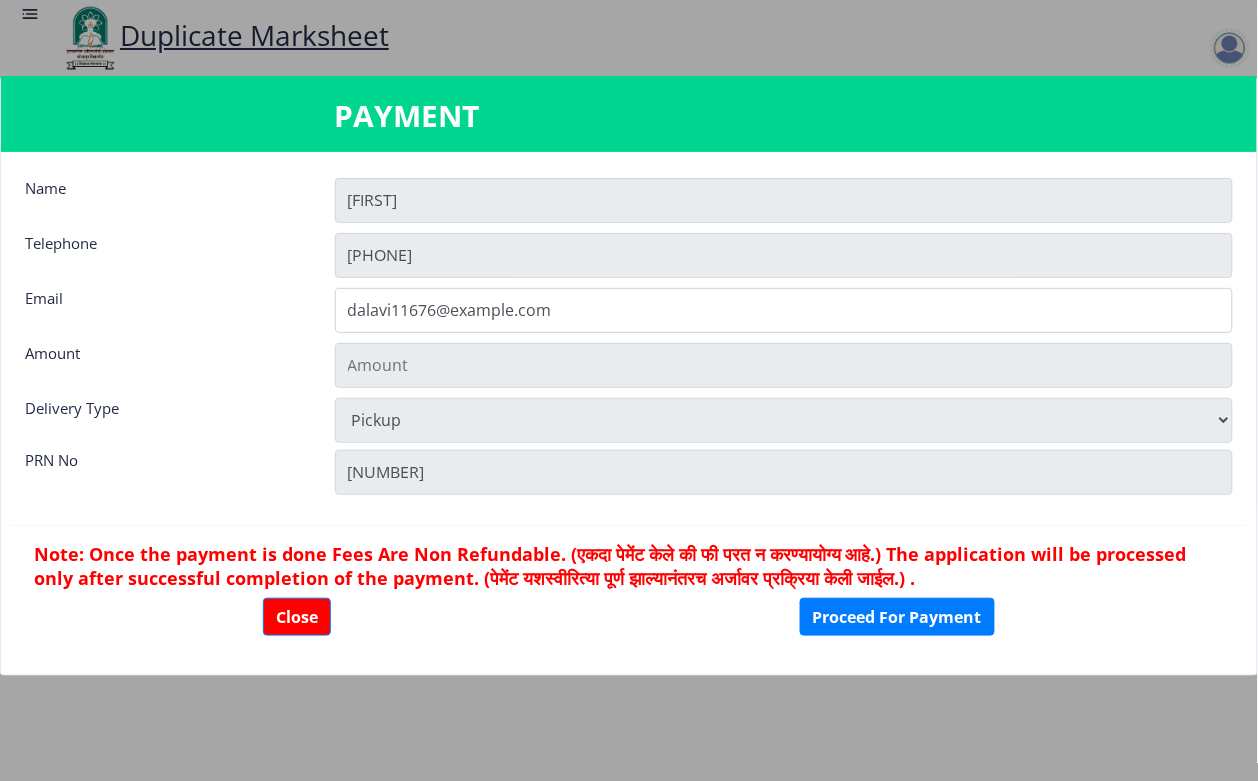type on "301" 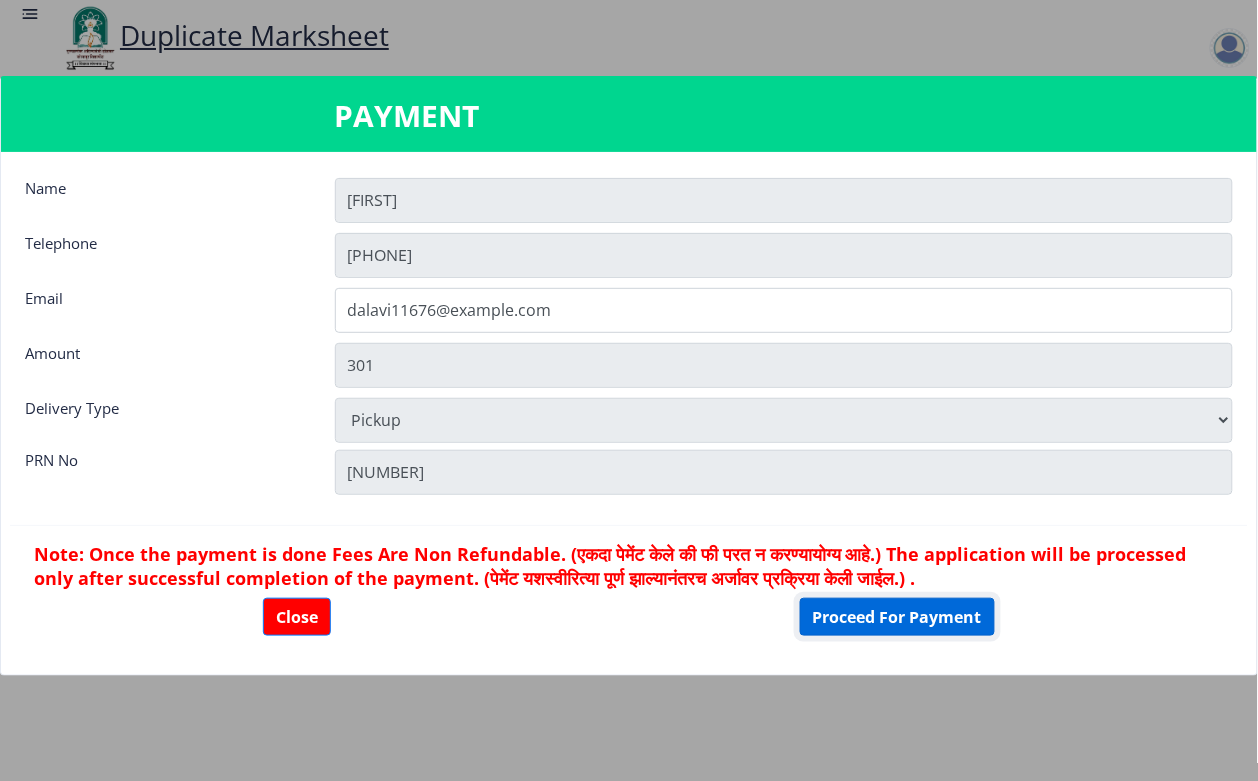 click on "Proceed For Payment" 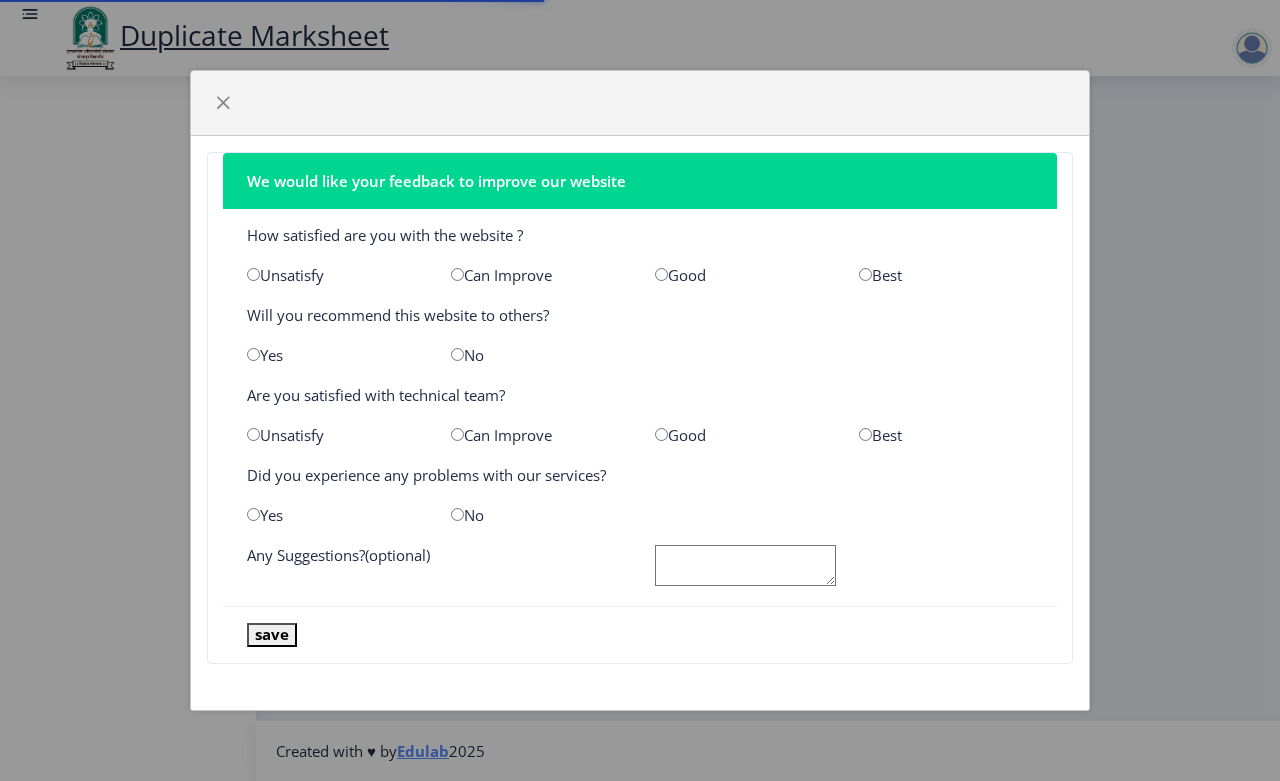 scroll, scrollTop: 0, scrollLeft: 0, axis: both 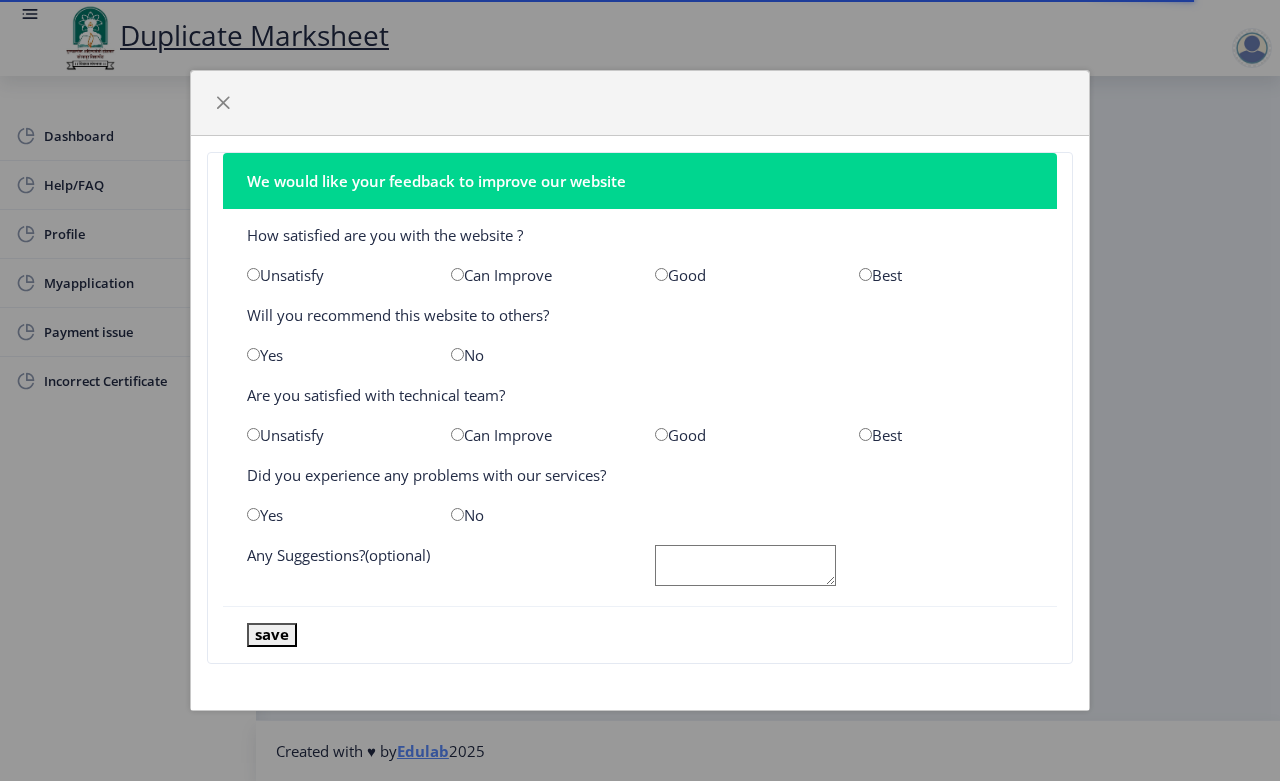 click on "Best" 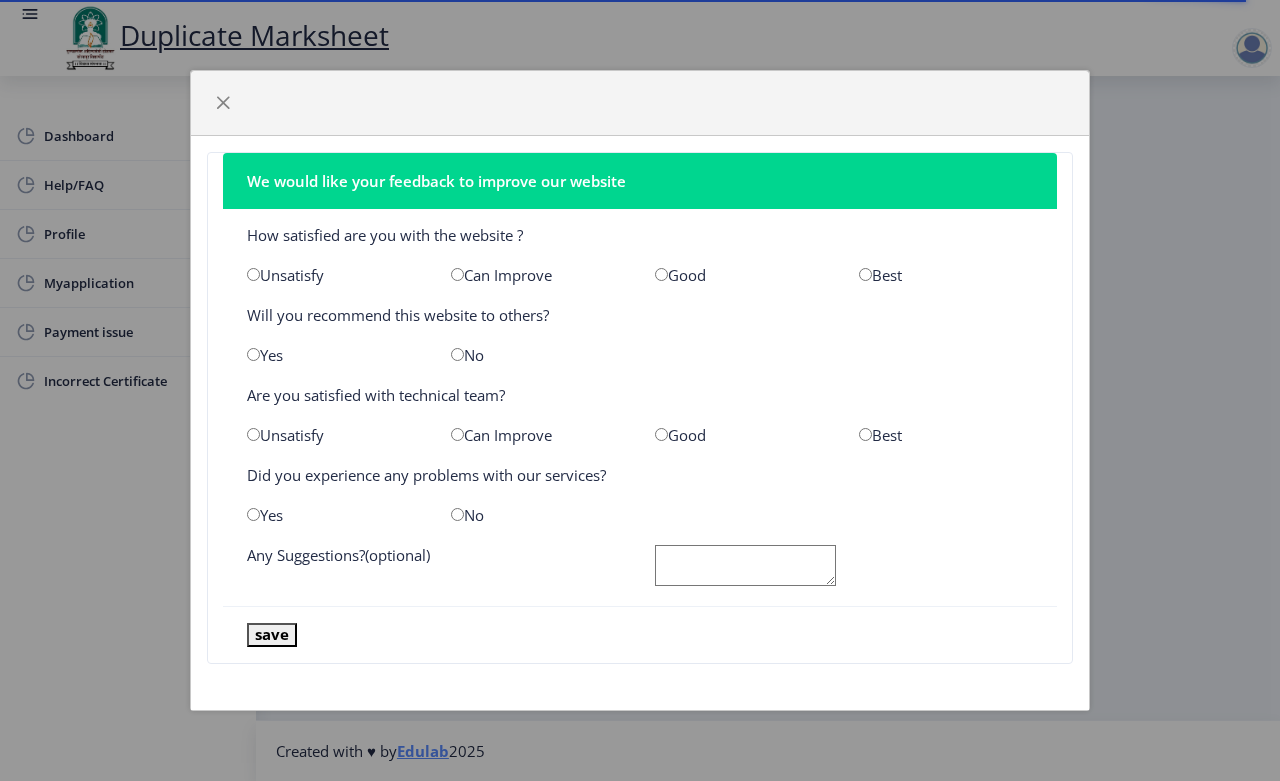 click at bounding box center (865, 274) 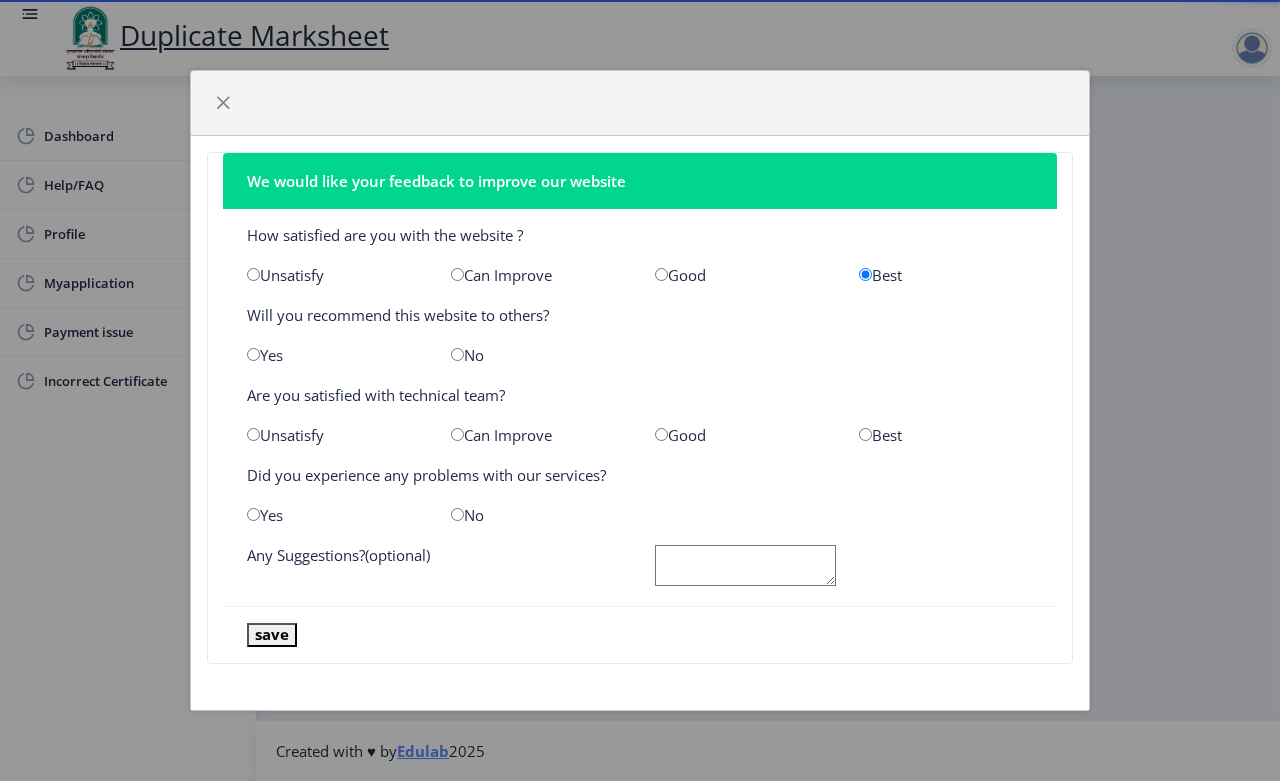 click on "No" 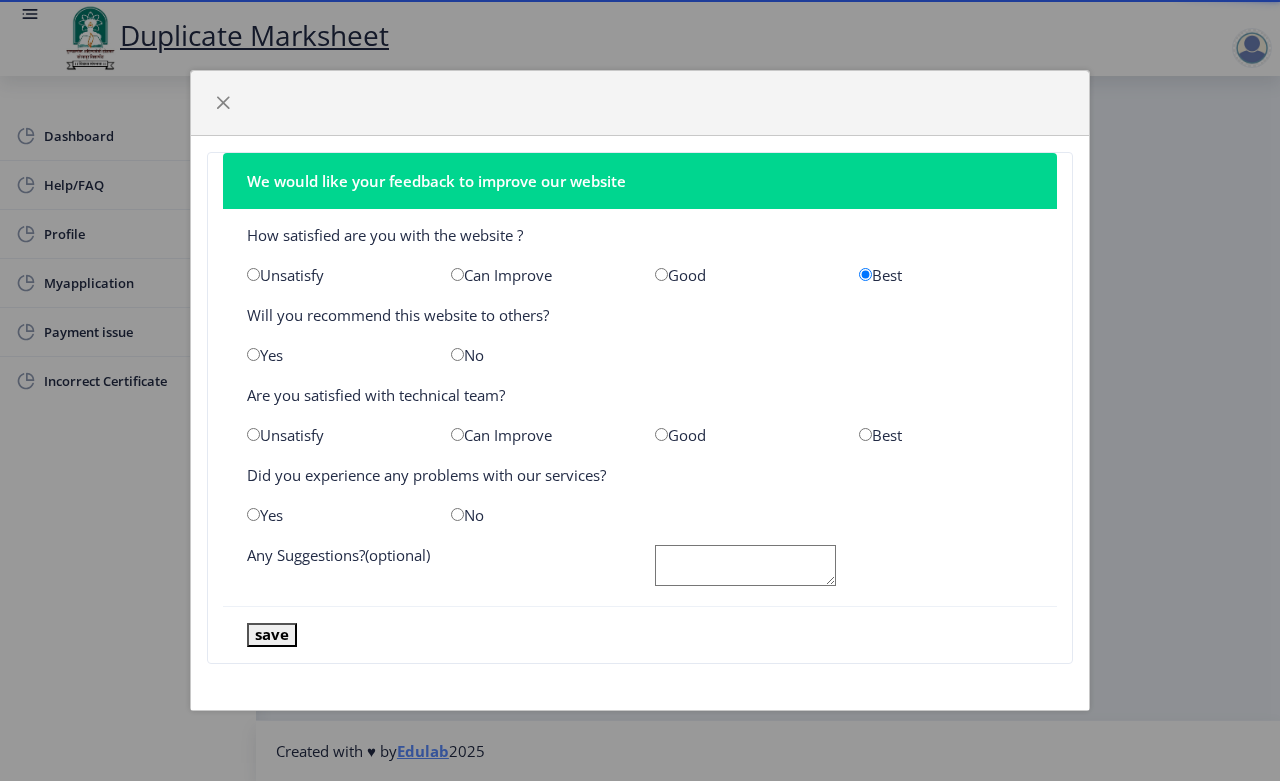 click at bounding box center [457, 354] 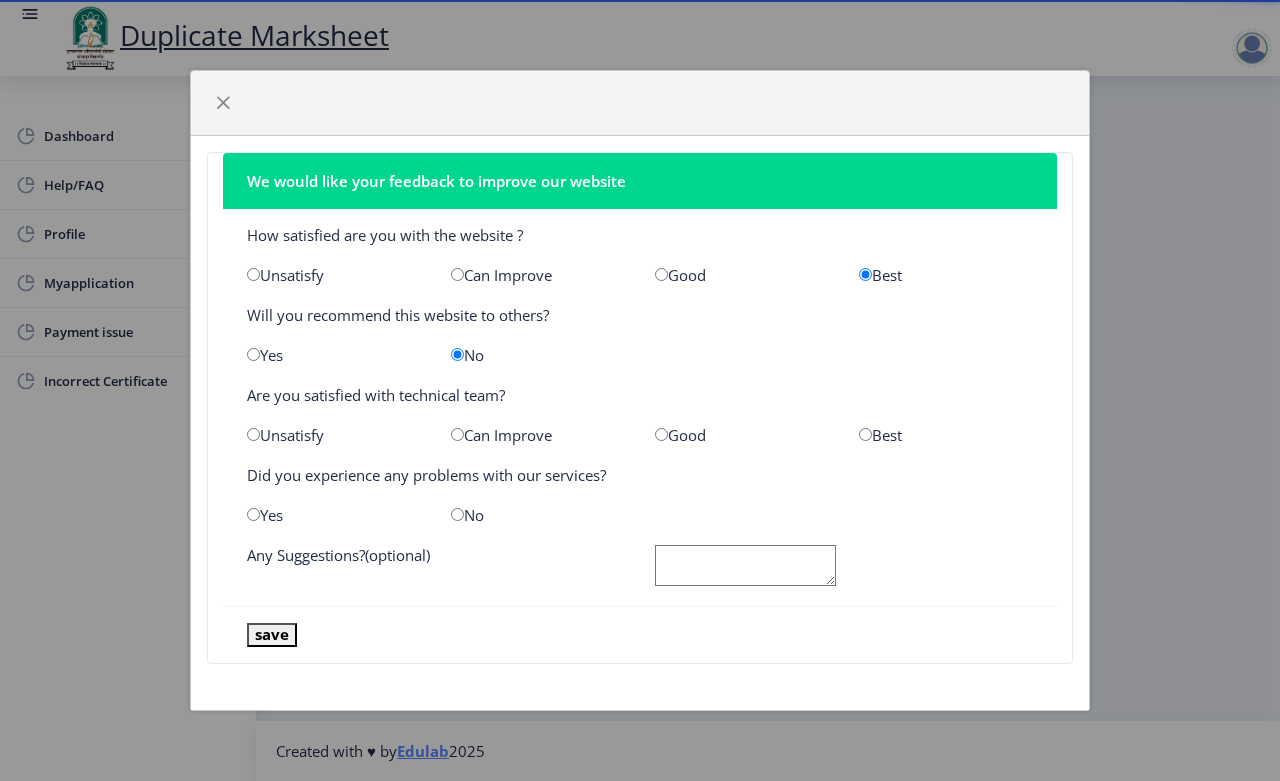 click at bounding box center (865, 434) 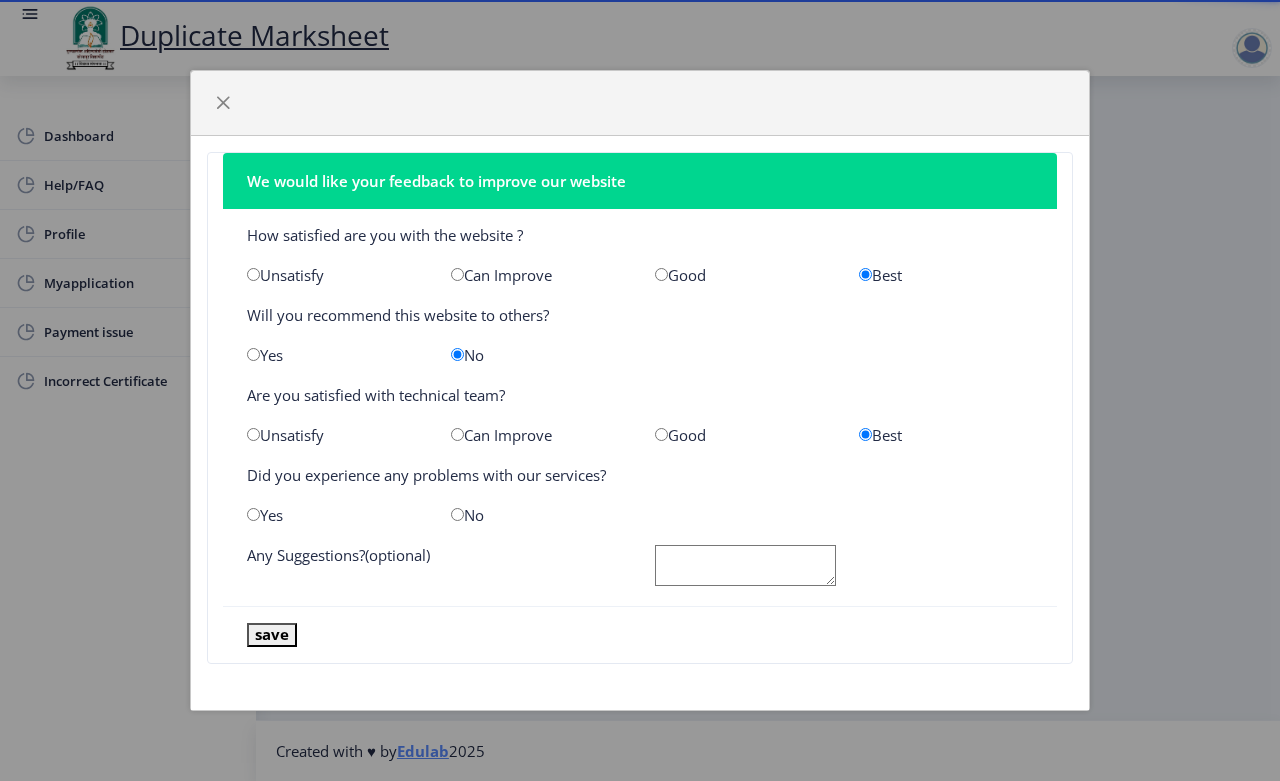 click at bounding box center [457, 514] 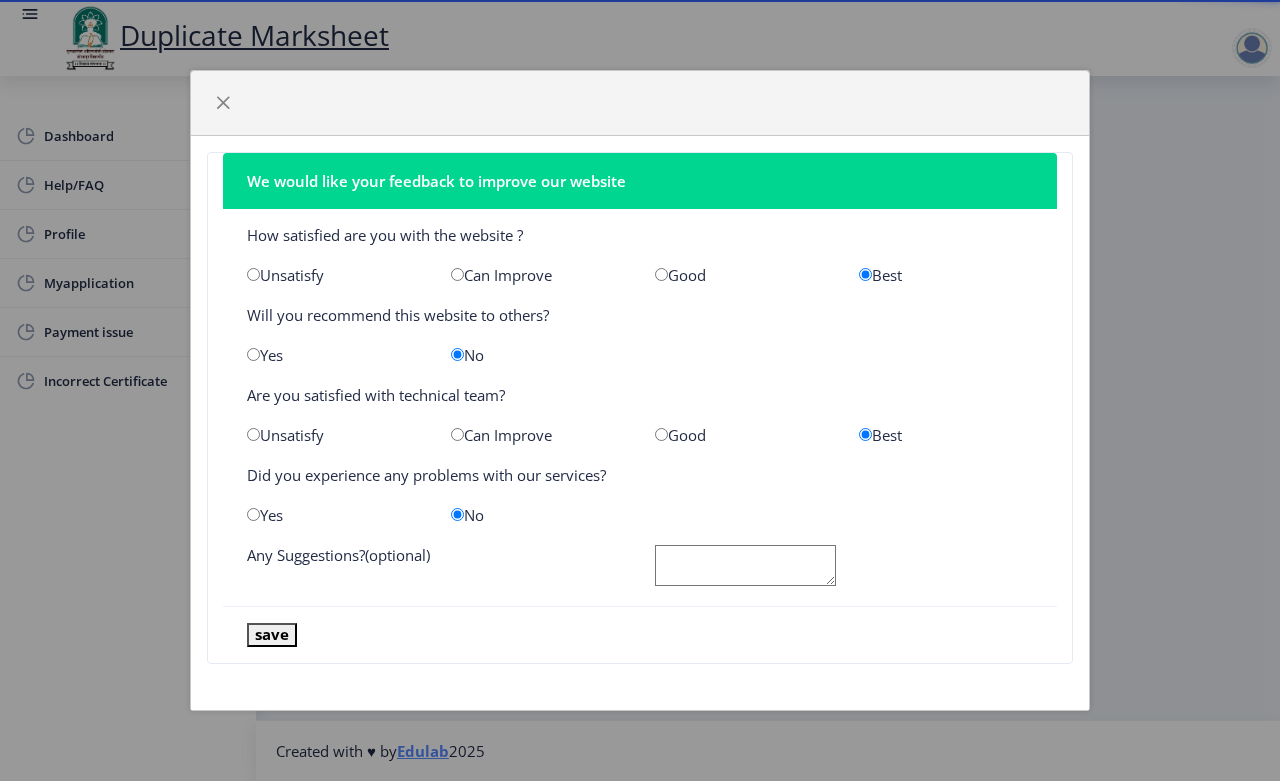 click 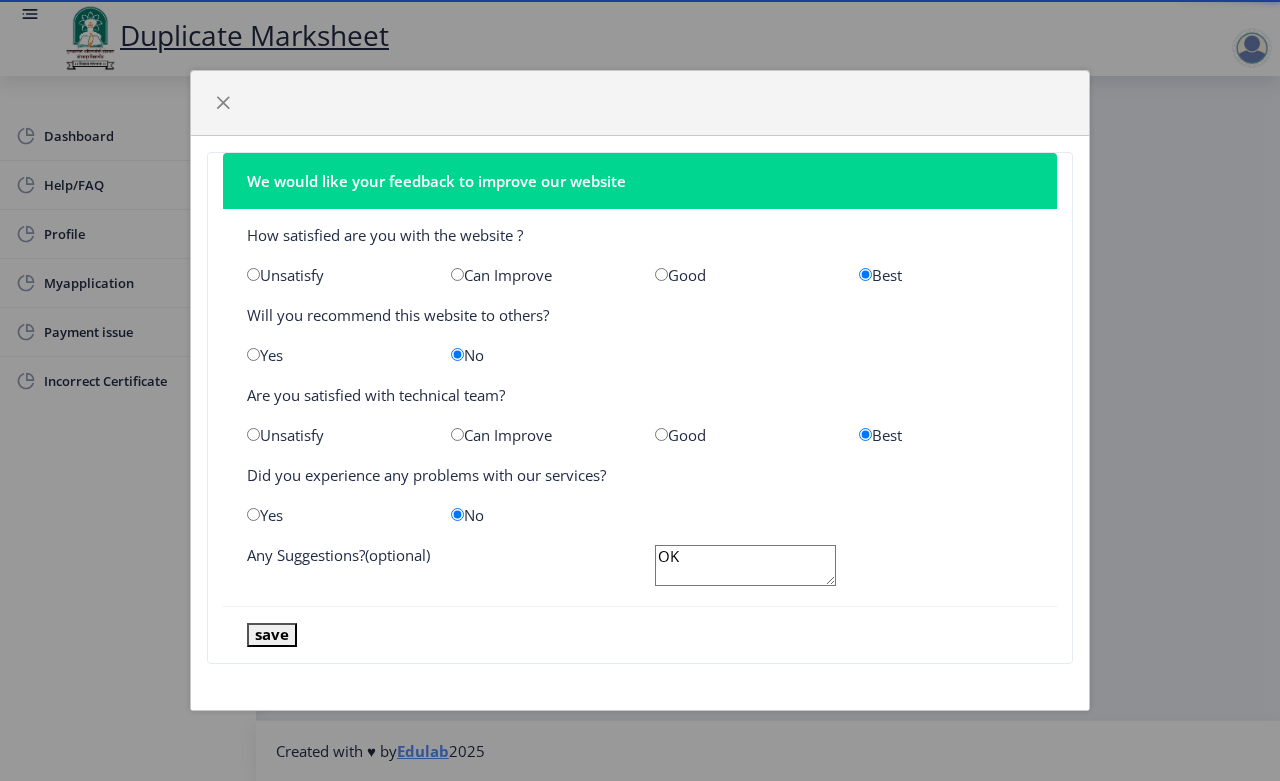 type on "OK" 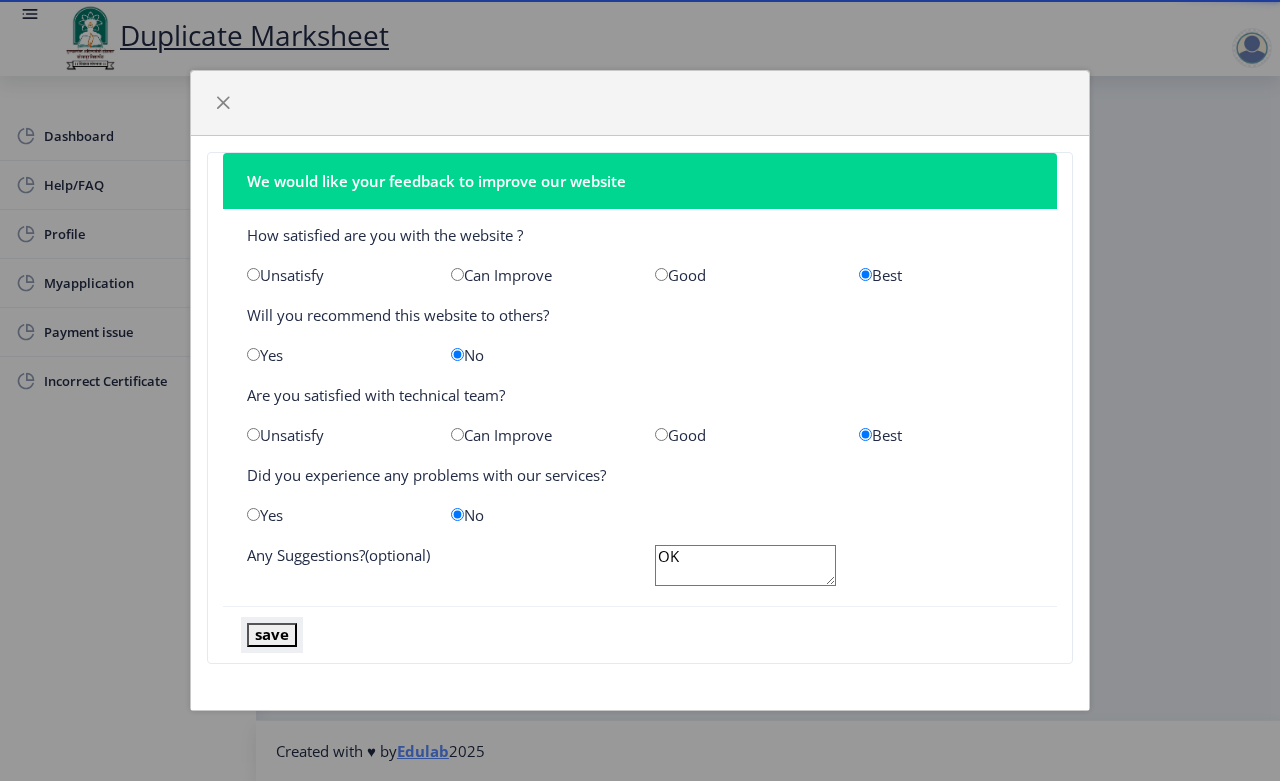click on "save" 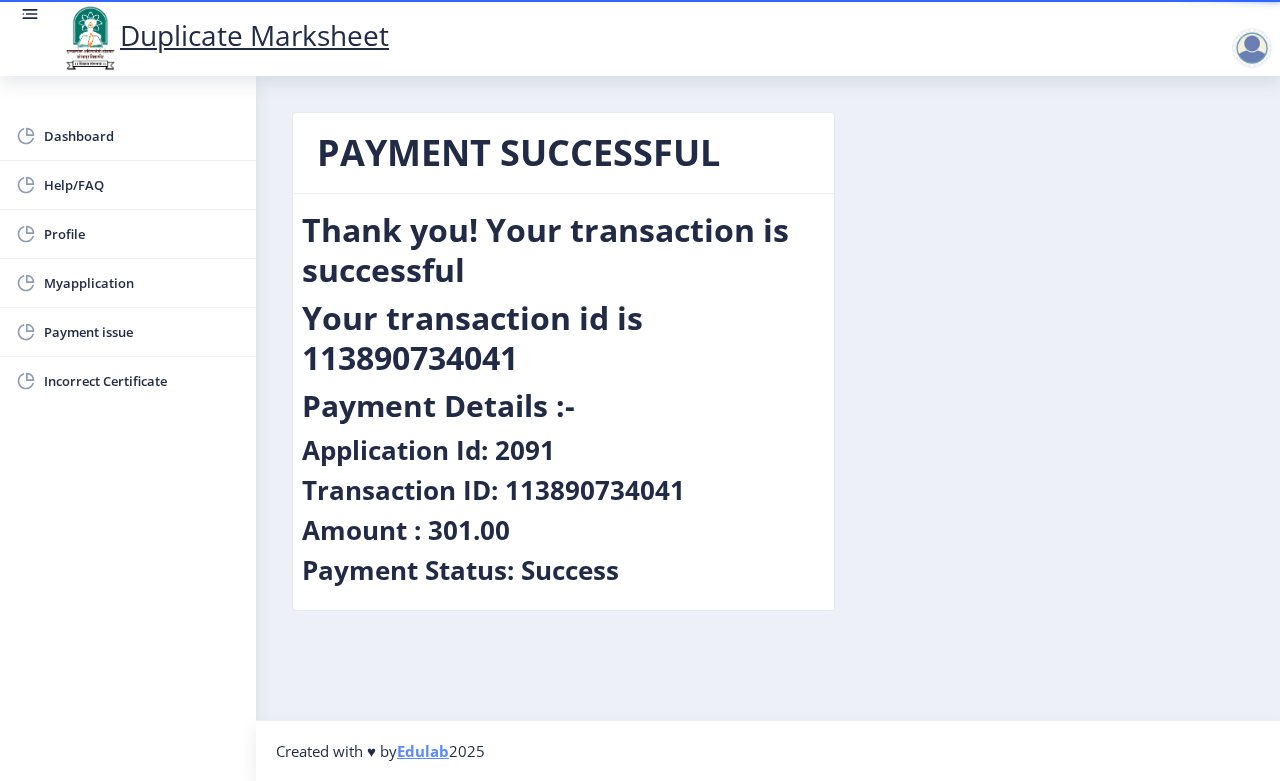 click on "PAYMENT SUCCESSFUL  Thank you! Your transaction is successful   Your transaction id is 113890734041   Payment Details :-   Application Id: 2091   Transaction ID: 113890734041   Amount : 301.00   Payment Status: Success" 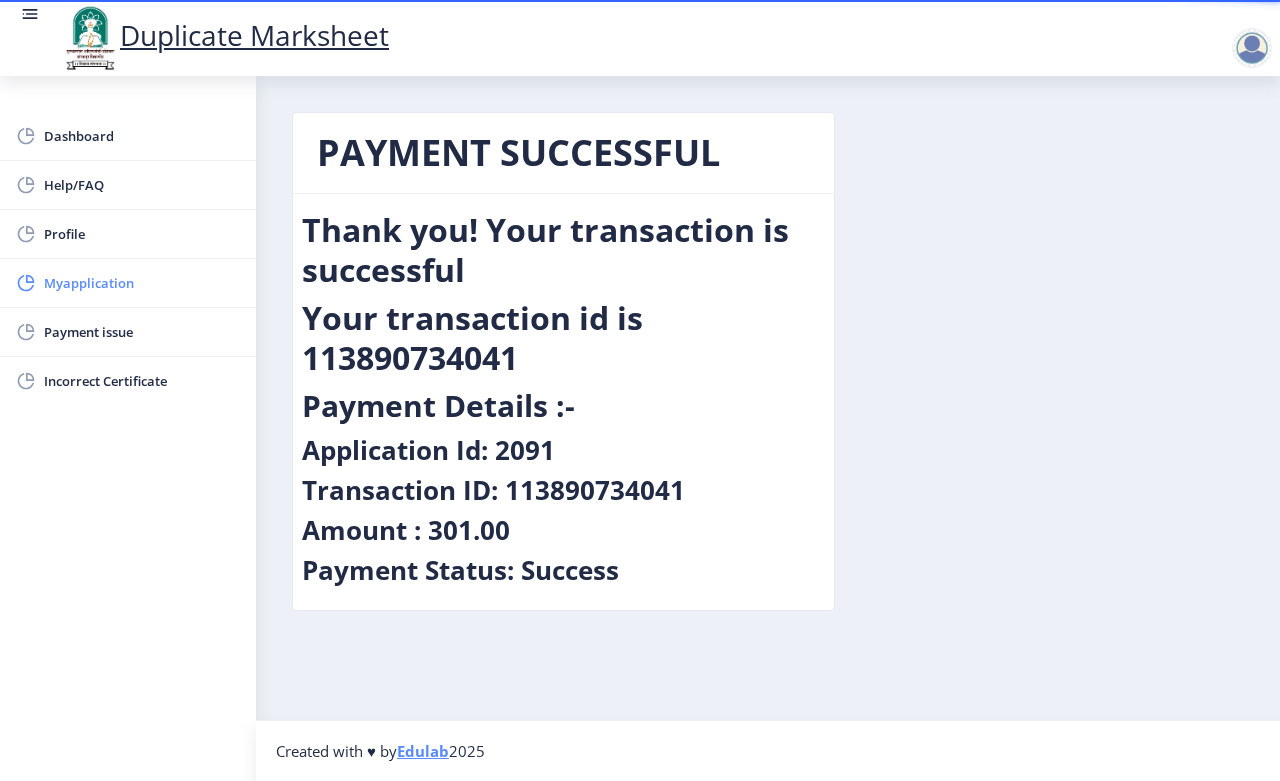 click on "Myapplication" 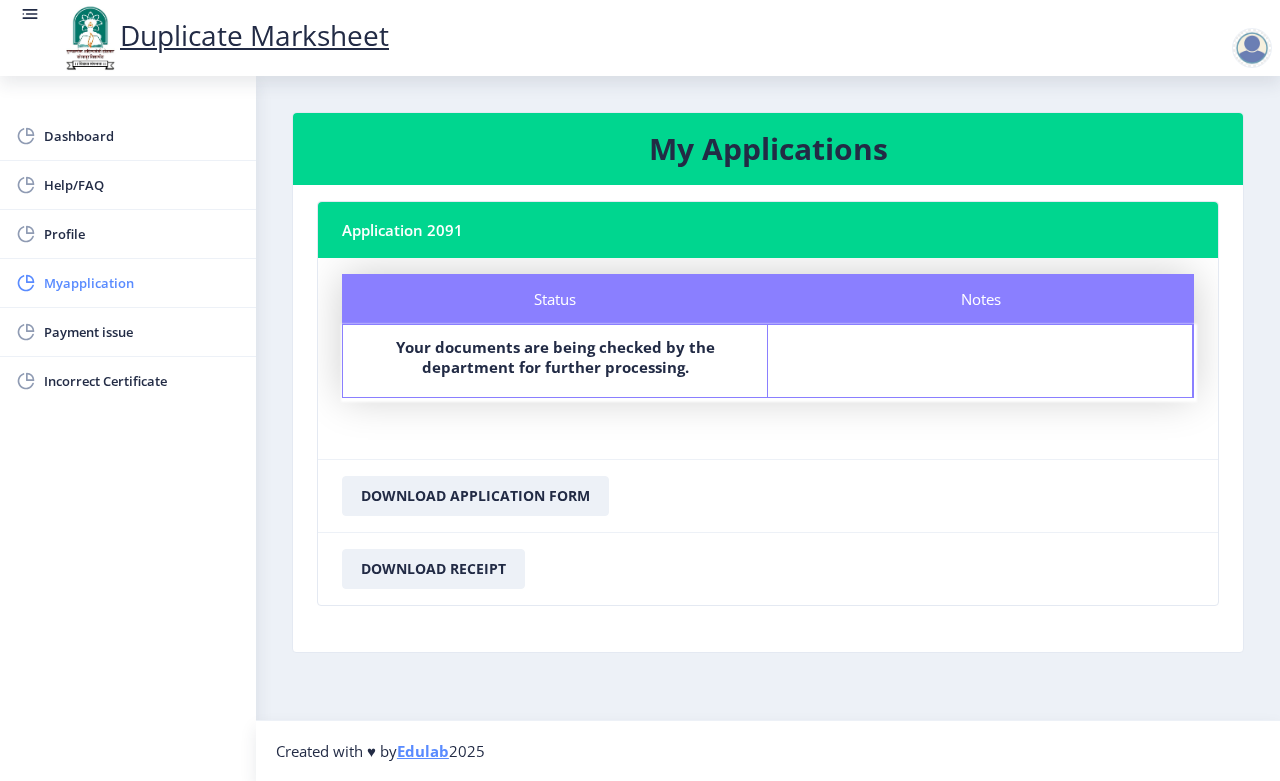 click on "Myapplication" 